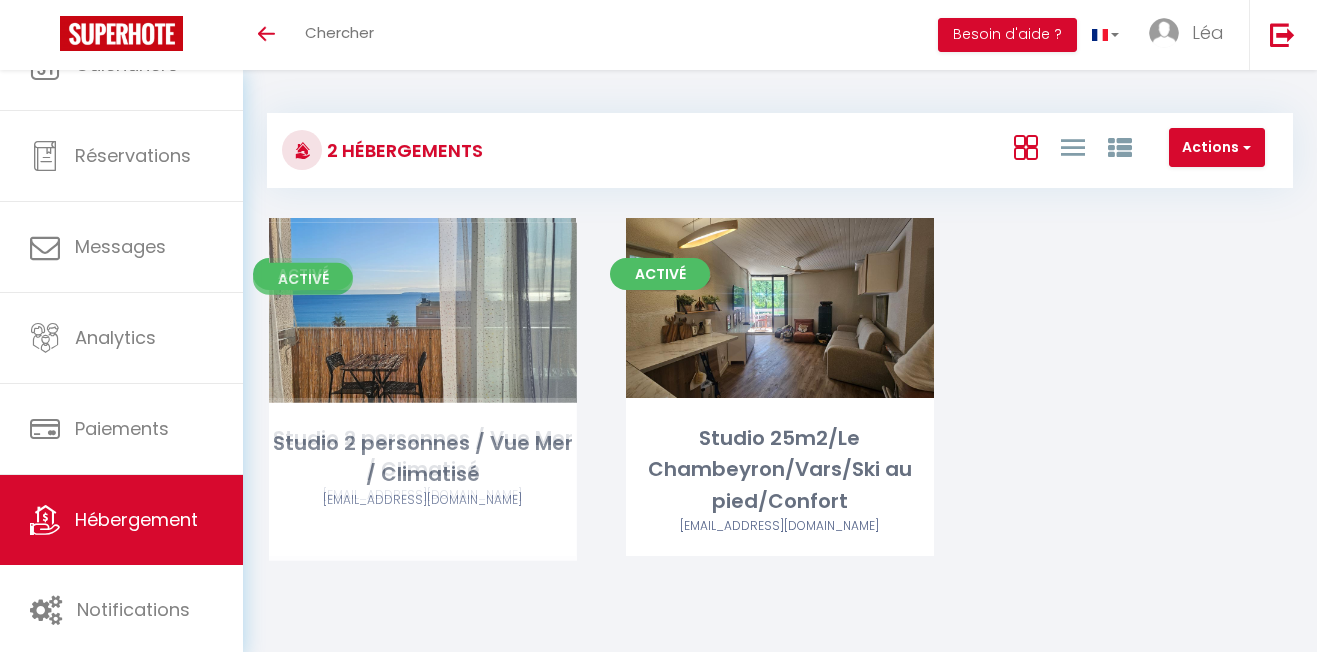 scroll, scrollTop: 0, scrollLeft: 0, axis: both 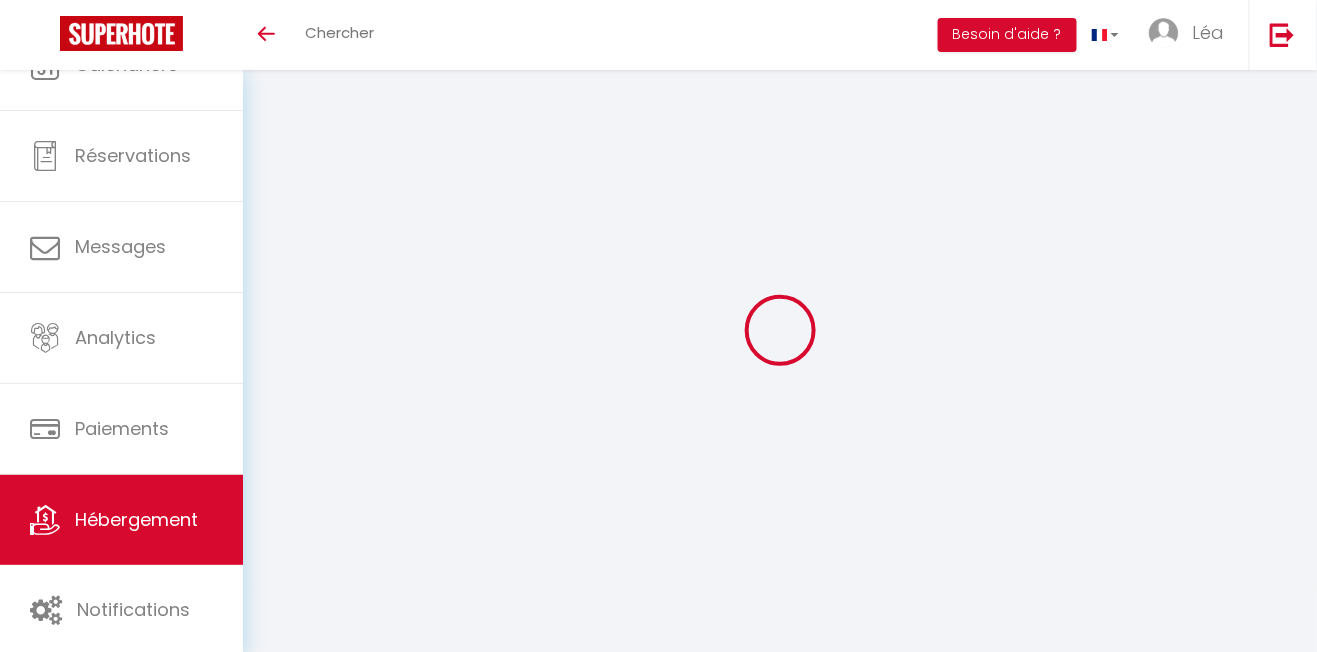 checkbox on "true" 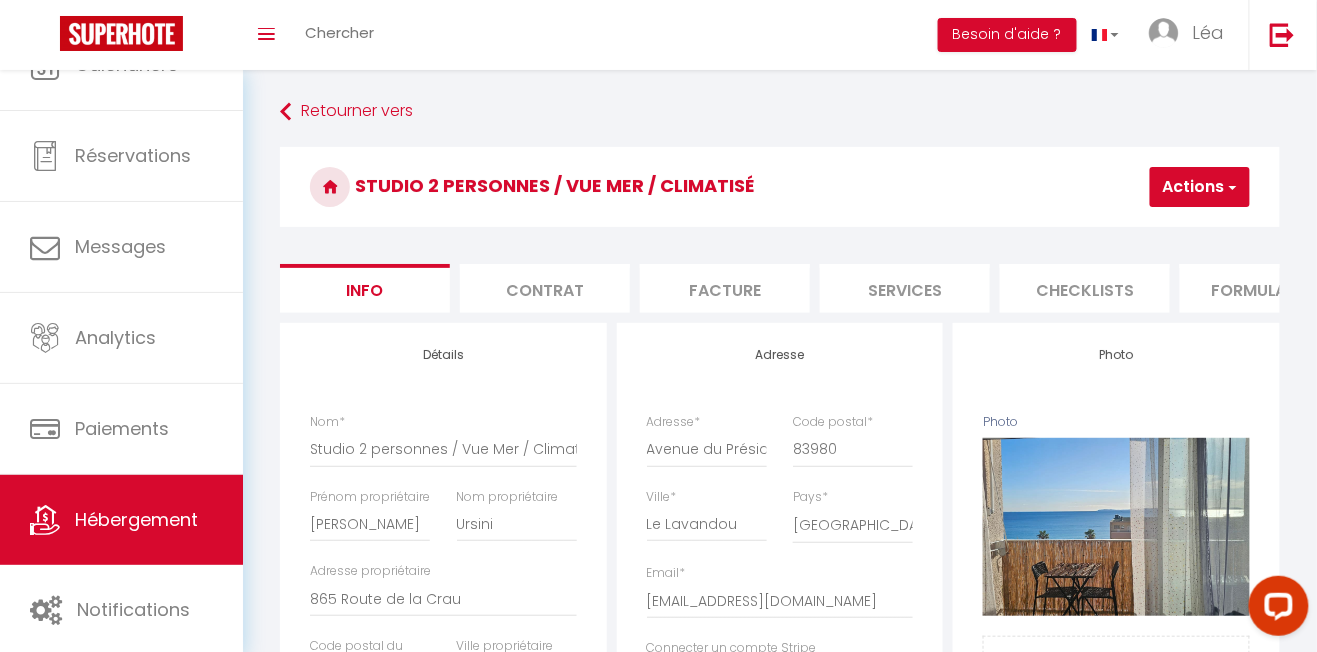 scroll, scrollTop: 0, scrollLeft: 0, axis: both 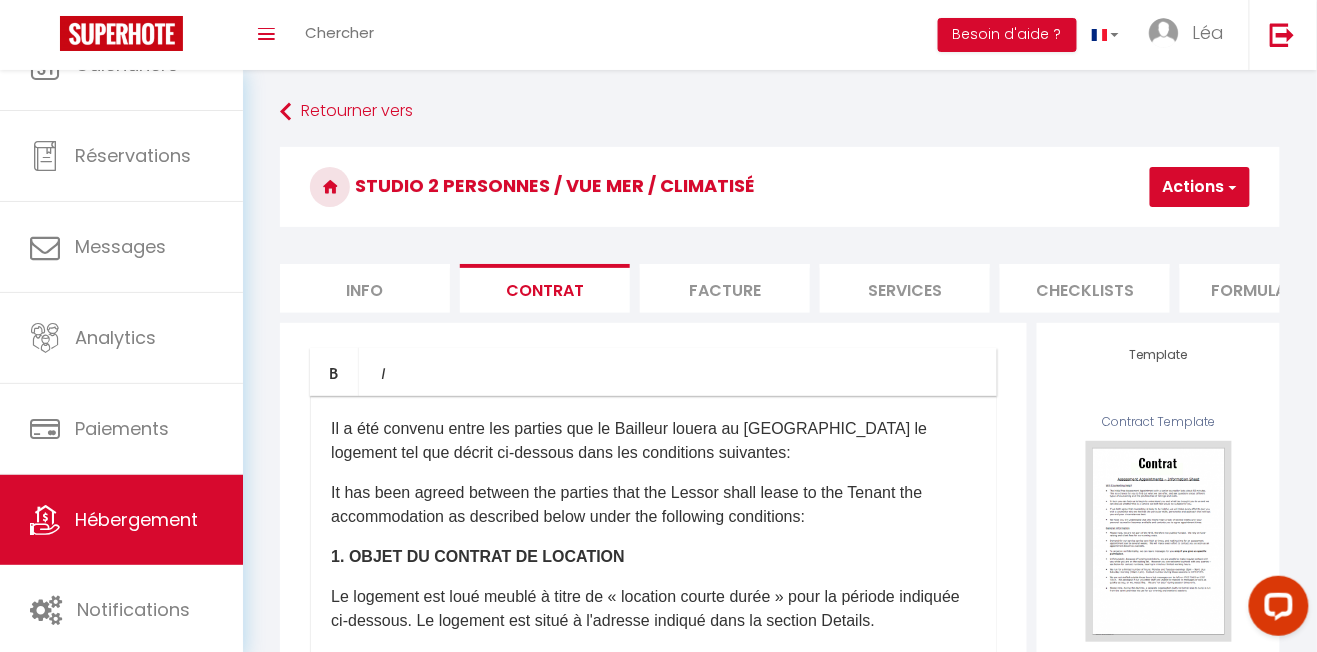click on "Facture" at bounding box center (725, 288) 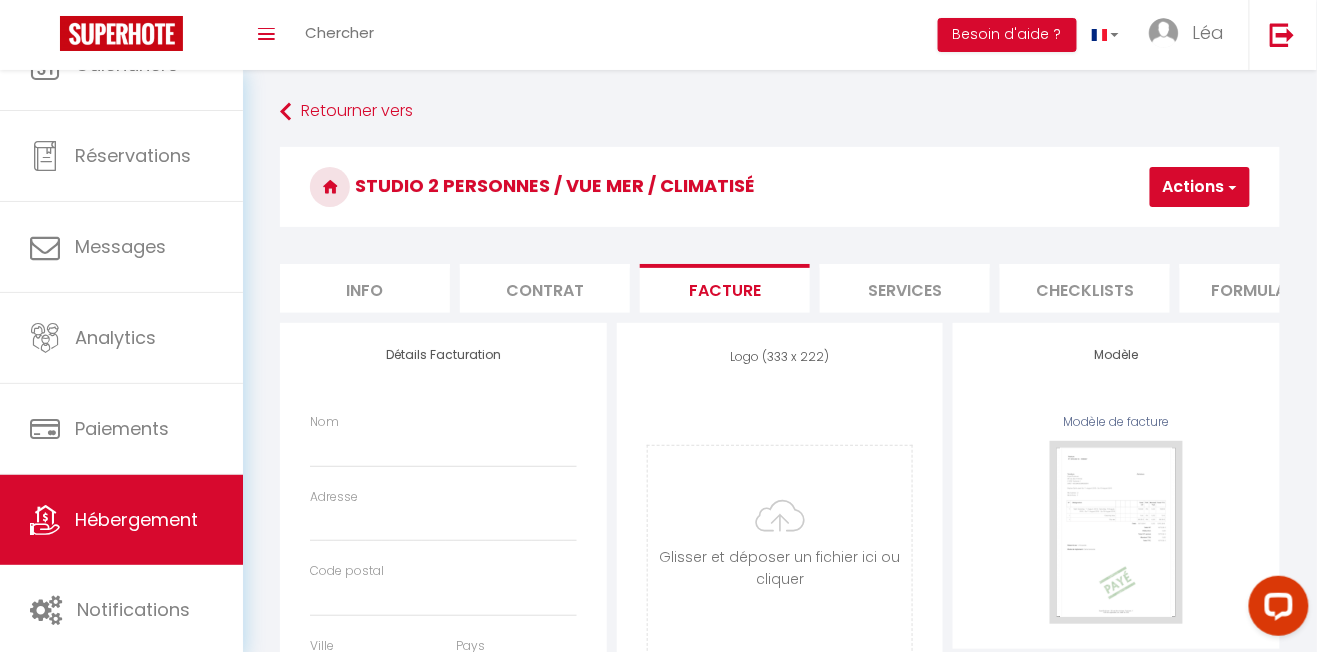 select 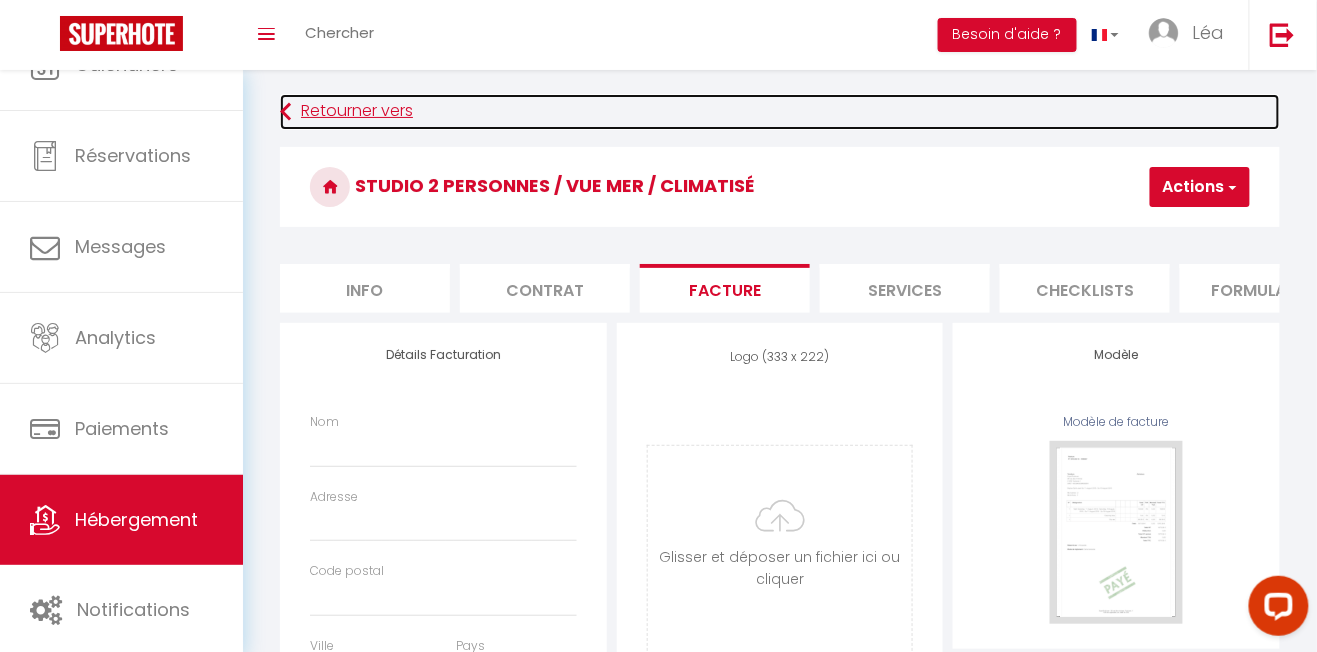 click on "Retourner vers" at bounding box center (780, 112) 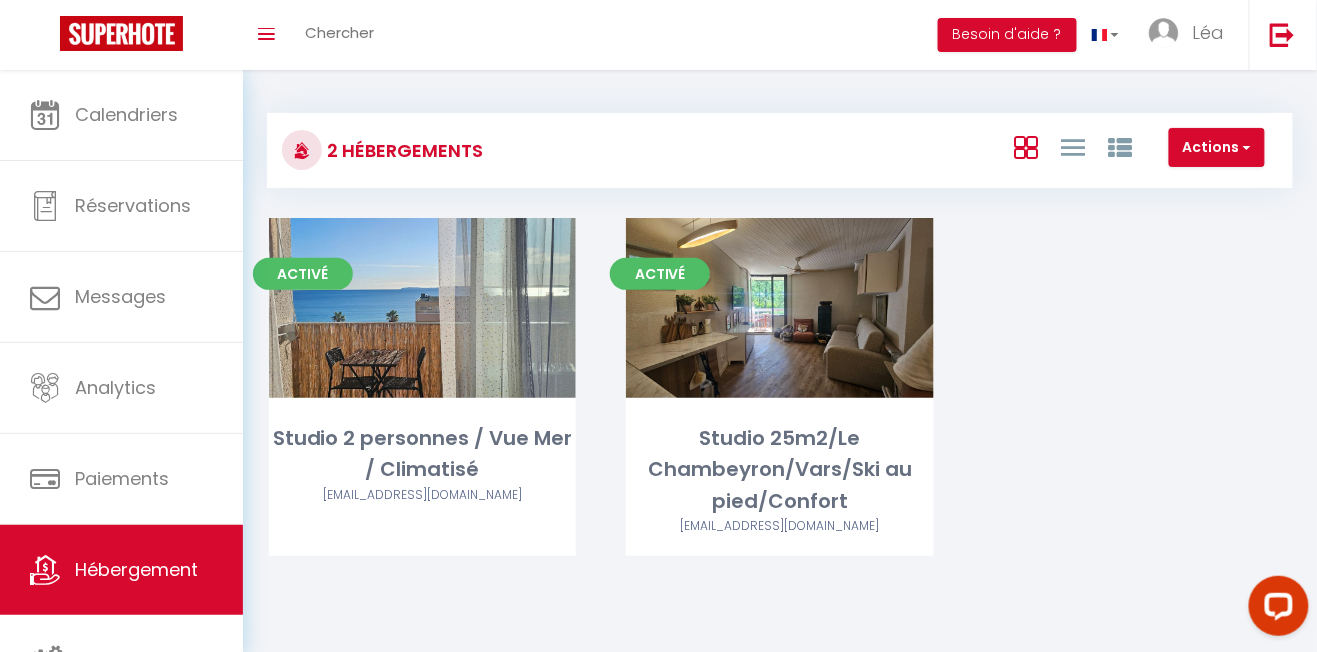scroll, scrollTop: 49, scrollLeft: 0, axis: vertical 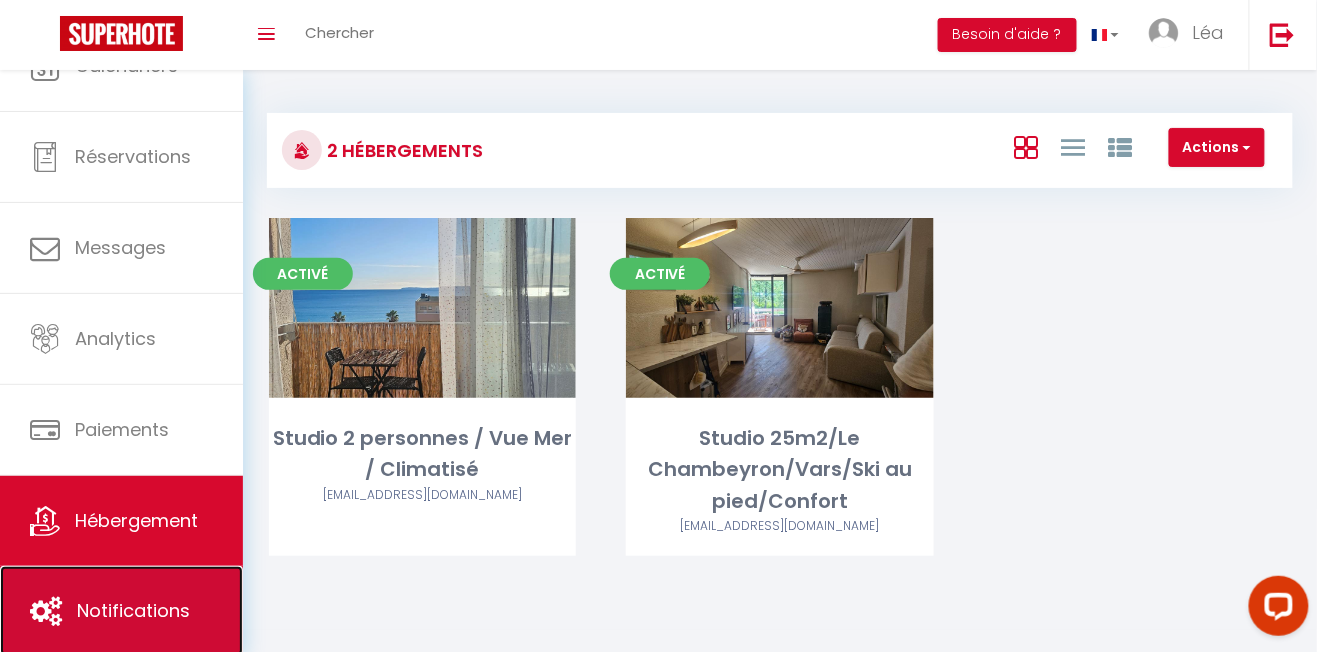 click on "Notifications" at bounding box center (121, 611) 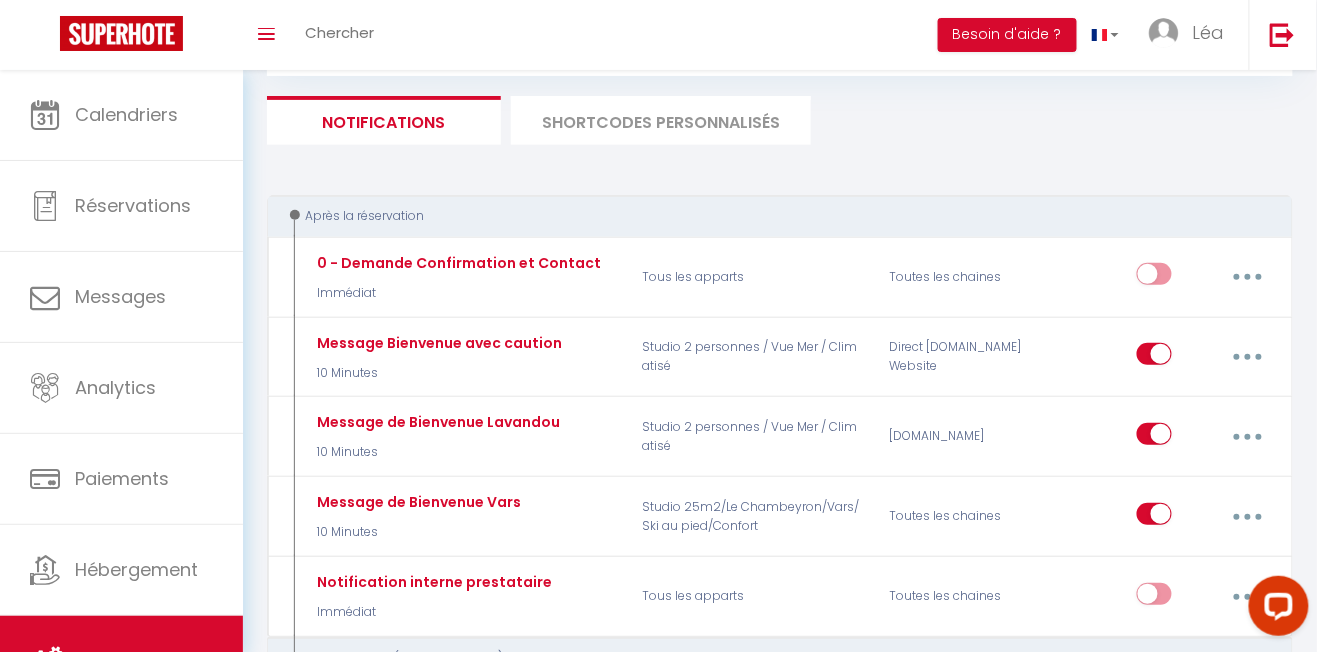 scroll, scrollTop: 0, scrollLeft: 0, axis: both 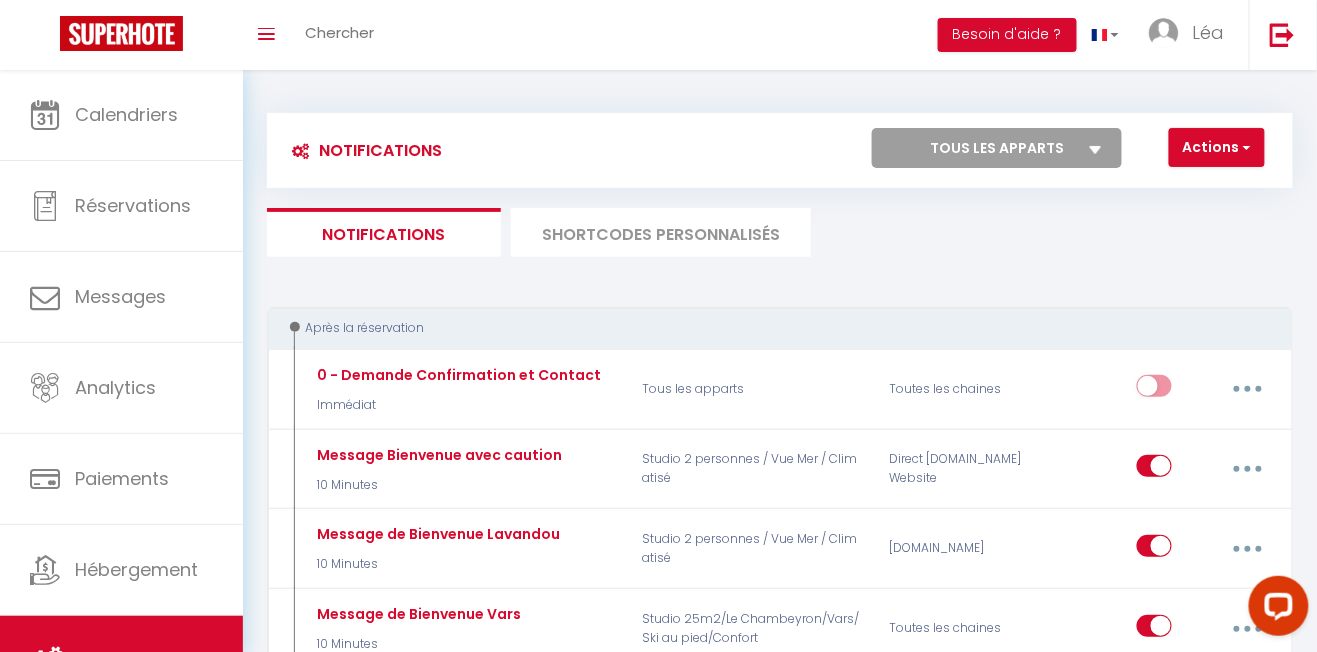 click on "Tous les apparts    Studio 2 personnes / Vue Mer / Climatisé Studio 25m2/Le Chambeyron/Vars/Ski au pied/Confort" at bounding box center [997, 148] 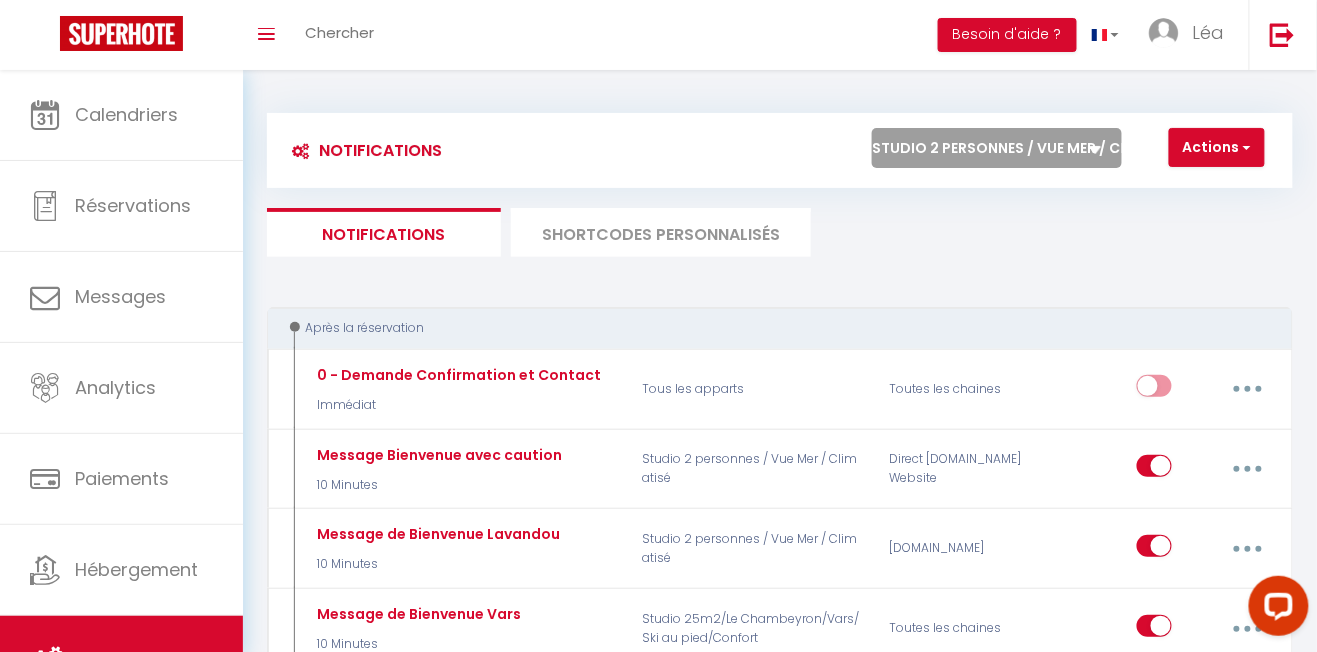 checkbox on "false" 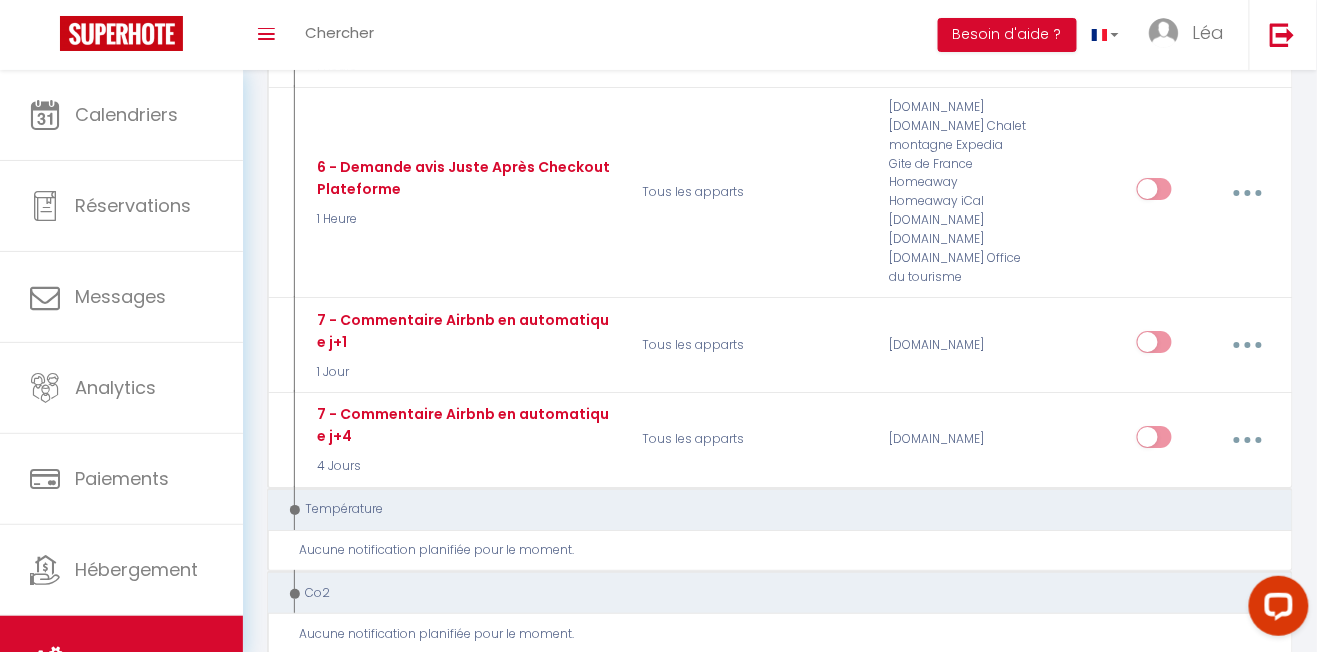scroll, scrollTop: 1732, scrollLeft: 0, axis: vertical 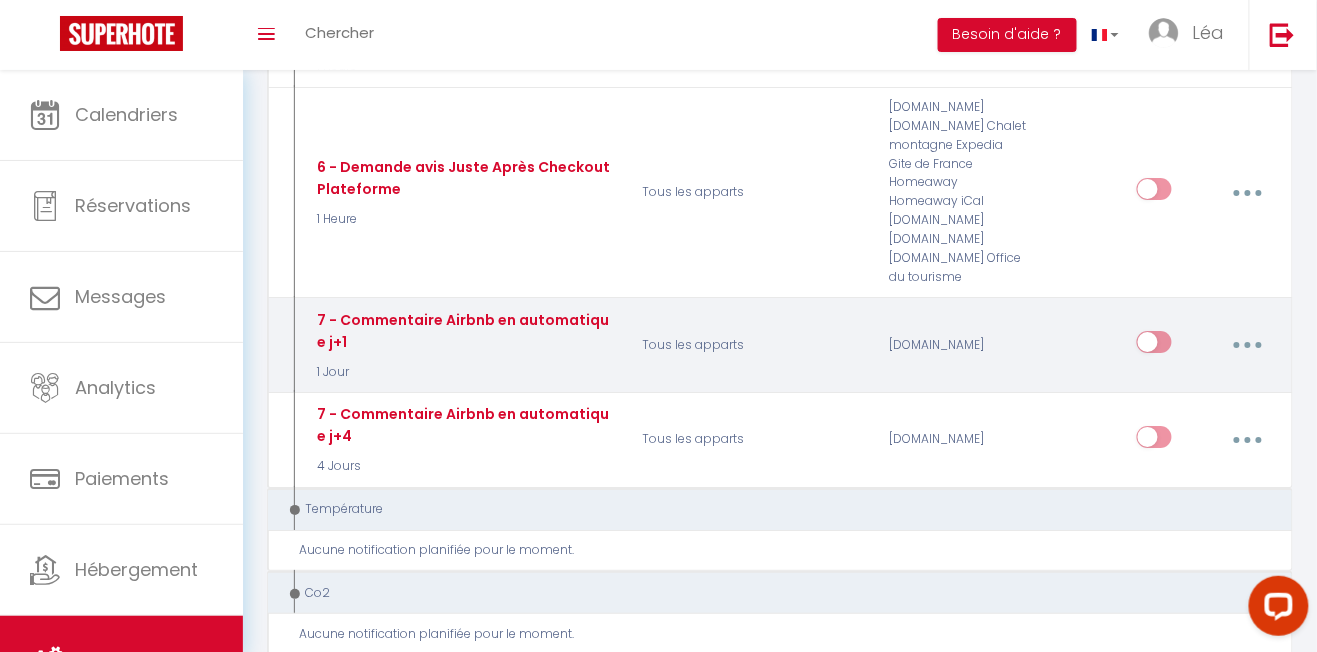 click at bounding box center (1248, 345) 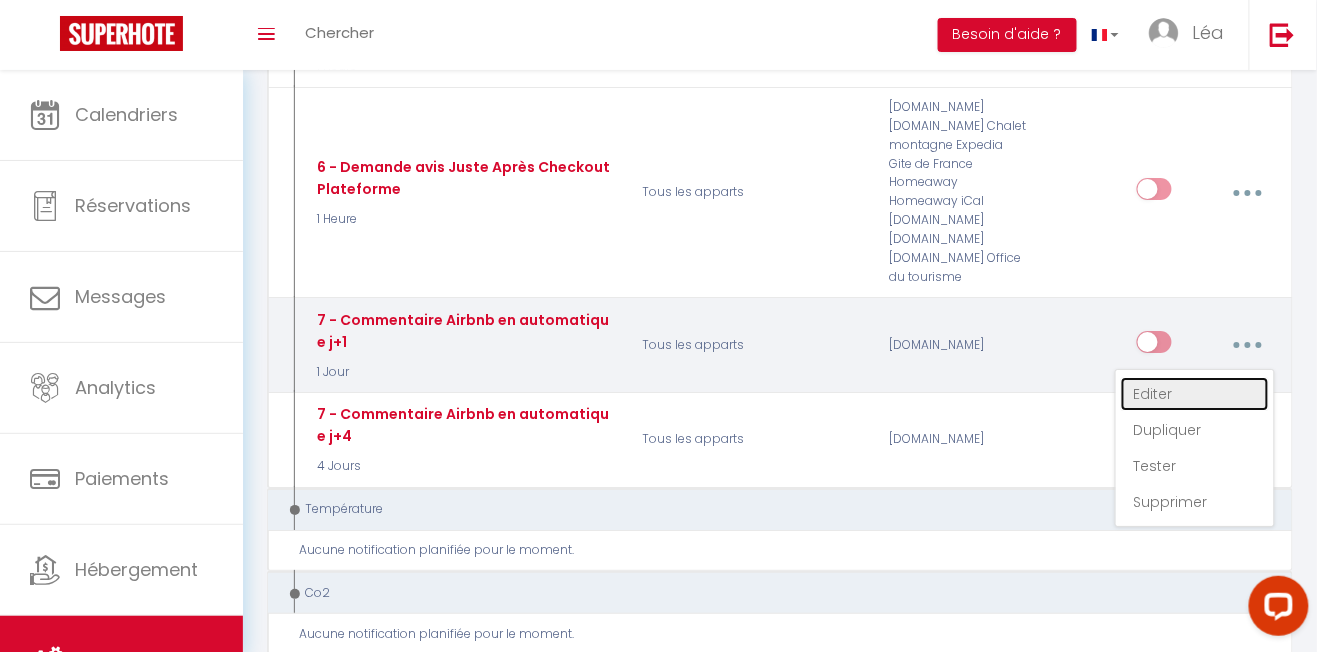 click on "Editer" at bounding box center (1195, 394) 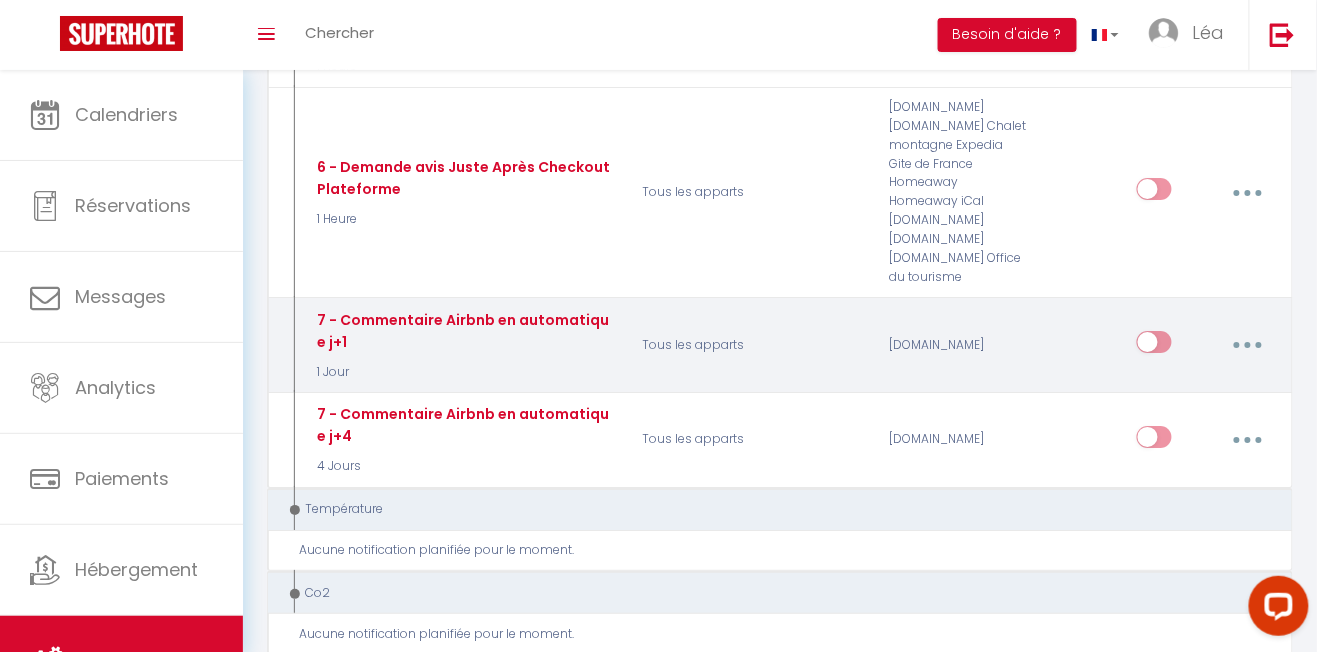 type on "7 - Commentaire Airbnb en automatique j+1" 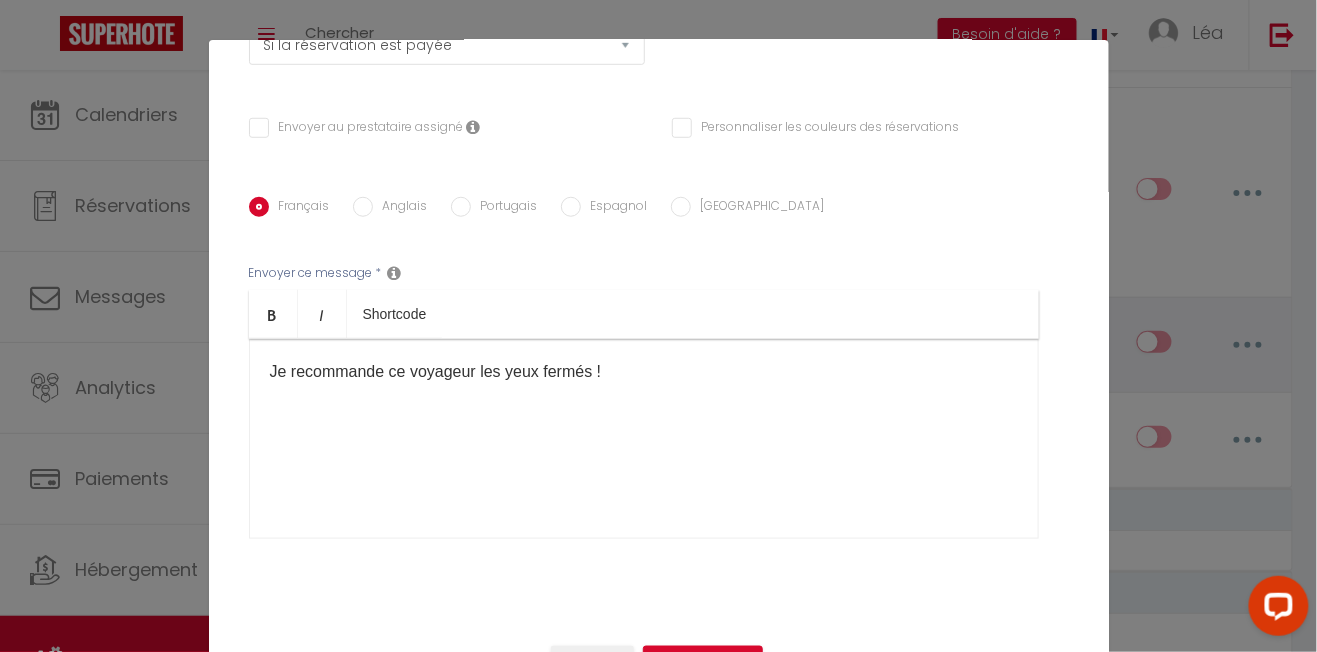 scroll, scrollTop: 366, scrollLeft: 0, axis: vertical 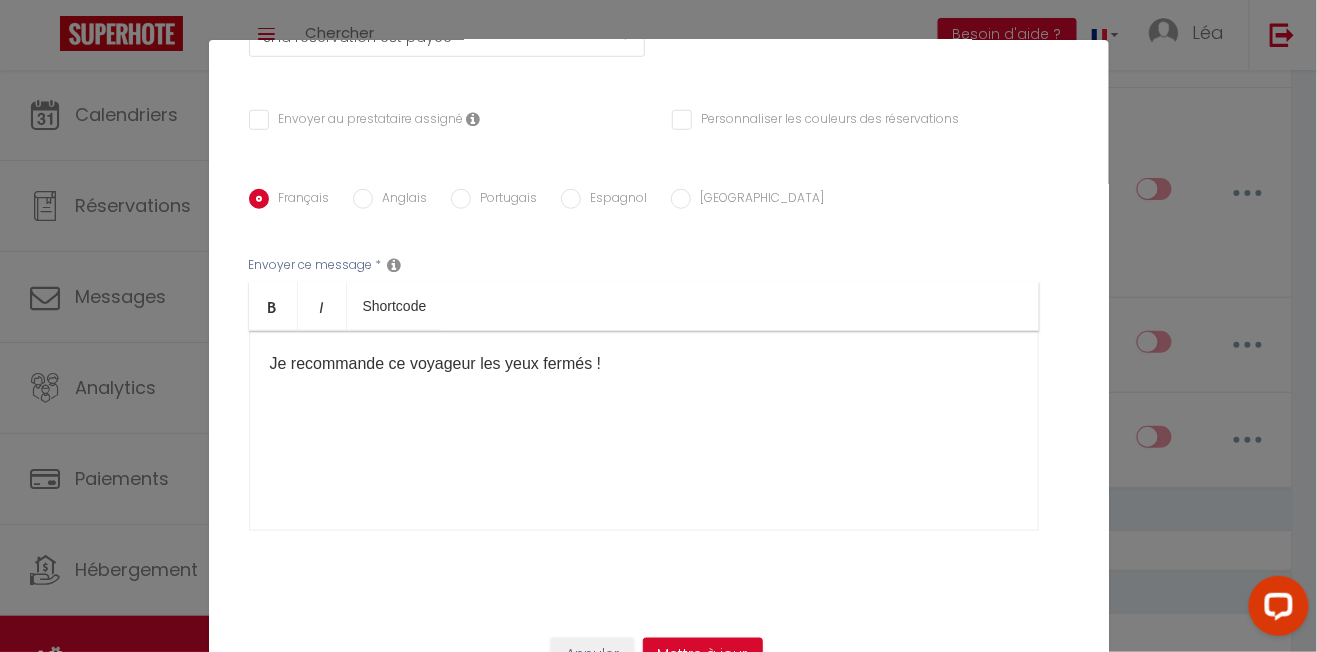 click on "Je recommande ce voyageur les yeux fermés !" at bounding box center [644, 431] 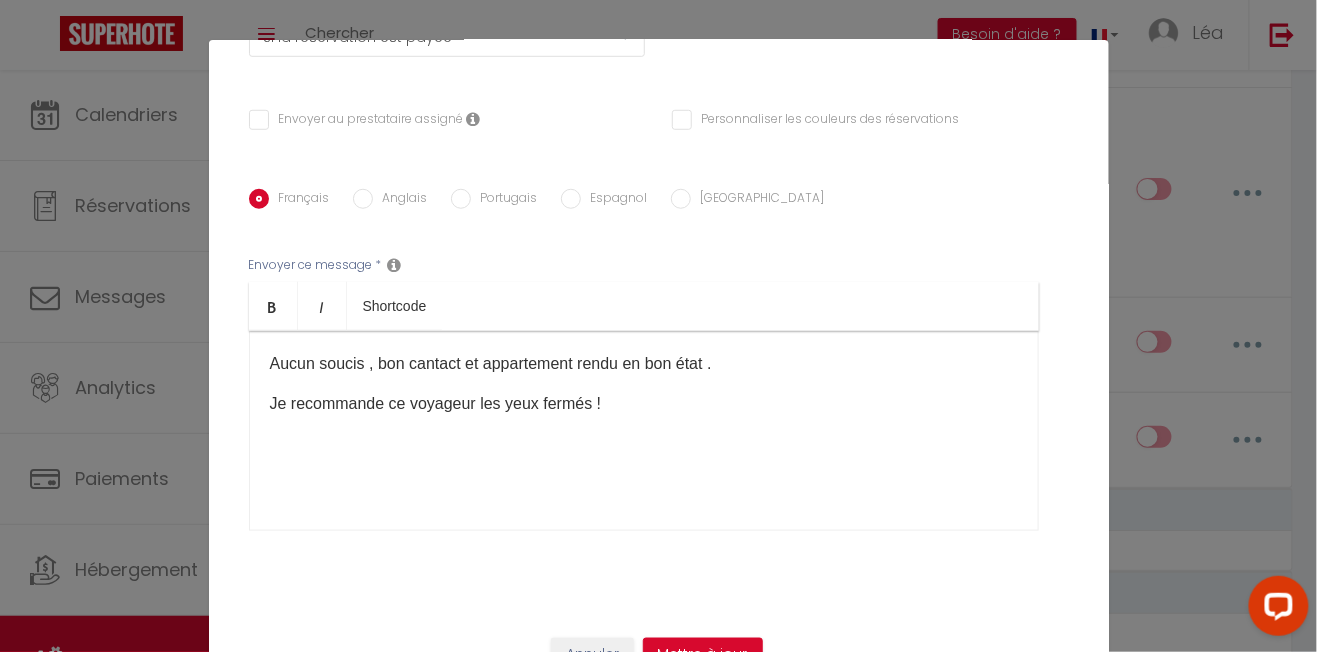 click on "Je recommande ce voyageur les yeux fermés !" at bounding box center (644, 404) 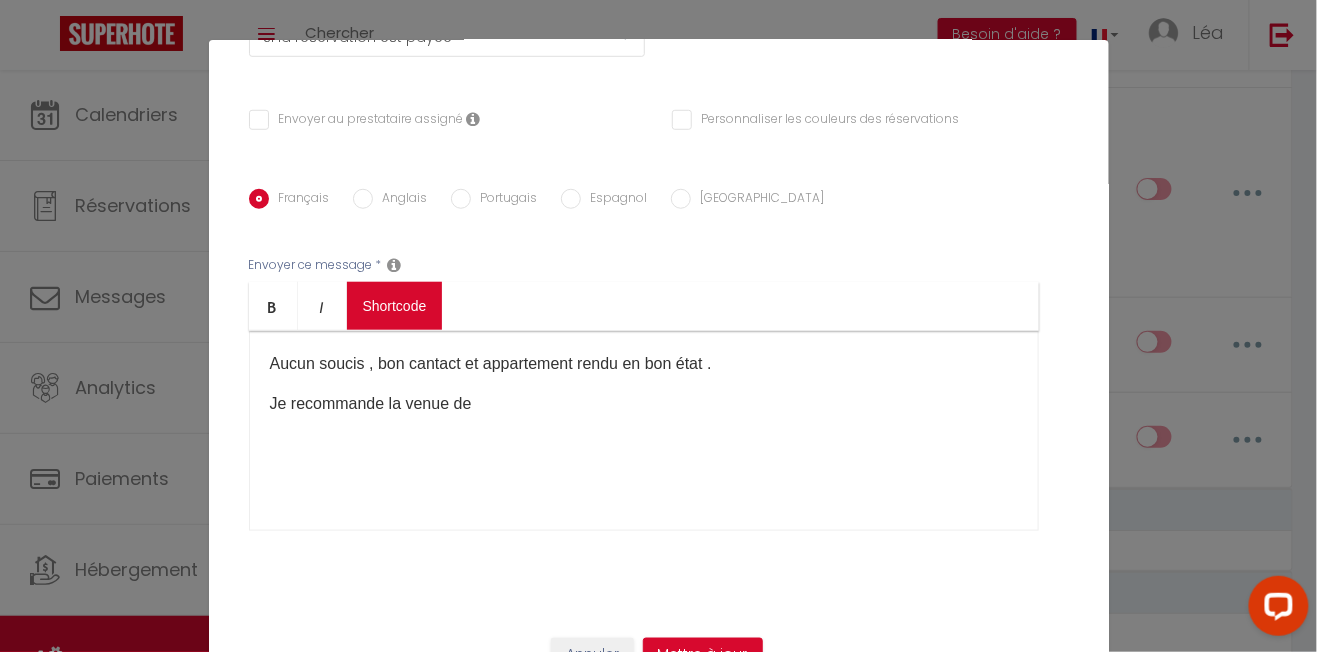 click on "Coaching SuperHote ce soir à 18h00, pour participer:  [URL][DOMAIN_NAME][SECURITY_DATA]   ×     Toggle navigation       Toggle Search     Toggle menubar     Chercher   BUTTON
Besoin d'aide ?
Léa   Paramètres        Équipe     Résultat de la recherche   Aucun résultat     Calendriers     Réservations     Messages     Analytics      Paiements     Hébergement     Notifications                 Résultat de la recherche   Id   Appart   Voyageur    Checkin   Checkout   Nuits   Pers.   Plateforme   Statut     Résultat de la recherche   Aucun résultat          Notifications
Actions
Nouvelle Notification    Exporter    Importer    Tous les apparts    Studio 2 personnes / Vue Mer / Climatisé Studio 25m2/Le Chambeyron/Vars/Ski au pied/Confort
Actions
Nouveau shortcode personnalisé    Notifications" at bounding box center [658, 517] 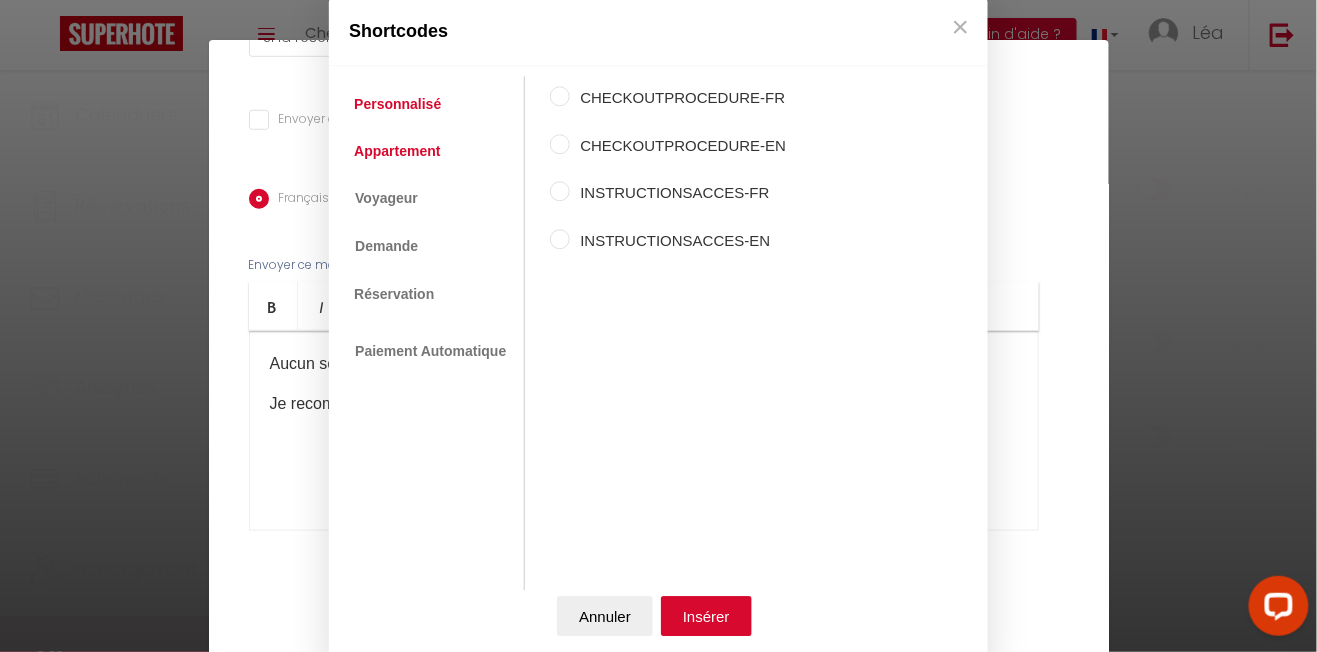 click on "Appartement" at bounding box center [397, 151] 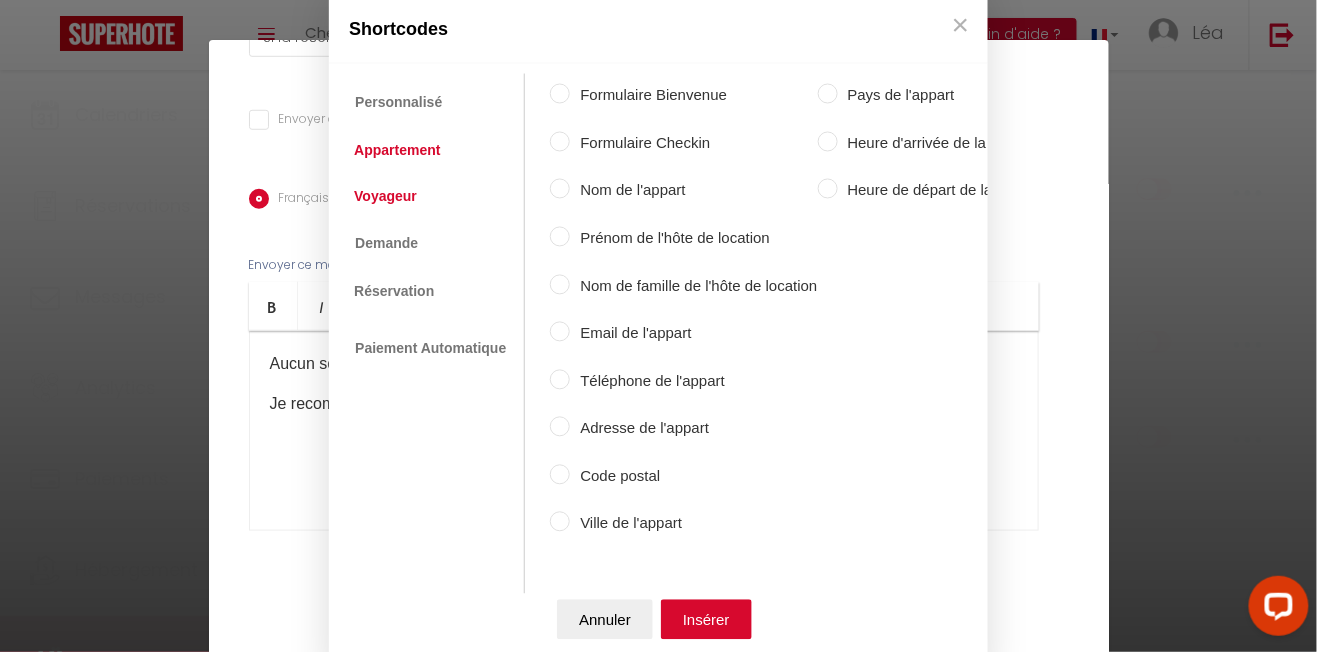 click on "Voyageur" at bounding box center [385, 196] 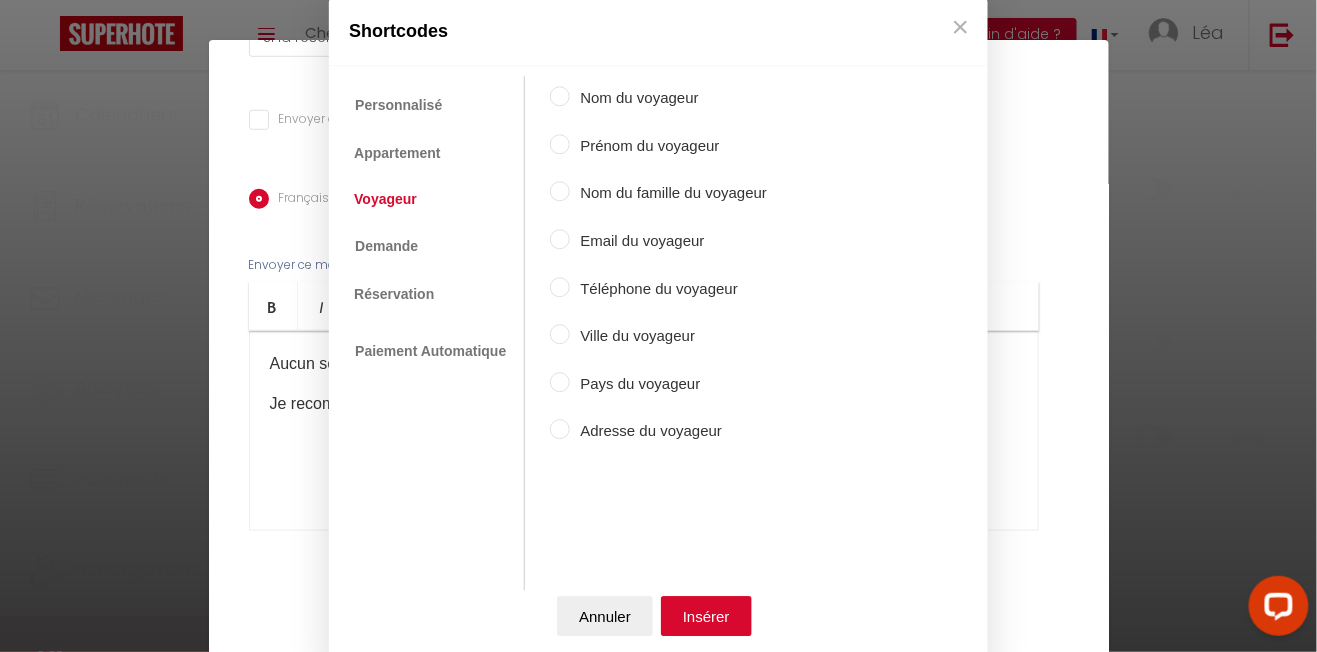 click on "Prénom du voyageur" at bounding box center (668, 146) 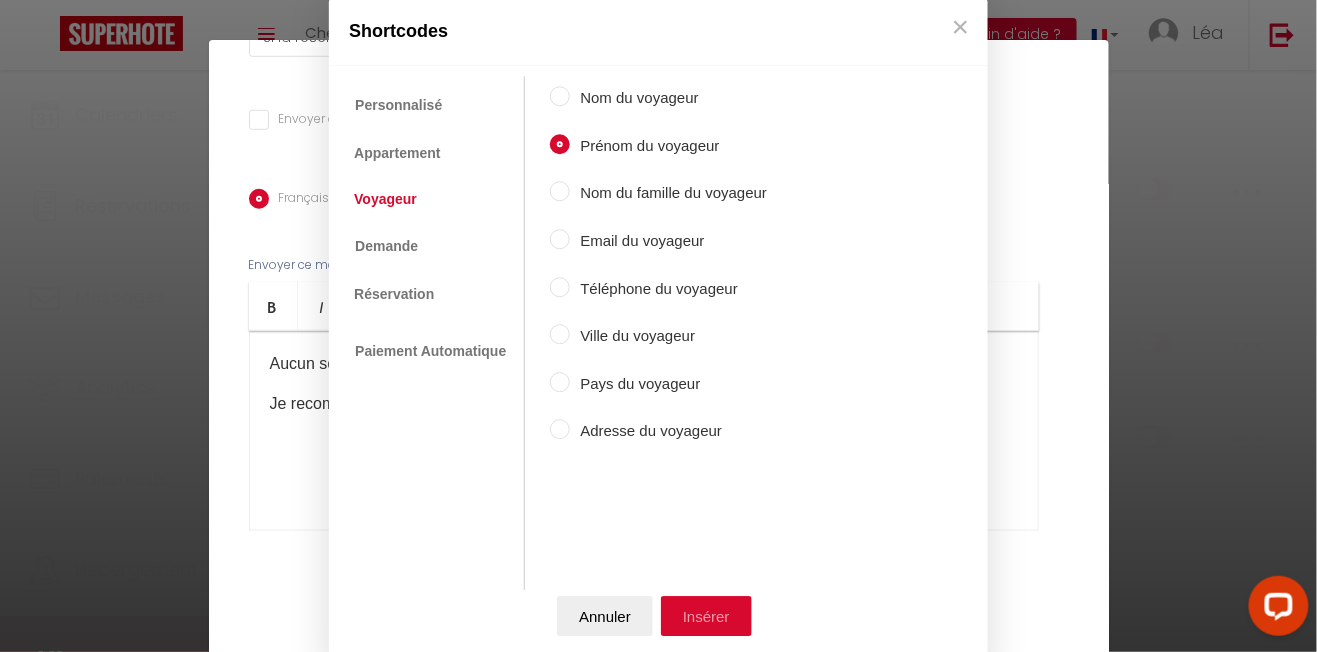 click on "Insérer" at bounding box center (706, 617) 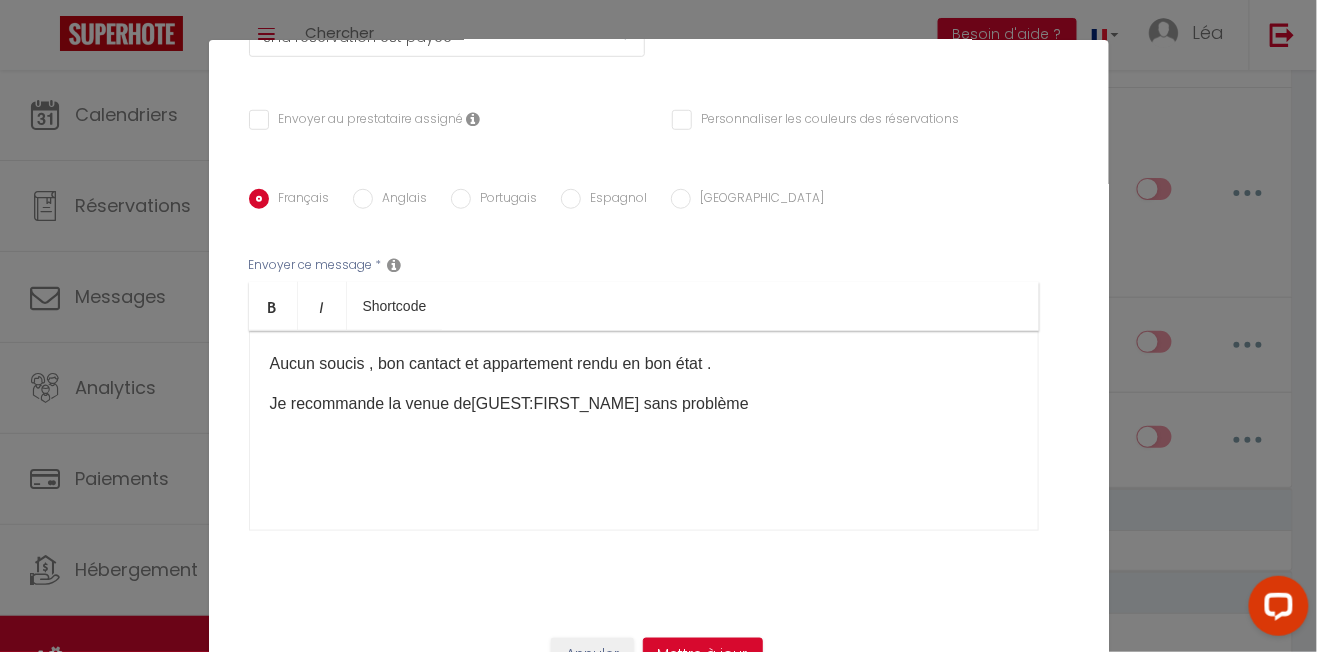 click on "Je recommande la venue de  [GUEST:FIRST_NAME] sans problème  ​" at bounding box center (644, 404) 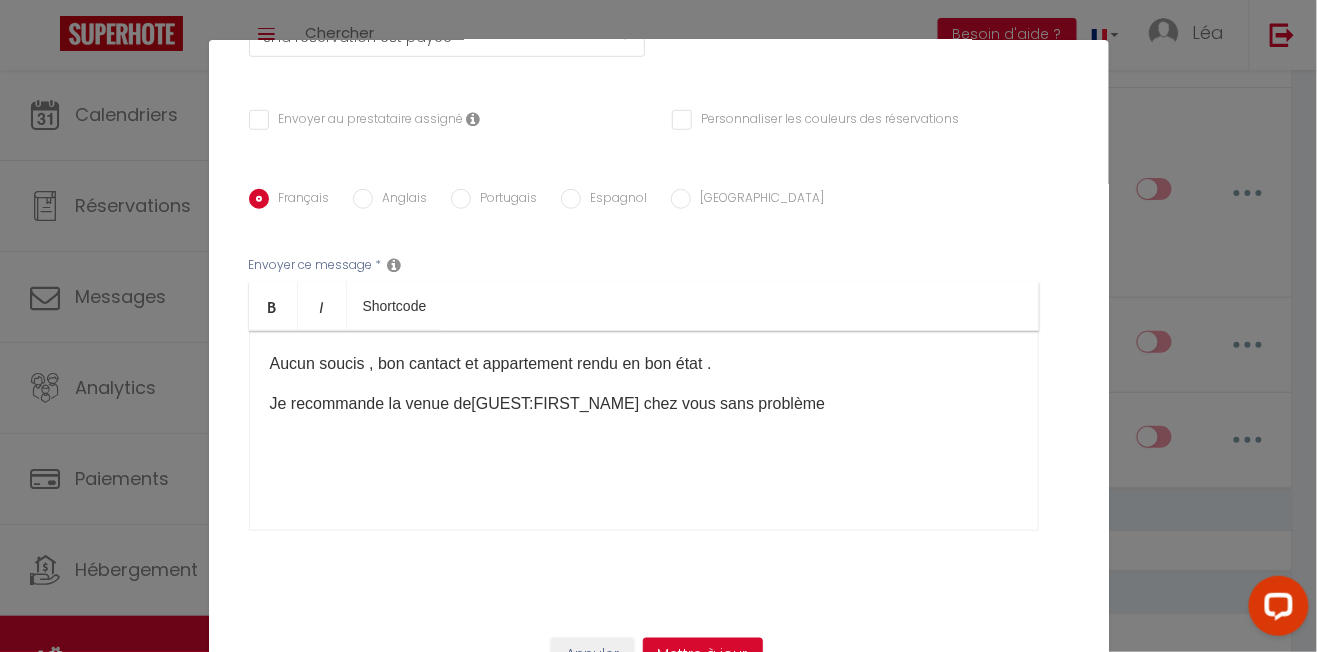 click on "Je recommande la venue de  [GUEST:FIRST_NAME] chez vous sans problème  ​" at bounding box center (644, 404) 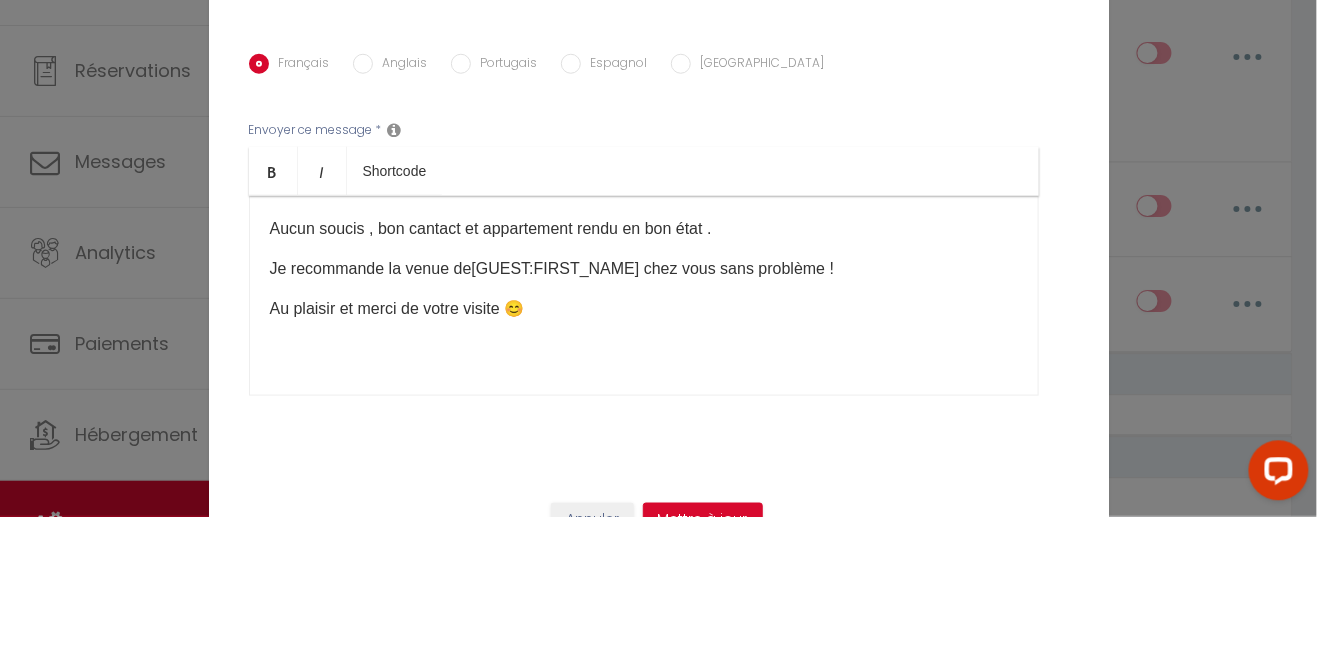 click on "Aucun soucis , bon cantact et appartement rendu en bon état .  Je recommande la venue de  [GUEST:FIRST_NAME] chez vous sans problème ! Au plaisir et merci de votre visite 😊​" at bounding box center (644, 431) 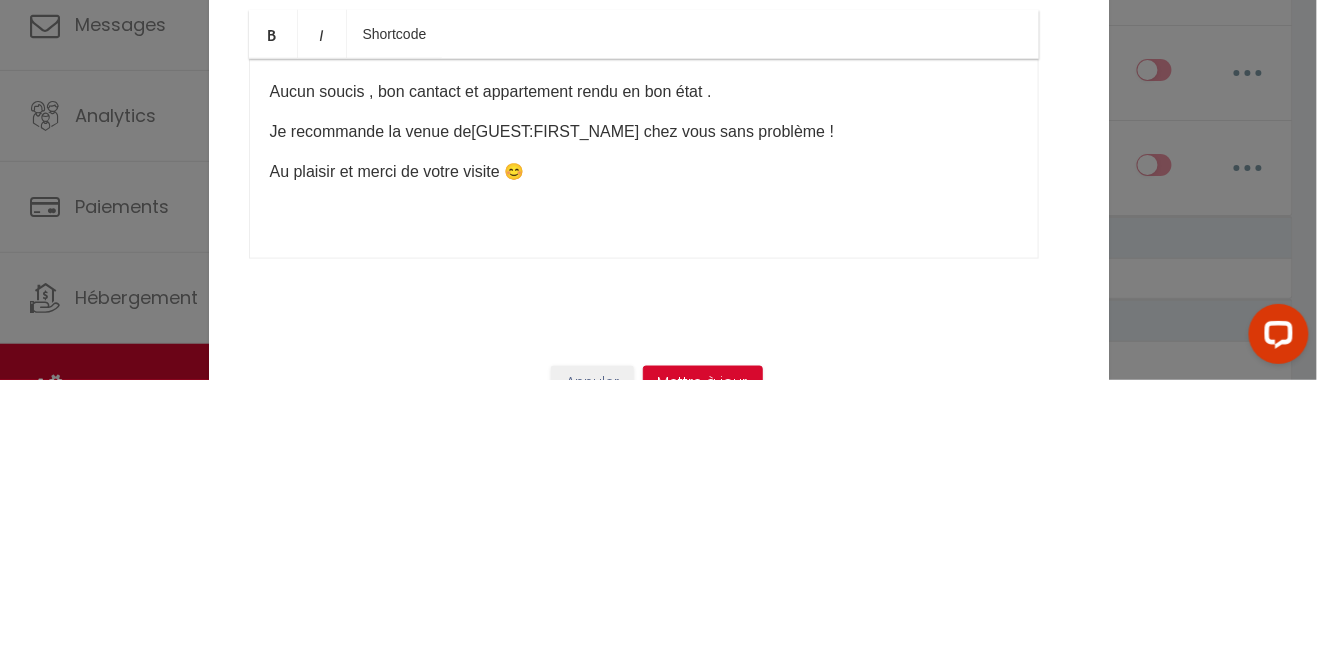 click on "Je recommande la venue de  [GUEST:FIRST_NAME] chez vous sans problème !" at bounding box center (644, 404) 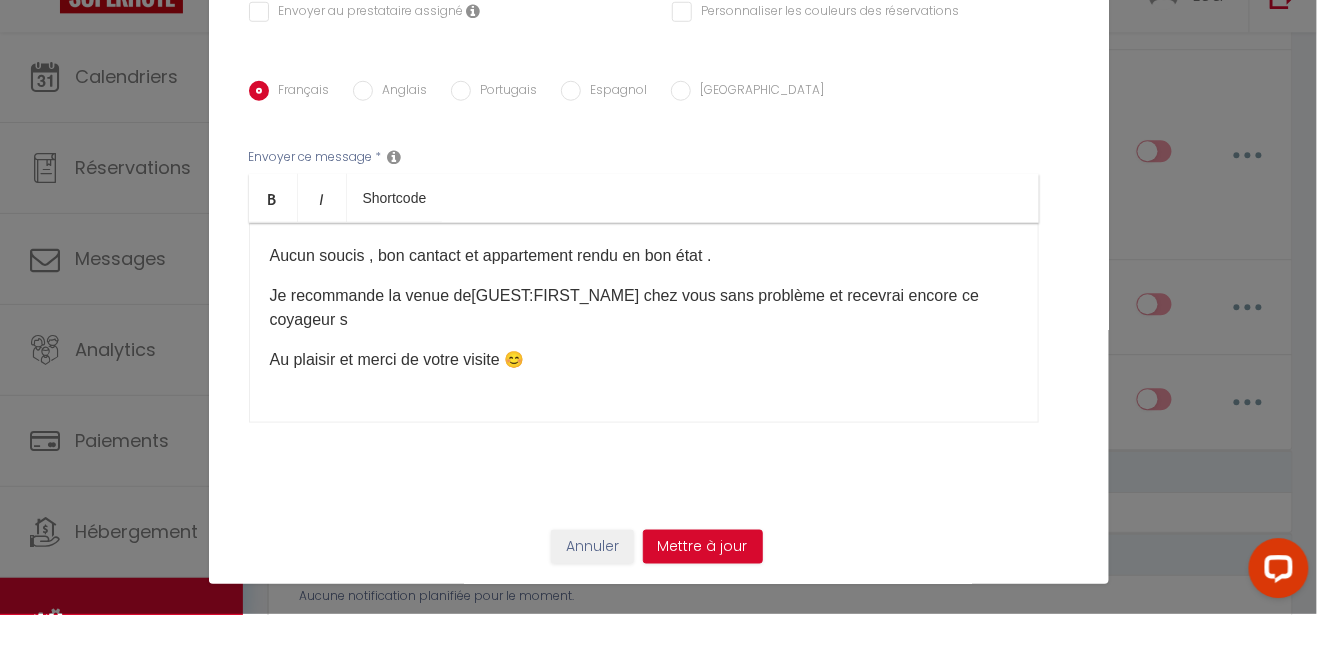 scroll, scrollTop: 79, scrollLeft: 0, axis: vertical 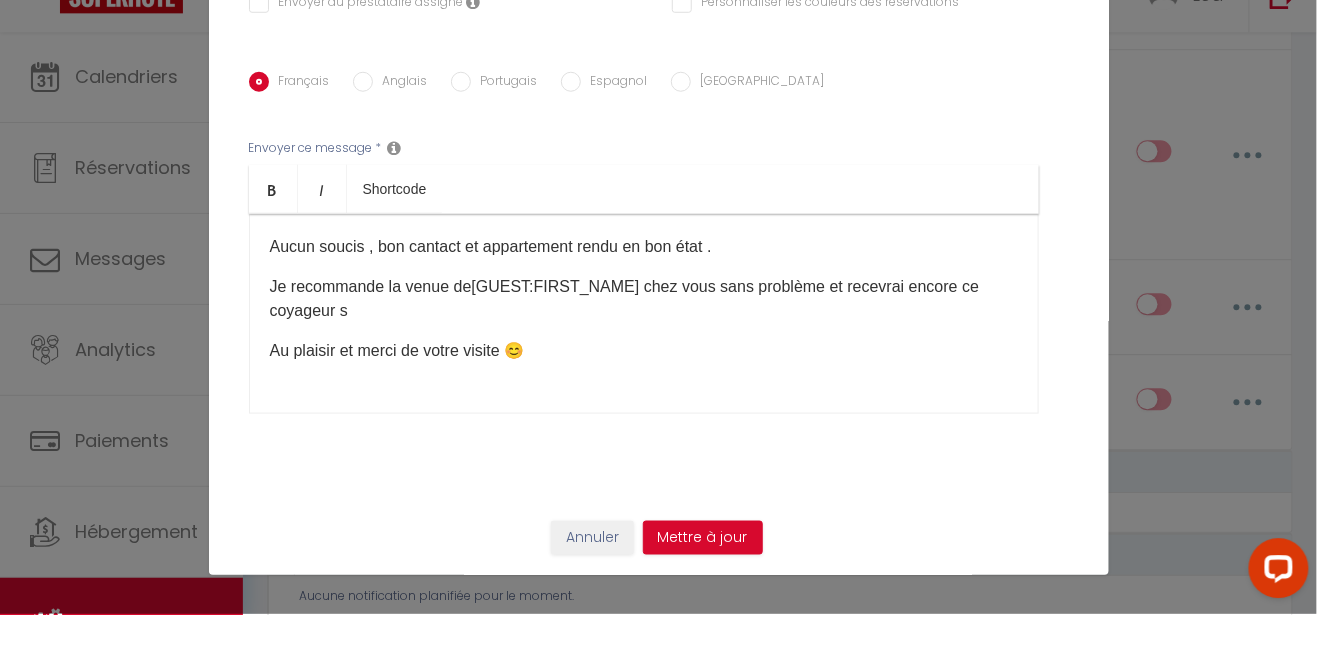 click on "Je recommande la venue de  [GUEST:FIRST_NAME] chez vous sans problème et recevrai encore ce coyageur s" at bounding box center (644, 337) 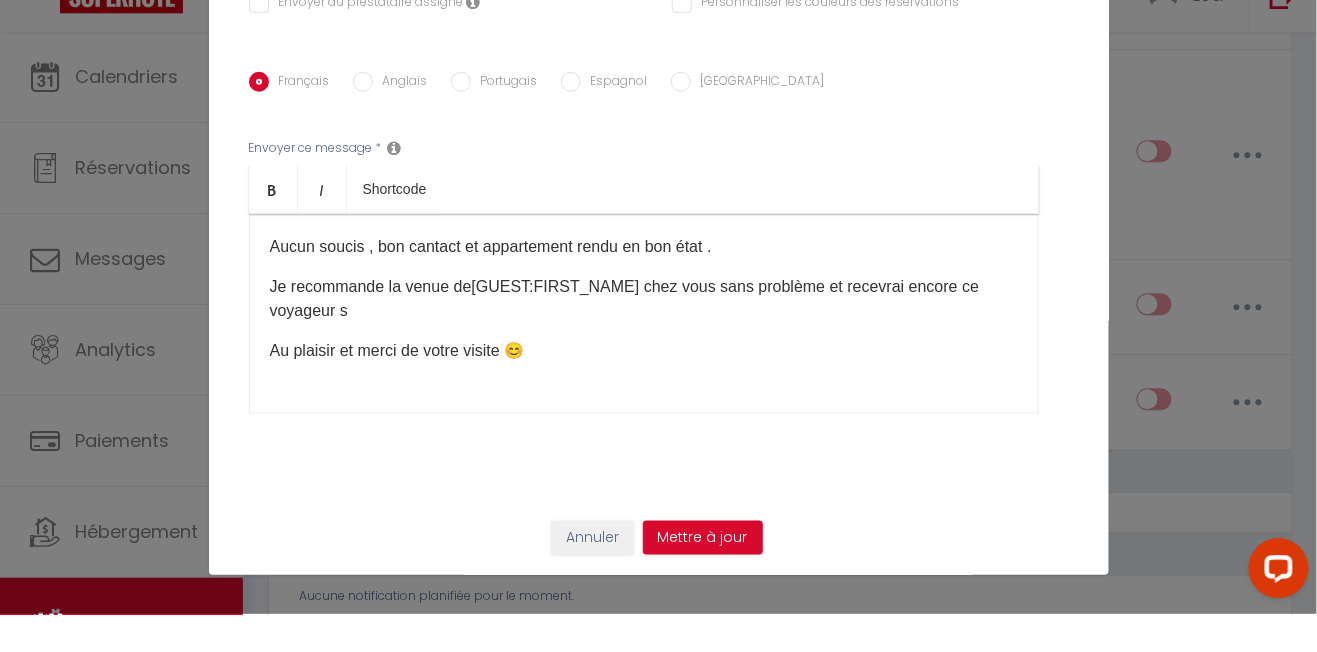 click on "Je recommande la venue de  [GUEST:FIRST_NAME] chez vous sans problème et recevrai encore ce voyageur s" at bounding box center (644, 337) 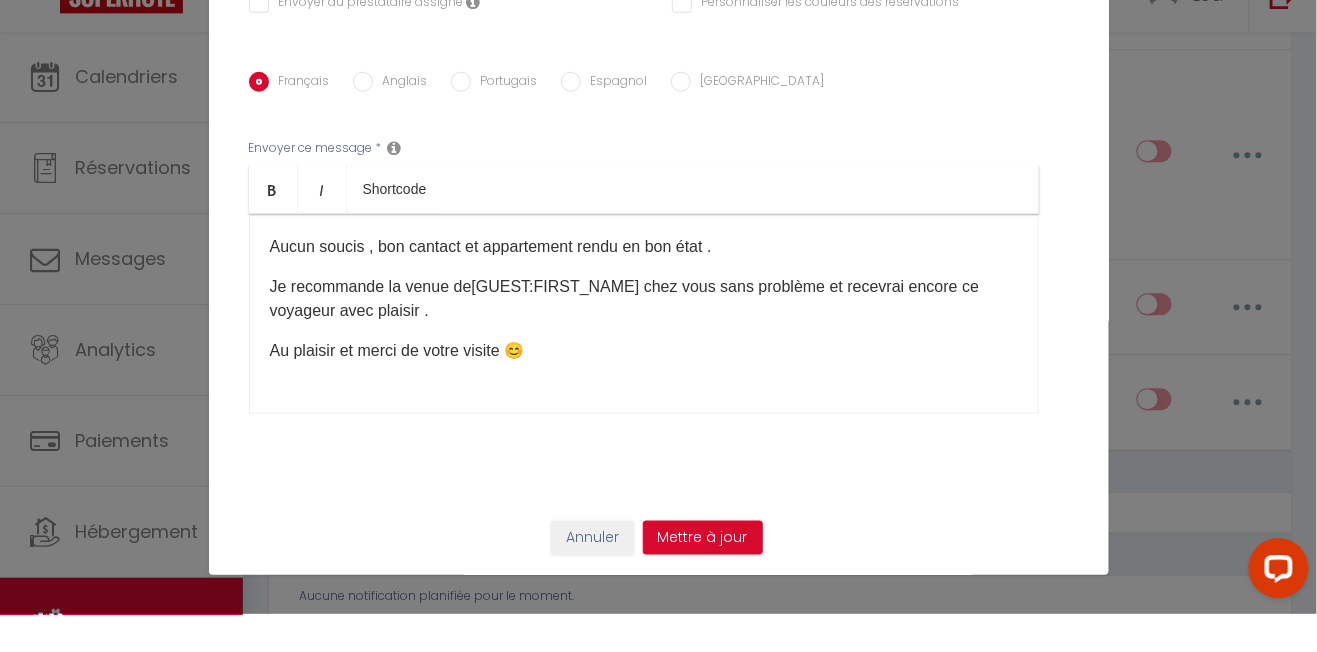 click on "Au plaisir et merci de votre visite 😊​" at bounding box center (644, 389) 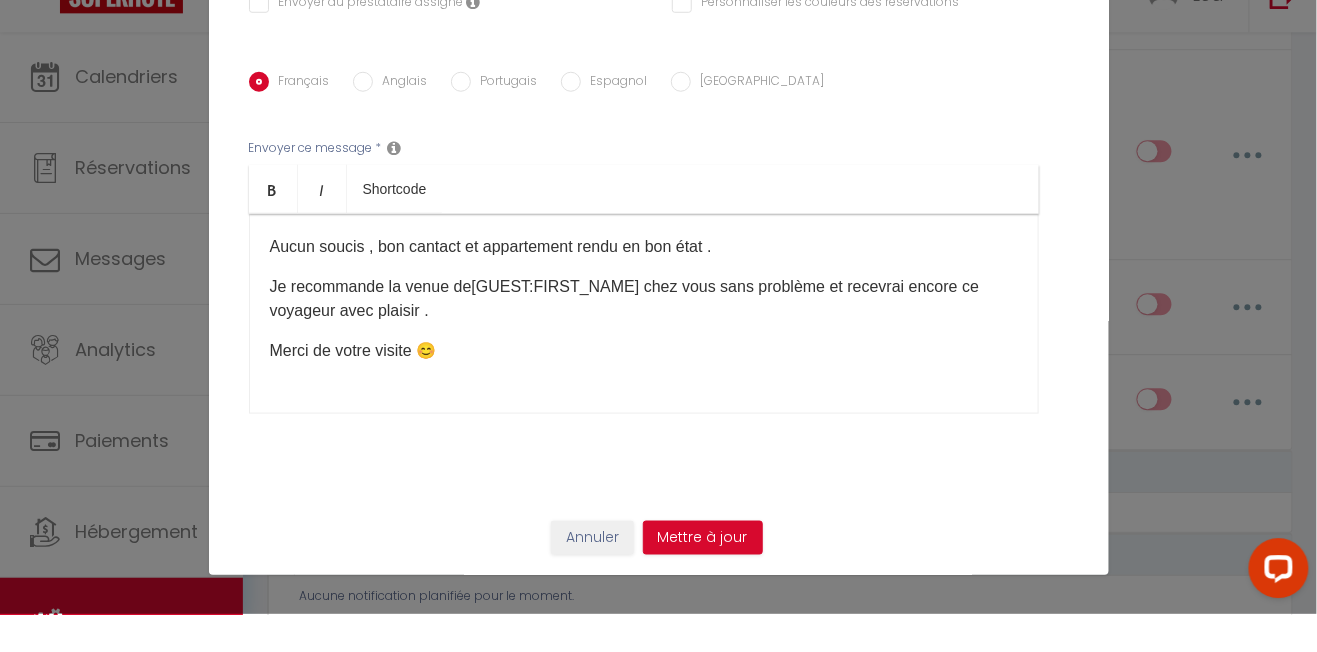 click on "Merci de votre visite 😊​" at bounding box center [644, 389] 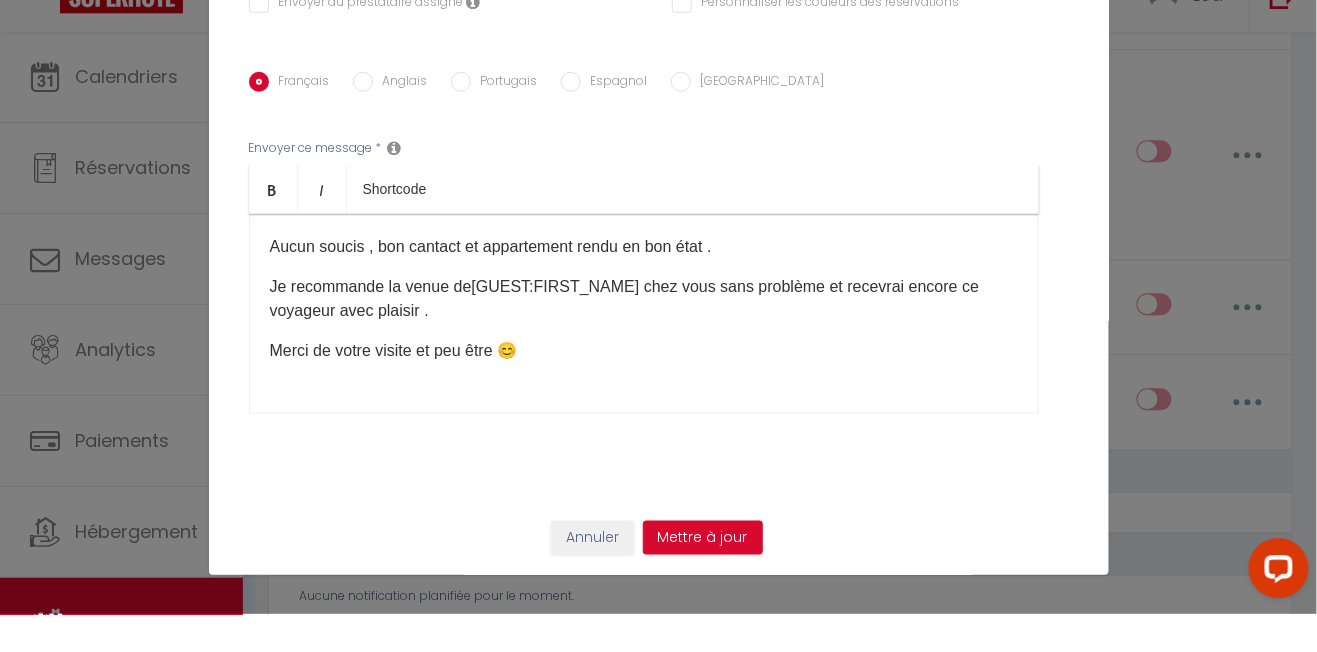 click on "Merci de votre visite et peu être 😊​" at bounding box center [644, 389] 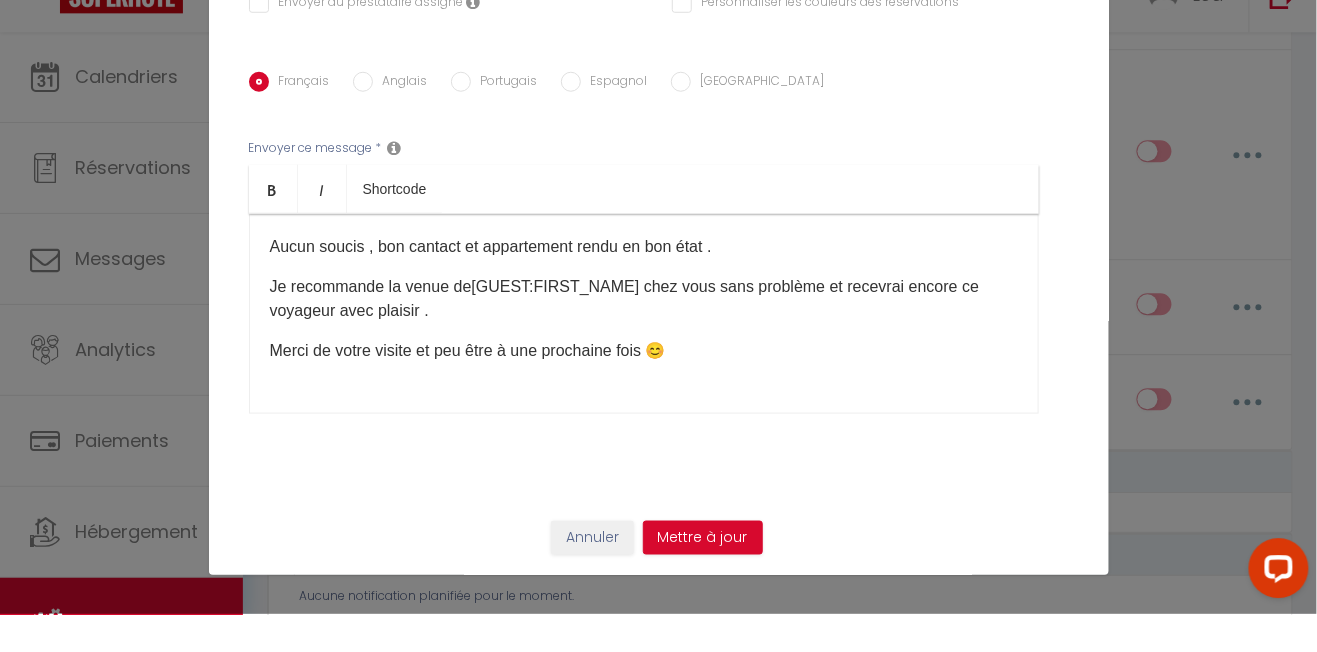 click on "Merci de votre visite et peu être à une prochaine fois 😊​" at bounding box center [644, 389] 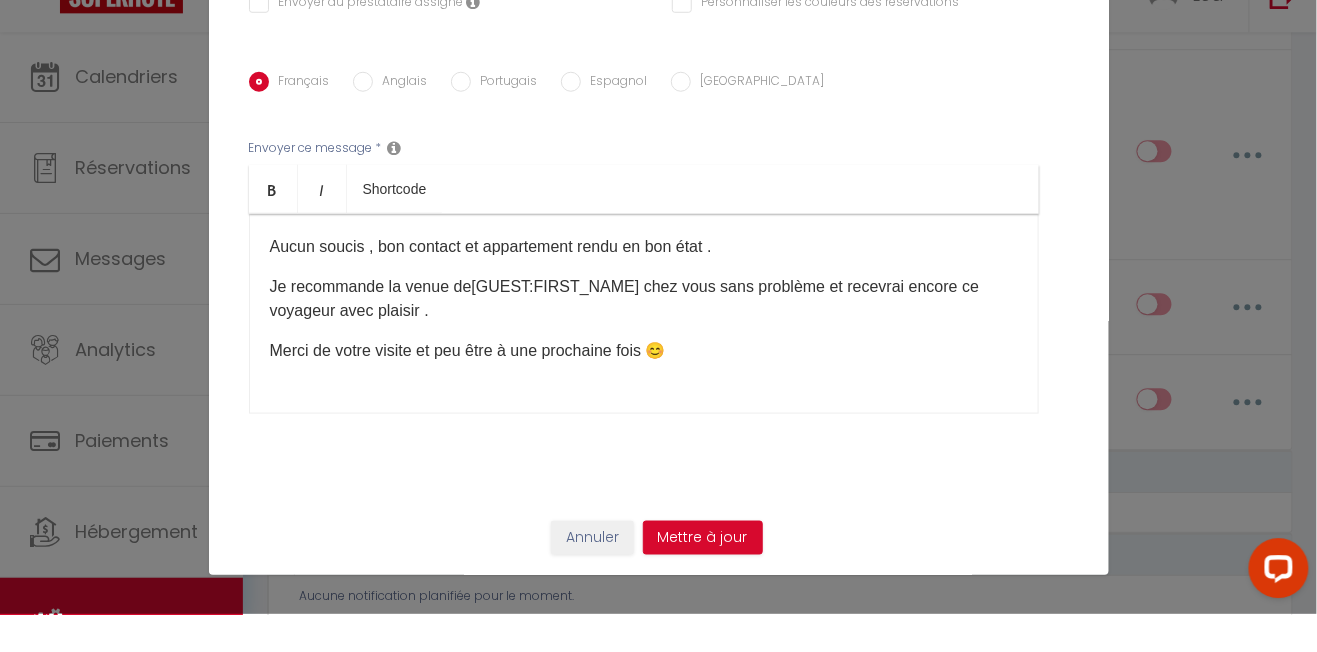 click on "Merci de votre visite et peu être à une prochaine fois 😊​" at bounding box center (644, 389) 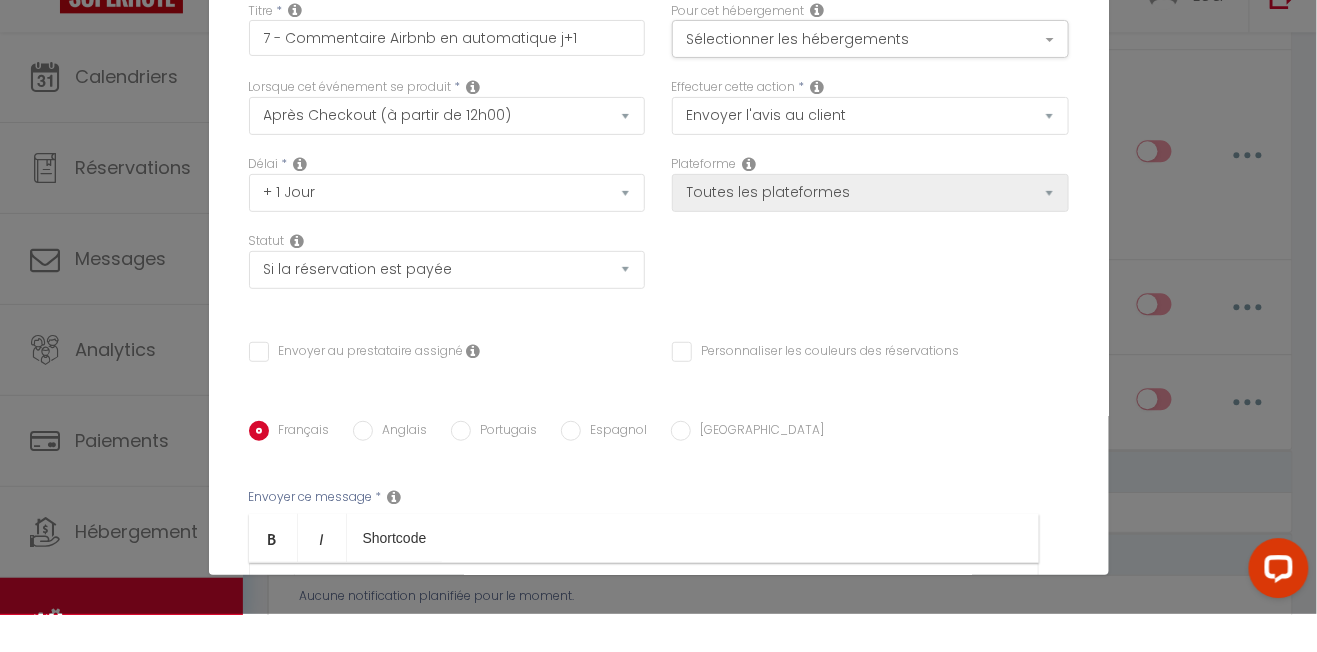 scroll, scrollTop: 0, scrollLeft: 0, axis: both 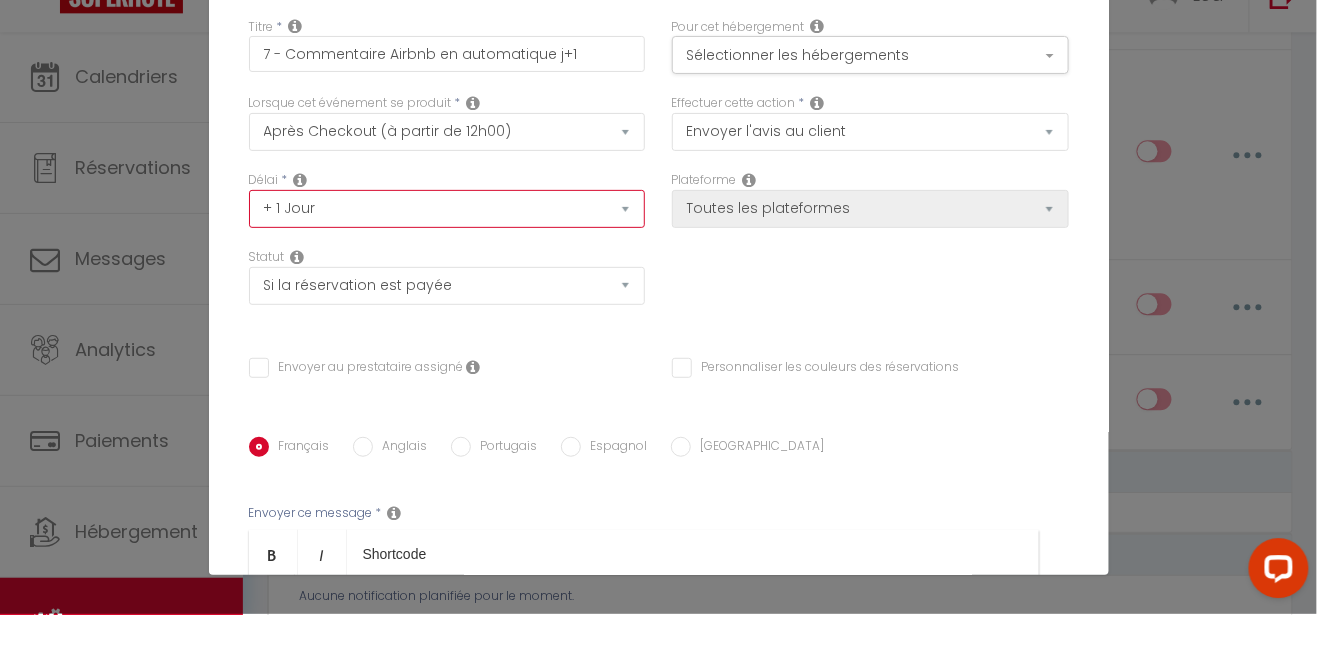 click on "Immédiat + 10 Minutes + 1 Heure + 2 Heures + 3 Heures + 4 Heures + 5 Heures + 6 Heures + 7 Heures + 8 Heures + 9 Heures + 10 Heures + 11 Heures + 12 Heures + 13 Heures + 14 Heures + 15 Heures + 16 Heures + 17 Heures + 18 Heures + 19 Heures + 20 Heures + 21 Heures + 22 Heures + 23 Heures   + 1 Jour + 2 Jours + 3 Jours + 4 Jours + 5 Jours + 6 Jours + 7 Jours + 8 Jours + 9 Jours + 10 Jours + 11 Jours + 12 Jours + 13 Jours + 14 Jours + 15 Jours + 16 Jours + 17 Jours + 18 Jours + 19 Jours + 20 Jours + 21 Jours + 22 Jours + 23 Jours + 24 Jours + 25 Jours + 26 Jours + 27 Jours + 28 Jours + 29 Jours + 30 Jours + 31 Jours + 32 Jours + 33 Jours + 34 Jours + 35 Jours + 36 Jours + 37 Jours + 38 Jours + 39 Jours + 40 Jours + 41 Jours + 42 Jours + 43 Jours + 44 Jours + 45 Jours + 46 Jours + 47 Jours + 48 Jours + 49 Jours + 50 Jours + 51 Jours + 52 Jours + 53 Jours + 54 Jours + 55 Jours + 56 Jours + 57 Jours + 58 Jours + 59 Jours + 60 Jours + 61 Jours + 62 Jours + 63 Jours + 64 Jours + 65 Jours + 66 Jours + 67 Jours" at bounding box center [447, 247] 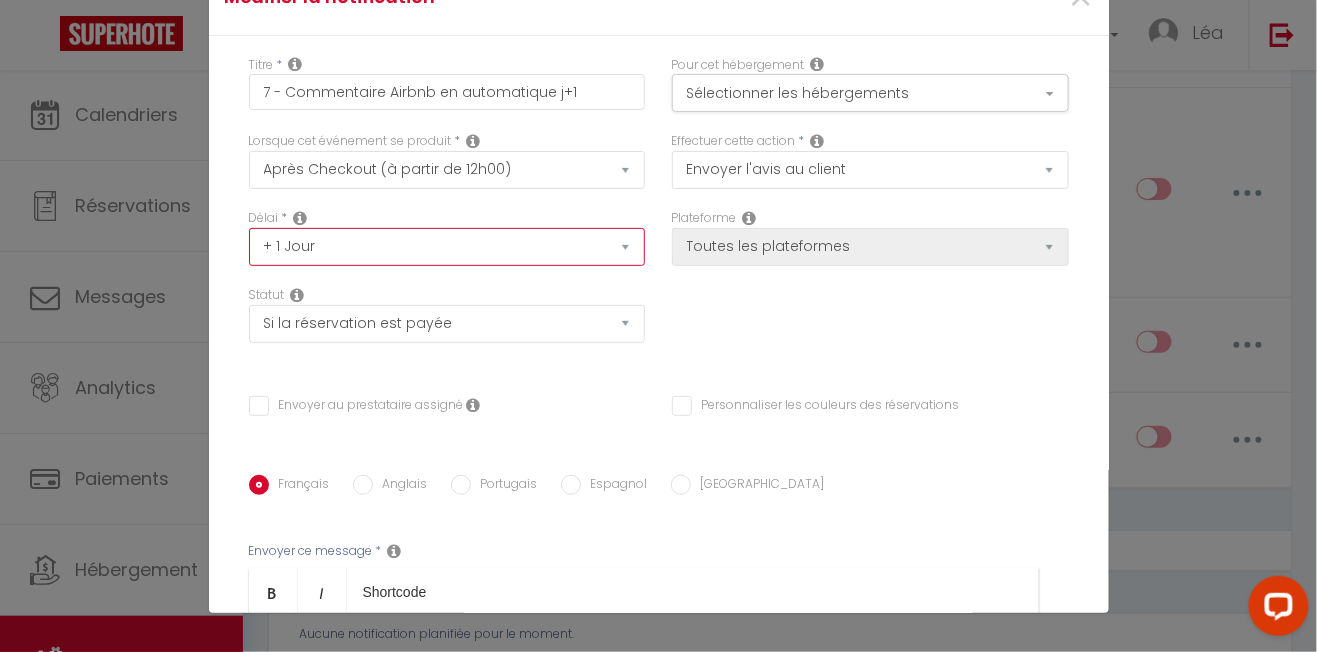 select on "3 Jours" 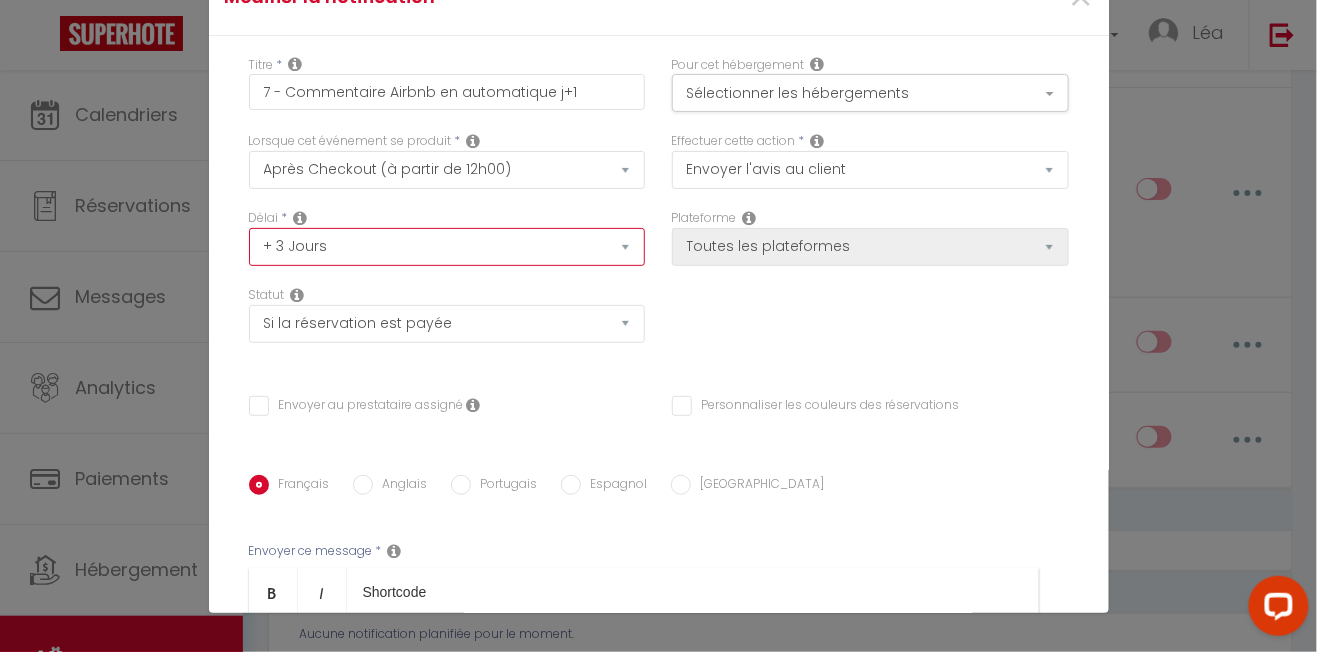 checkbox on "false" 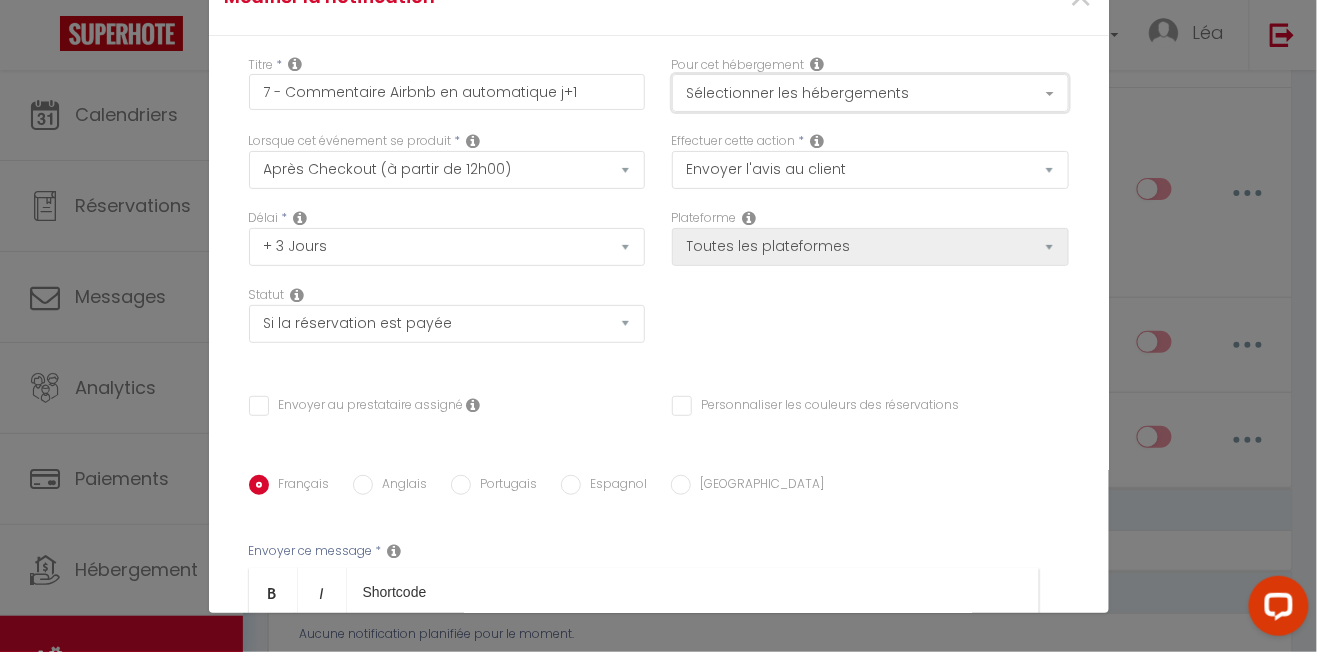 click on "Sélectionner les hébergements" at bounding box center (870, 93) 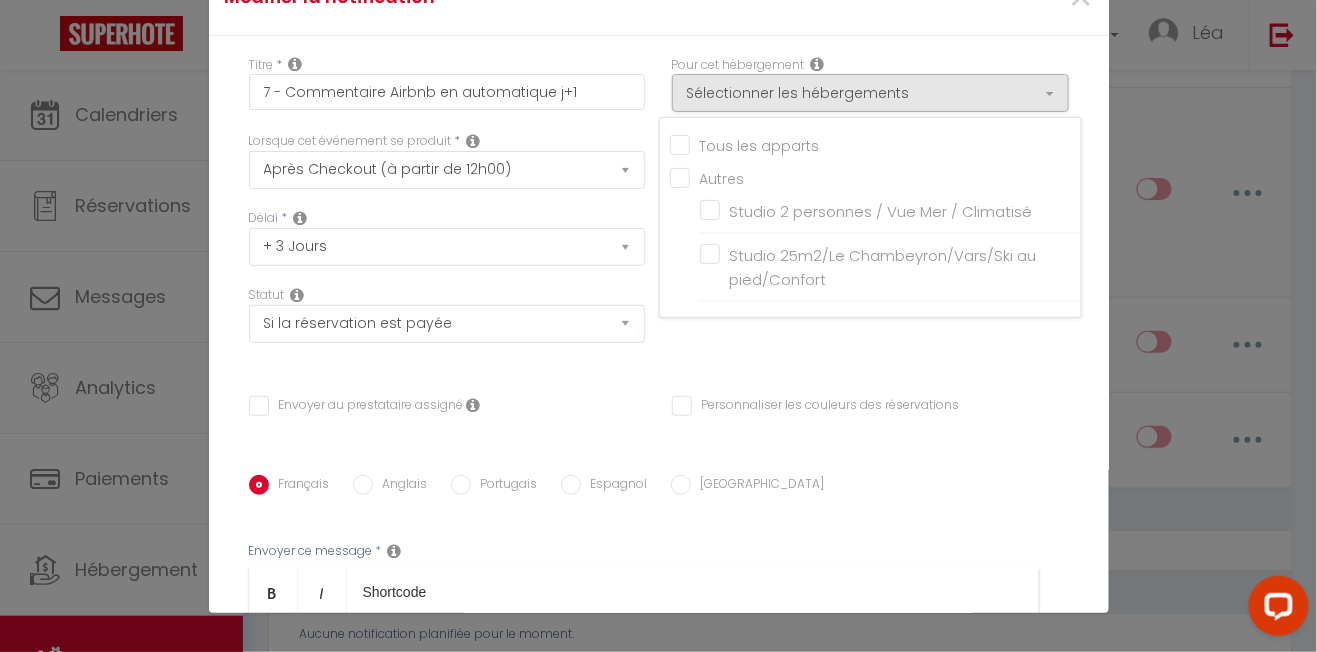 click on "Tous les apparts" at bounding box center (875, 143) 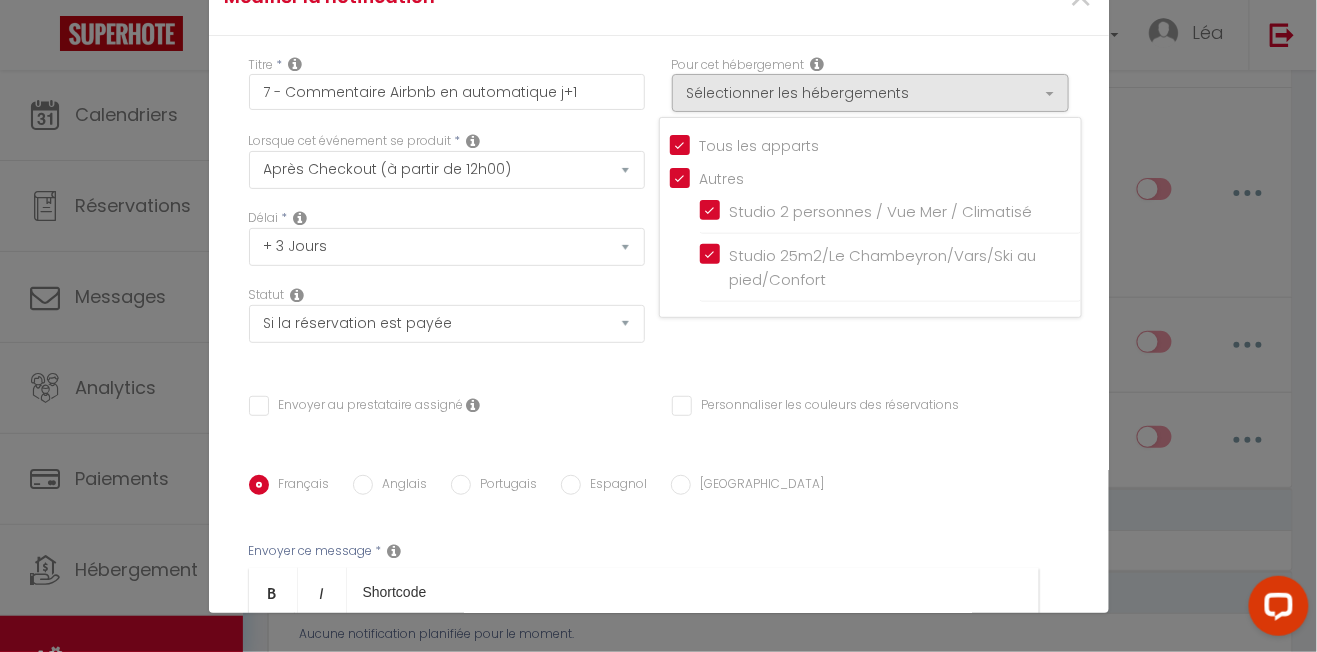 checkbox on "false" 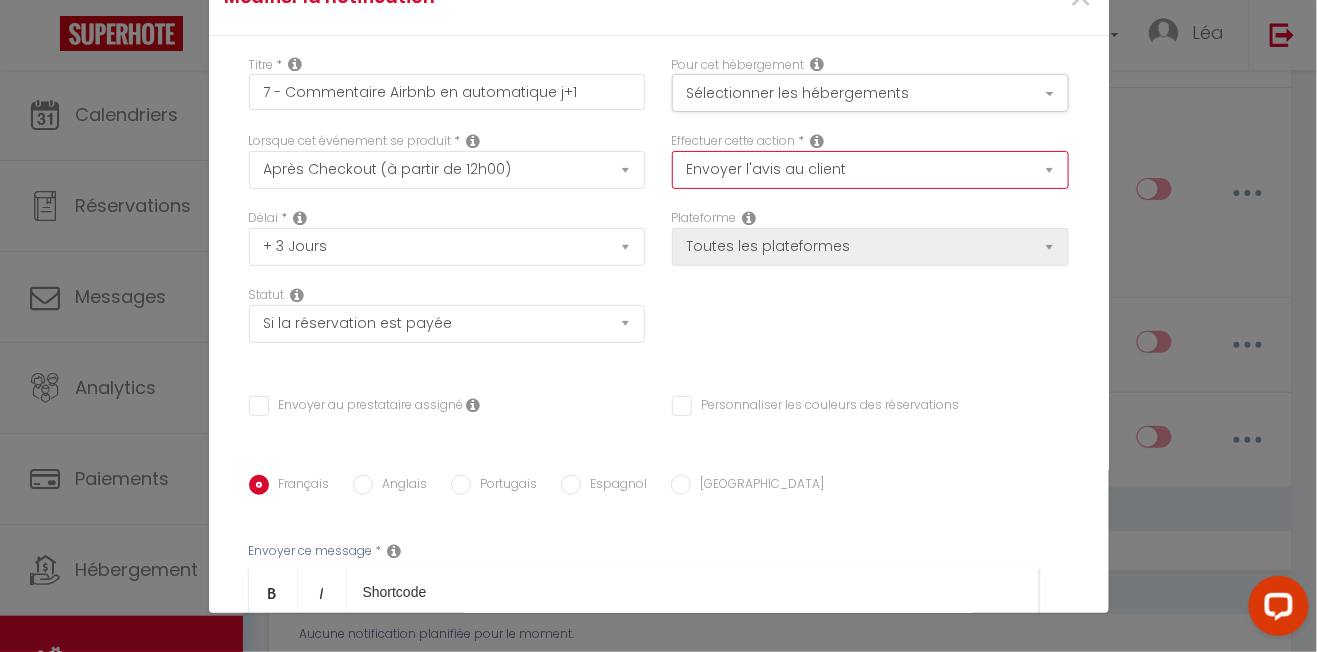 click on "Envoyer un email   Envoyer un SMS   Envoyer une notification push   Envoyer l'avis au client" at bounding box center [870, 170] 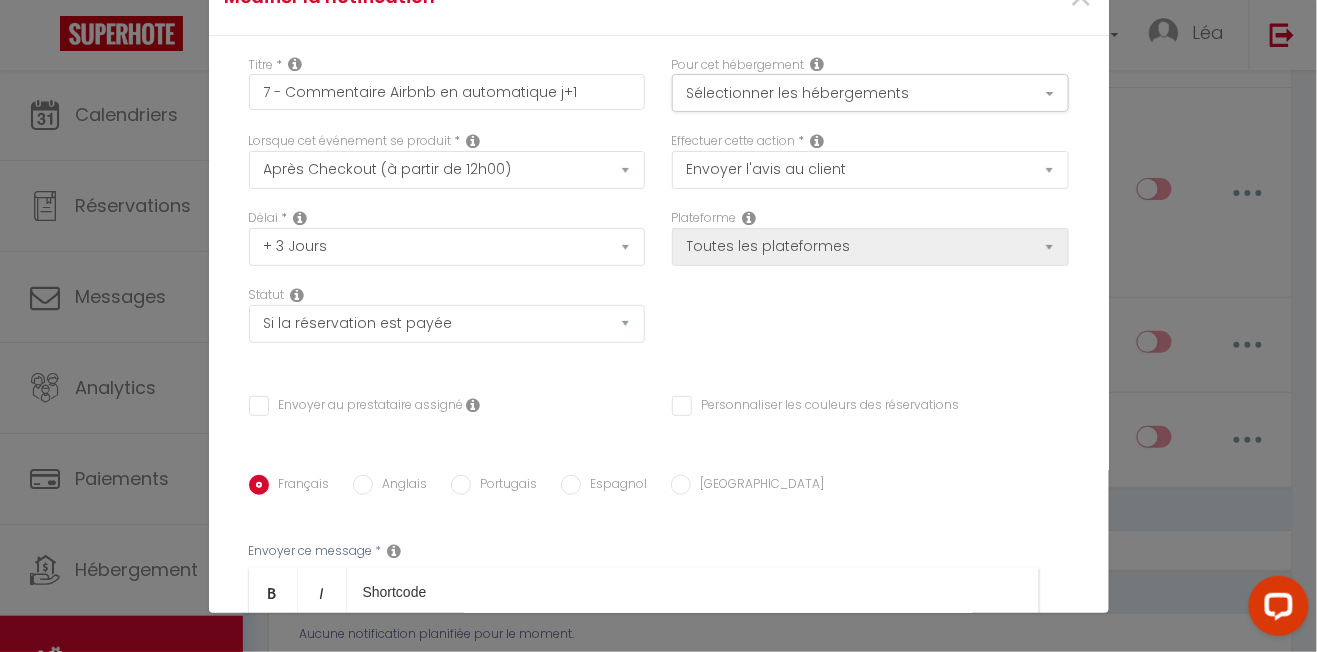 click on "Statut     Aucun   Si la réservation est payée   Si réservation non payée   Si la caution a été prise   Si caution non payée" at bounding box center (446, 324) 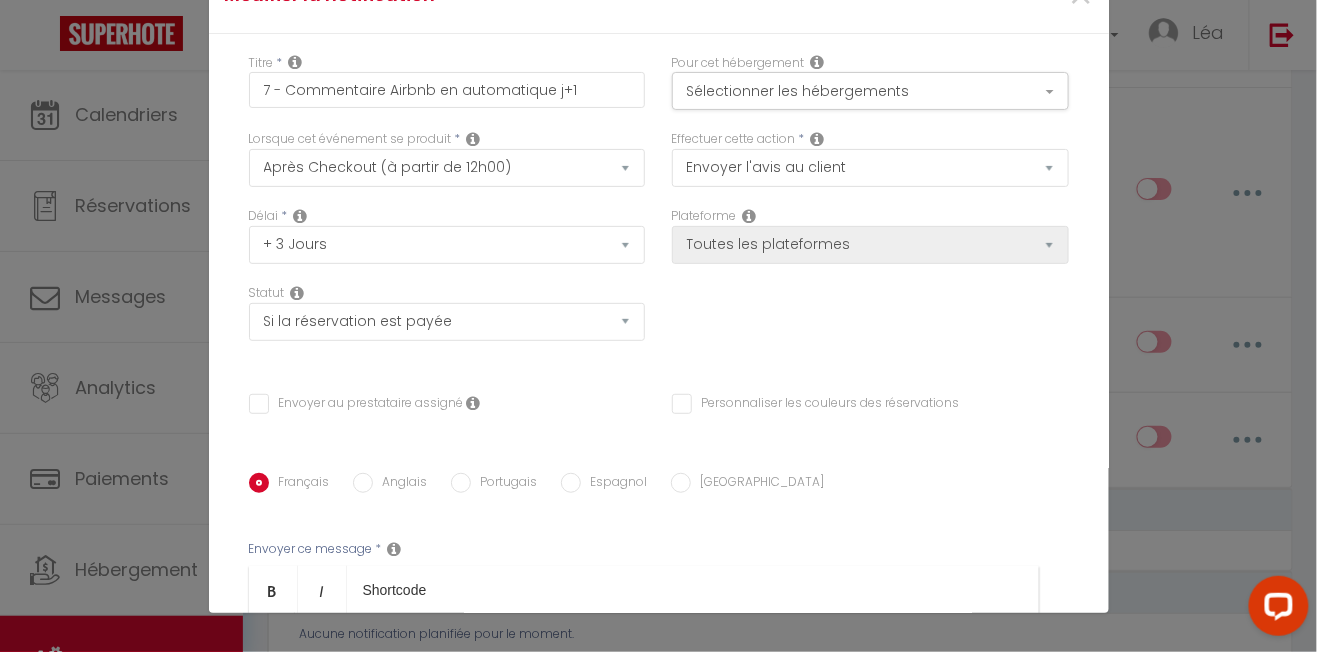 scroll, scrollTop: 0, scrollLeft: 0, axis: both 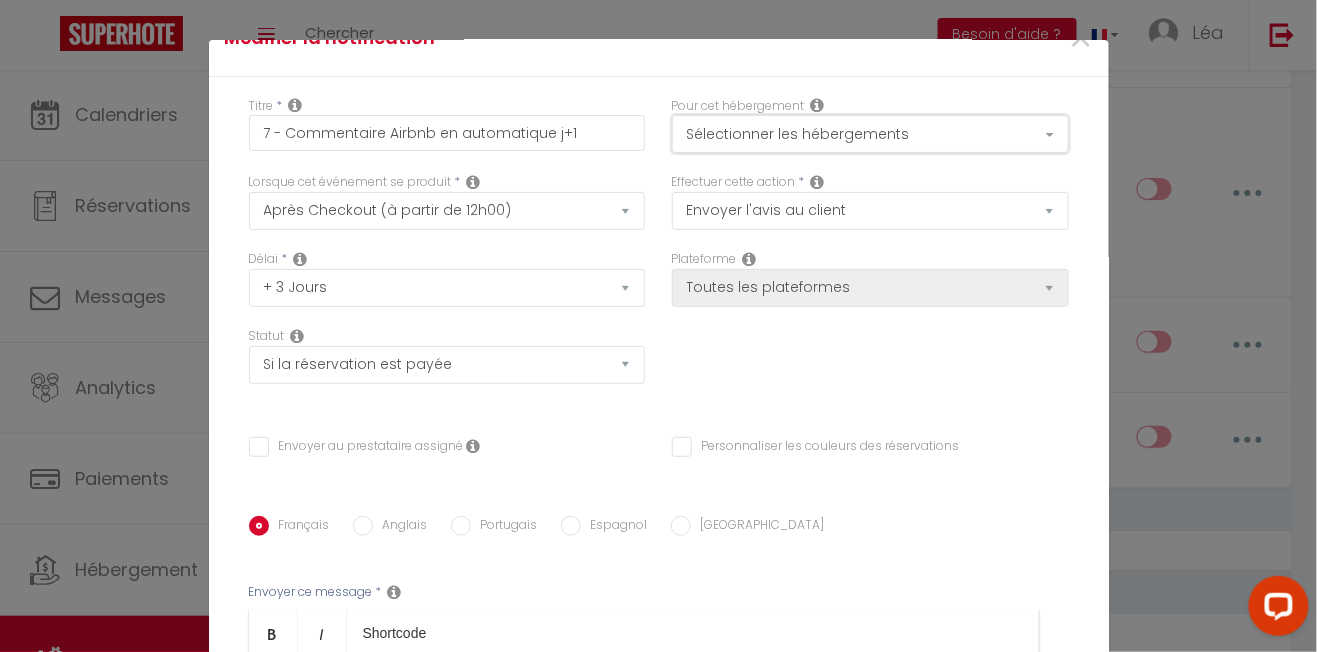 click on "Sélectionner les hébergements" at bounding box center (870, 134) 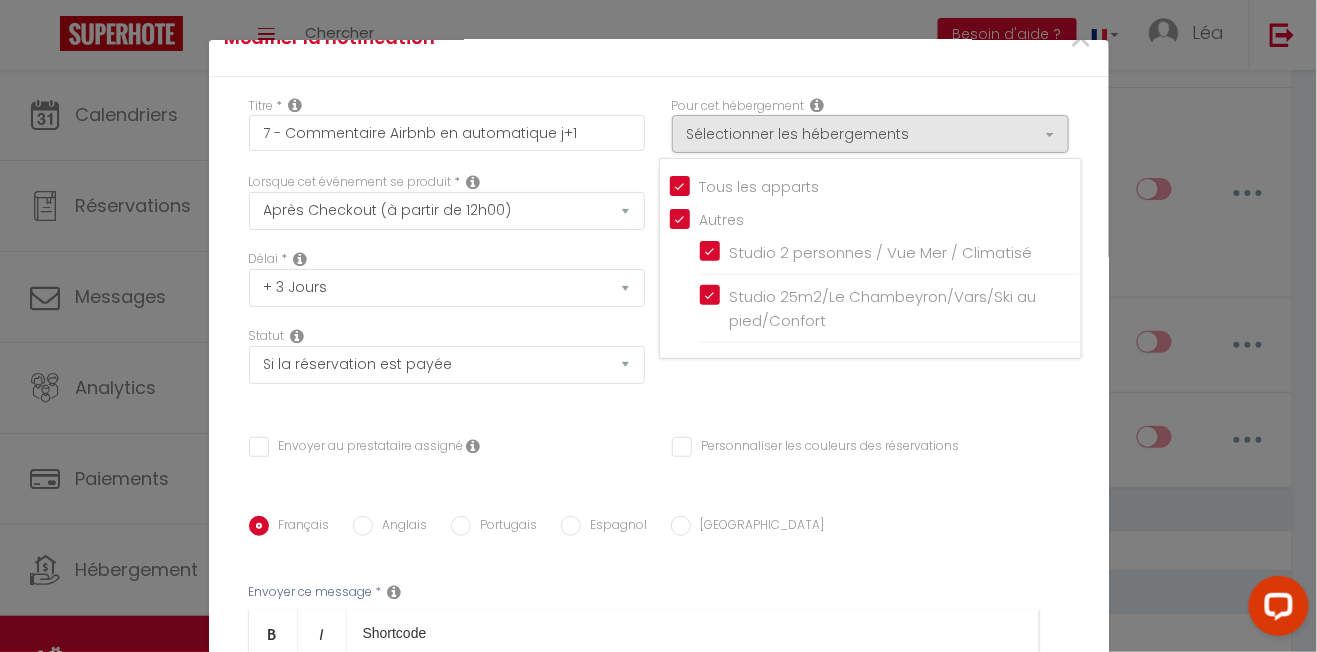 click at bounding box center [658, 326] 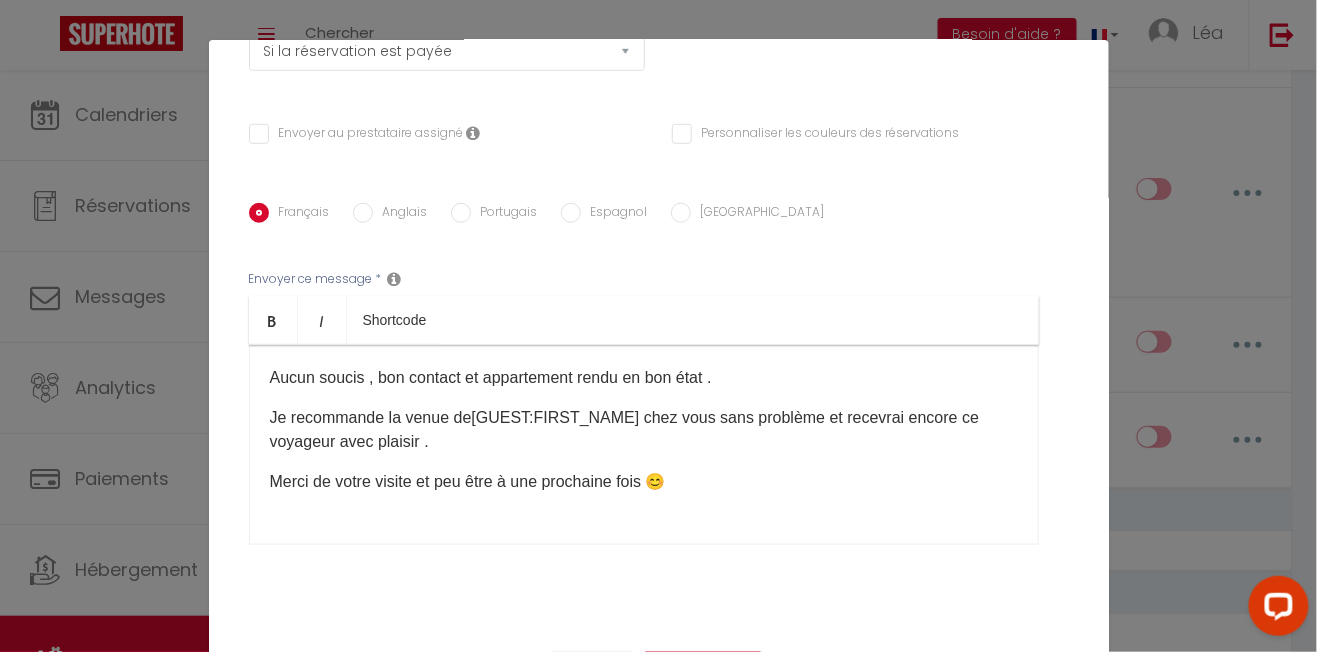 scroll, scrollTop: 366, scrollLeft: 0, axis: vertical 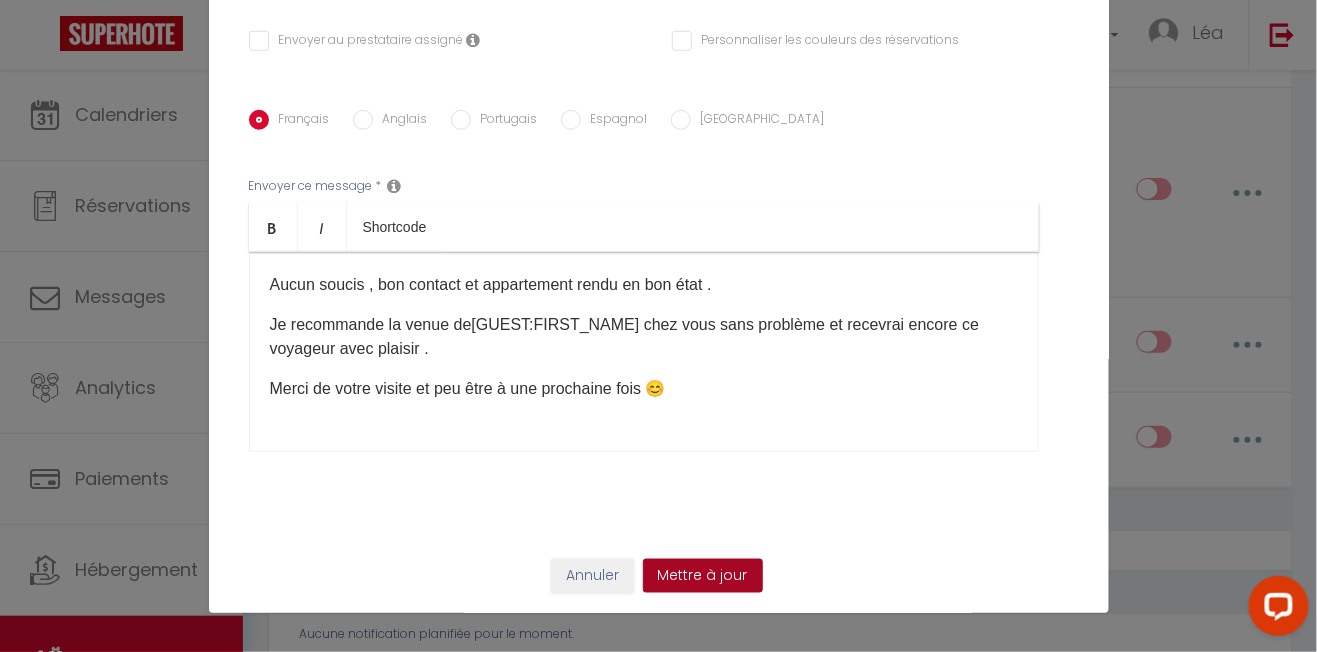 click on "Mettre à jour" at bounding box center [703, 576] 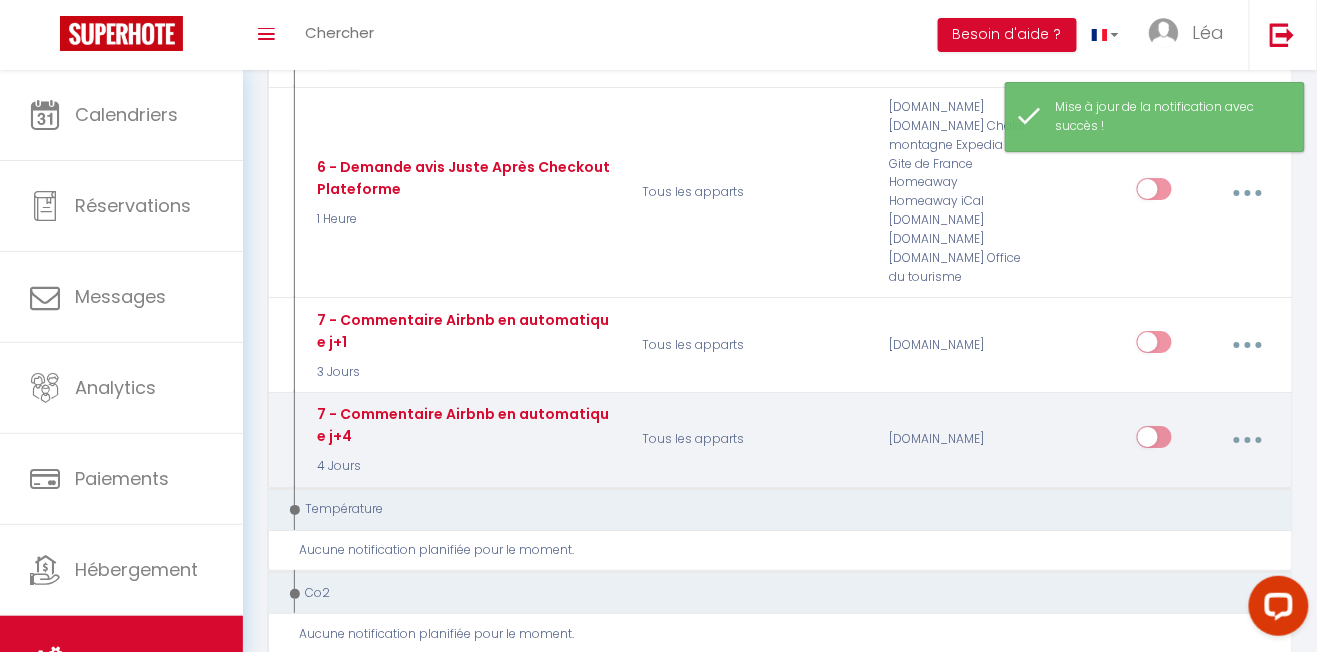click at bounding box center [1248, 440] 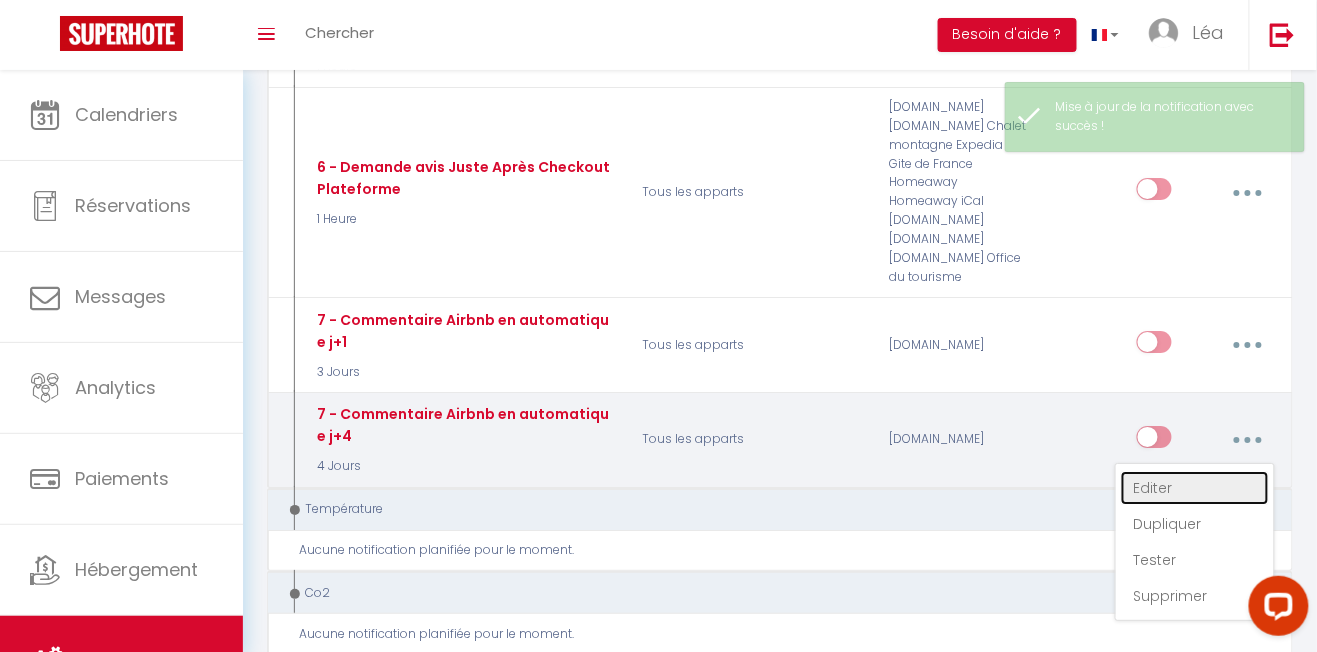 click on "Editer" at bounding box center (1195, 488) 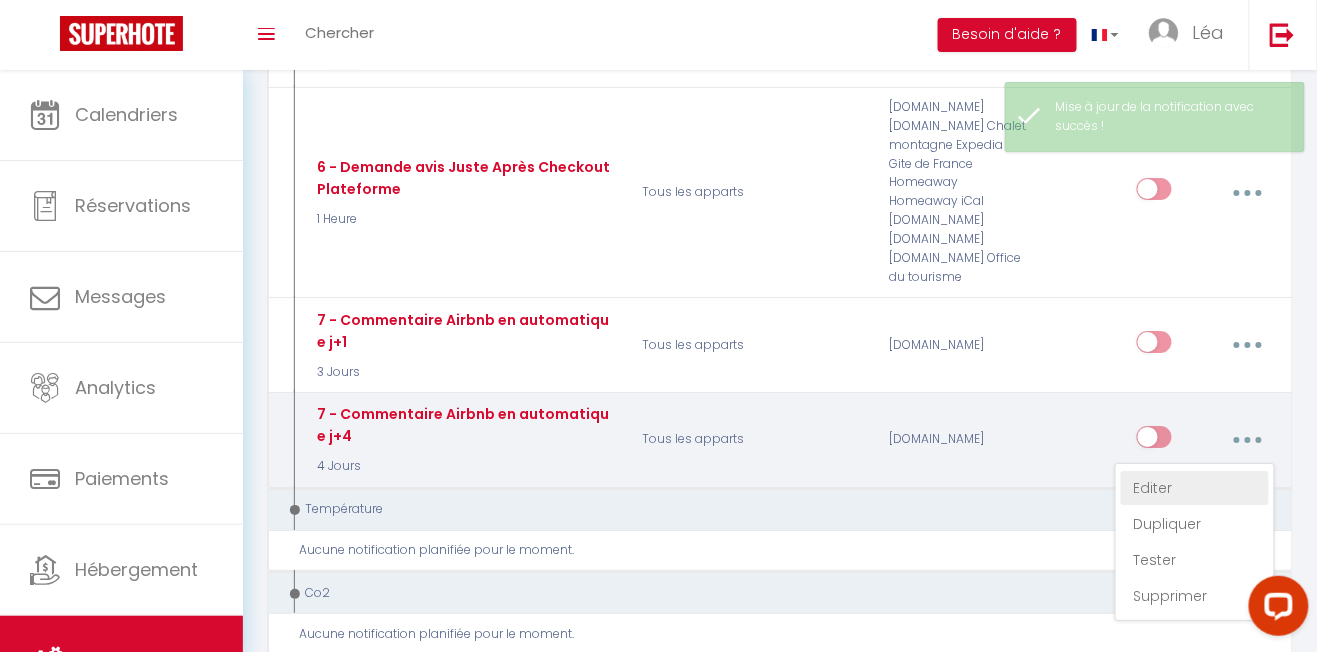 type on "7 - Commentaire Airbnb en automatique j+4" 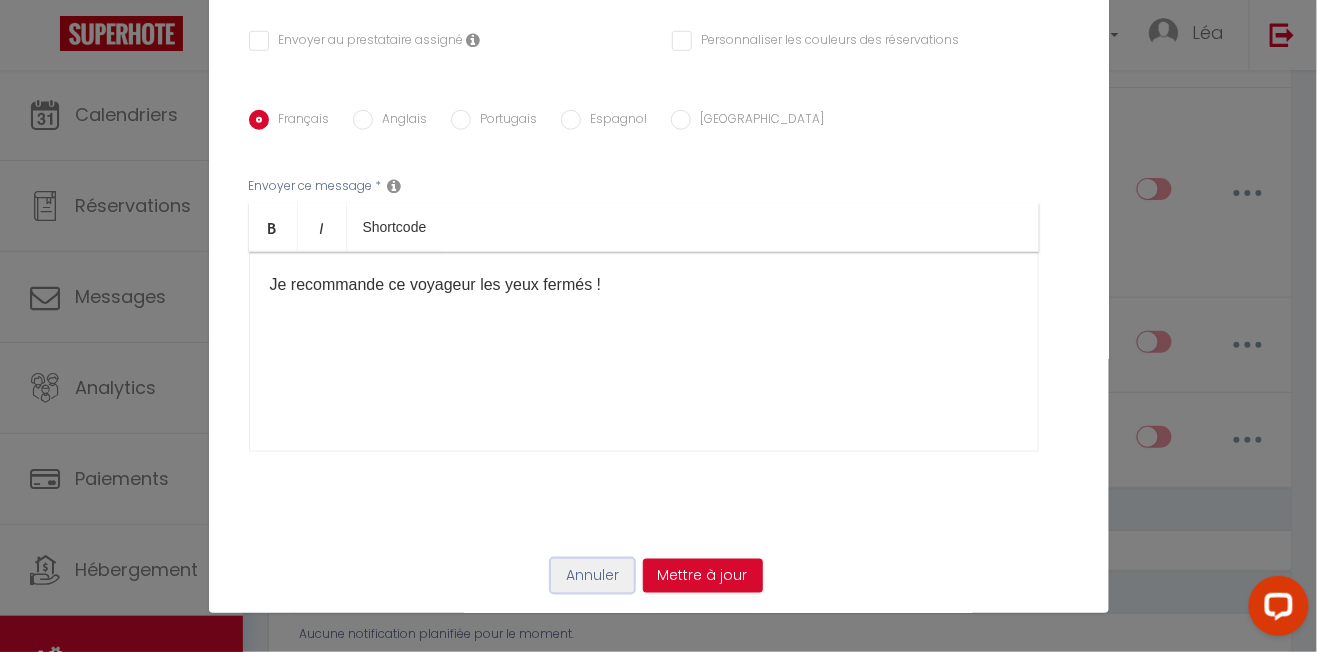 click on "Annuler" at bounding box center (592, 576) 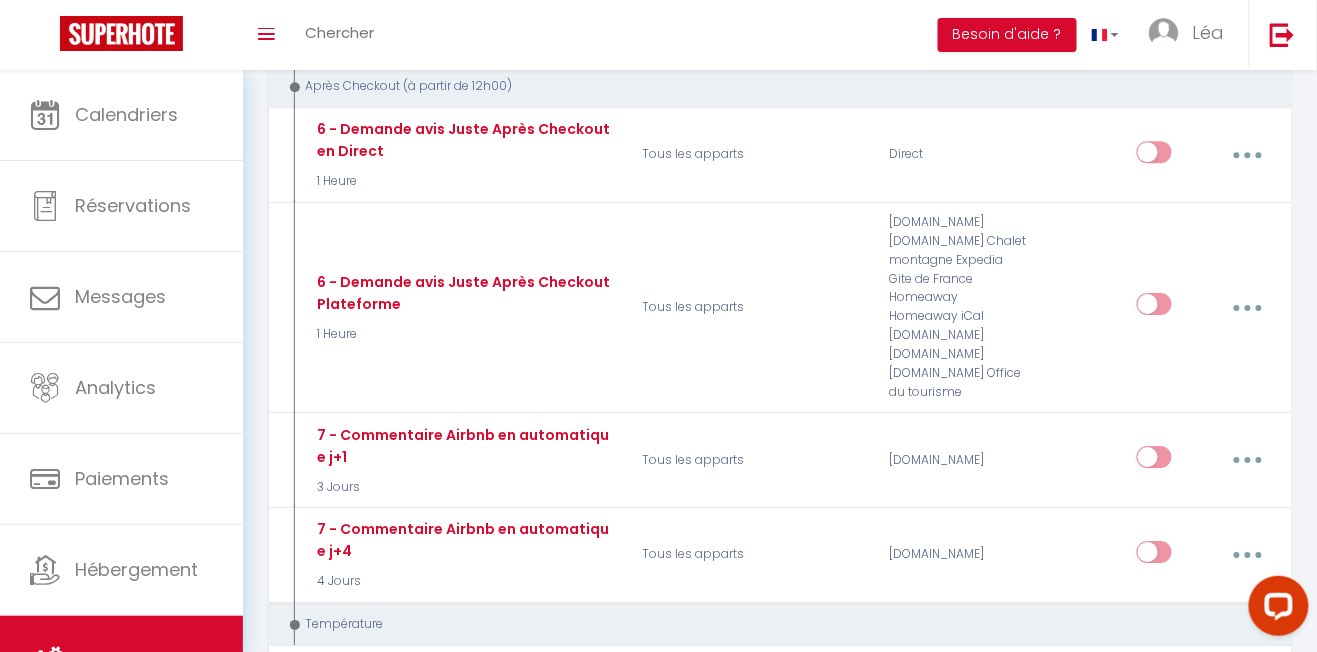 scroll, scrollTop: 1635, scrollLeft: 0, axis: vertical 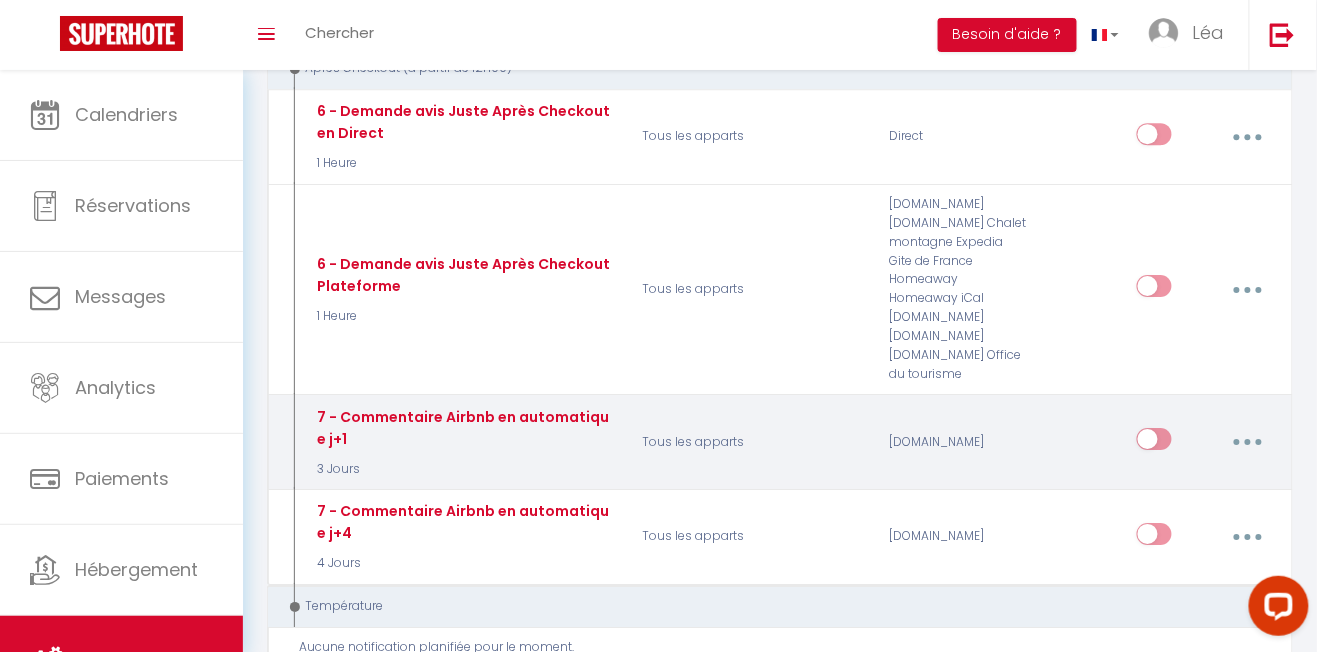 click at bounding box center (1154, 443) 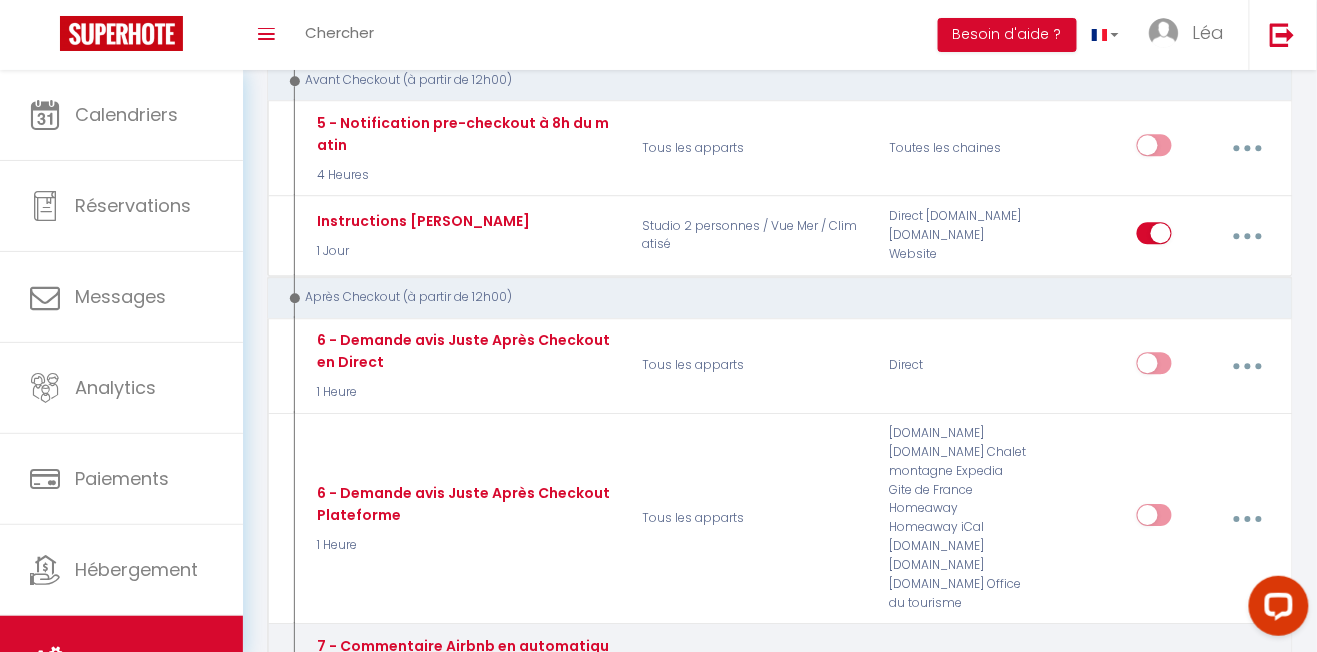 scroll, scrollTop: 1406, scrollLeft: 0, axis: vertical 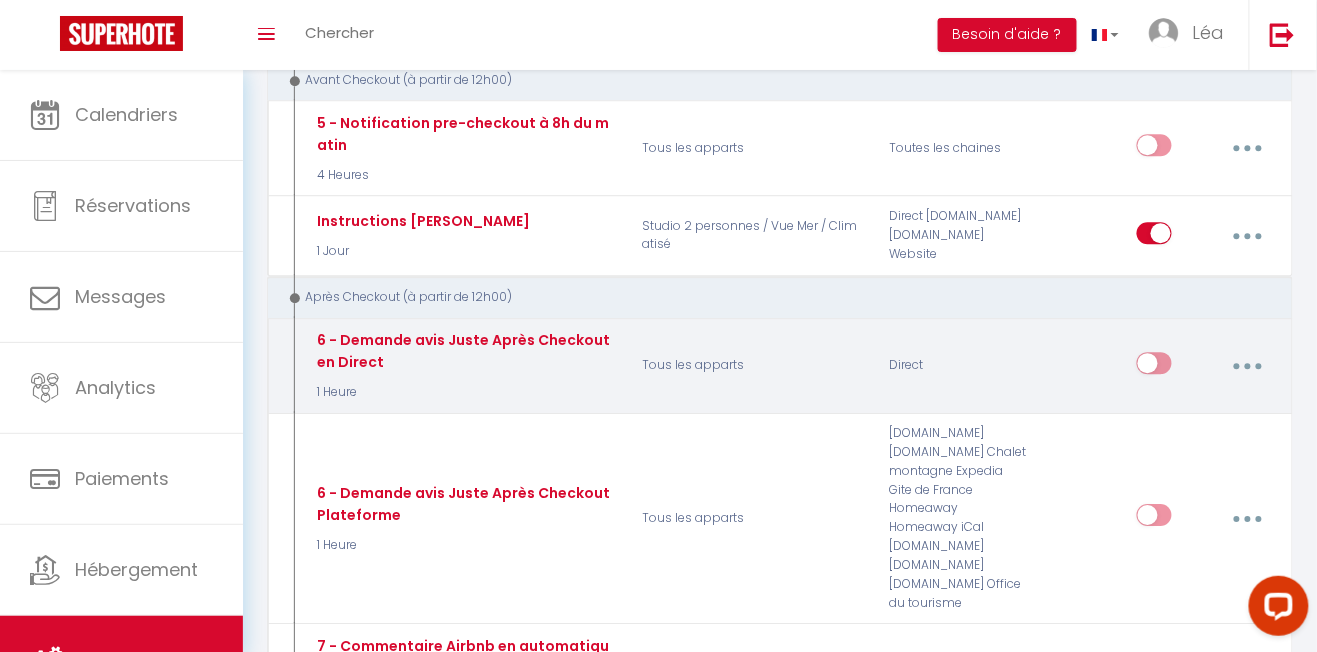 click at bounding box center [1248, 366] 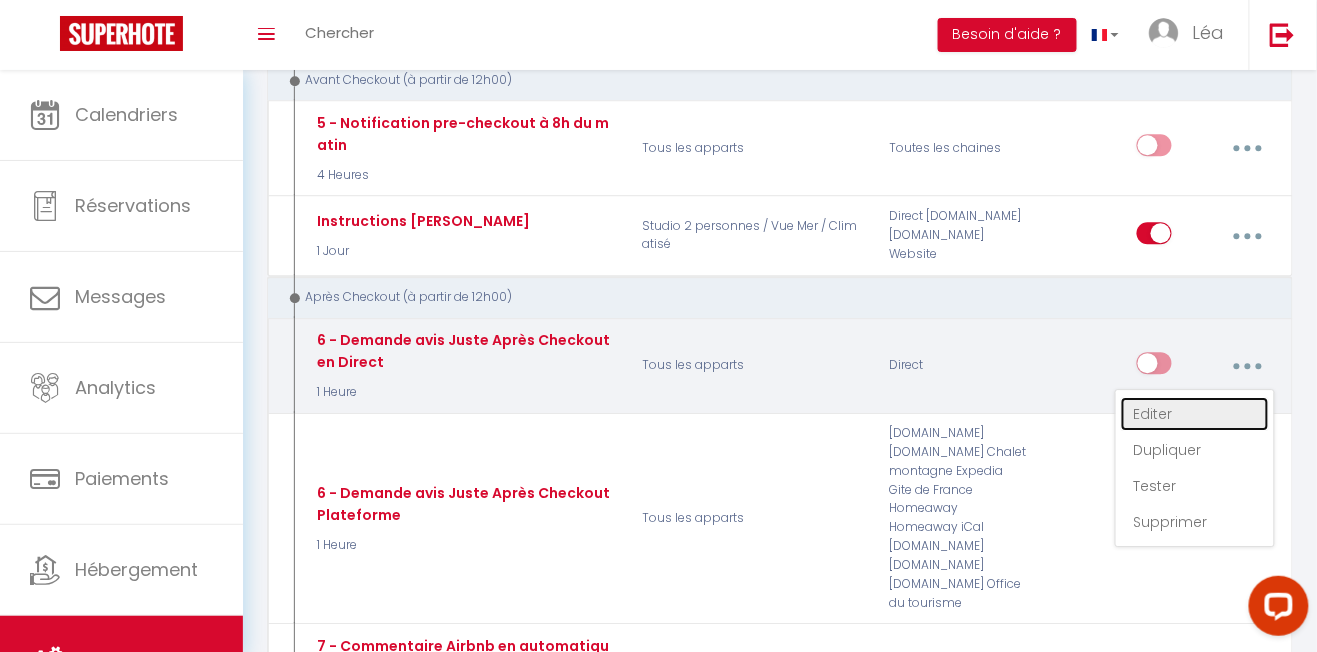 click on "Editer" at bounding box center (1195, 414) 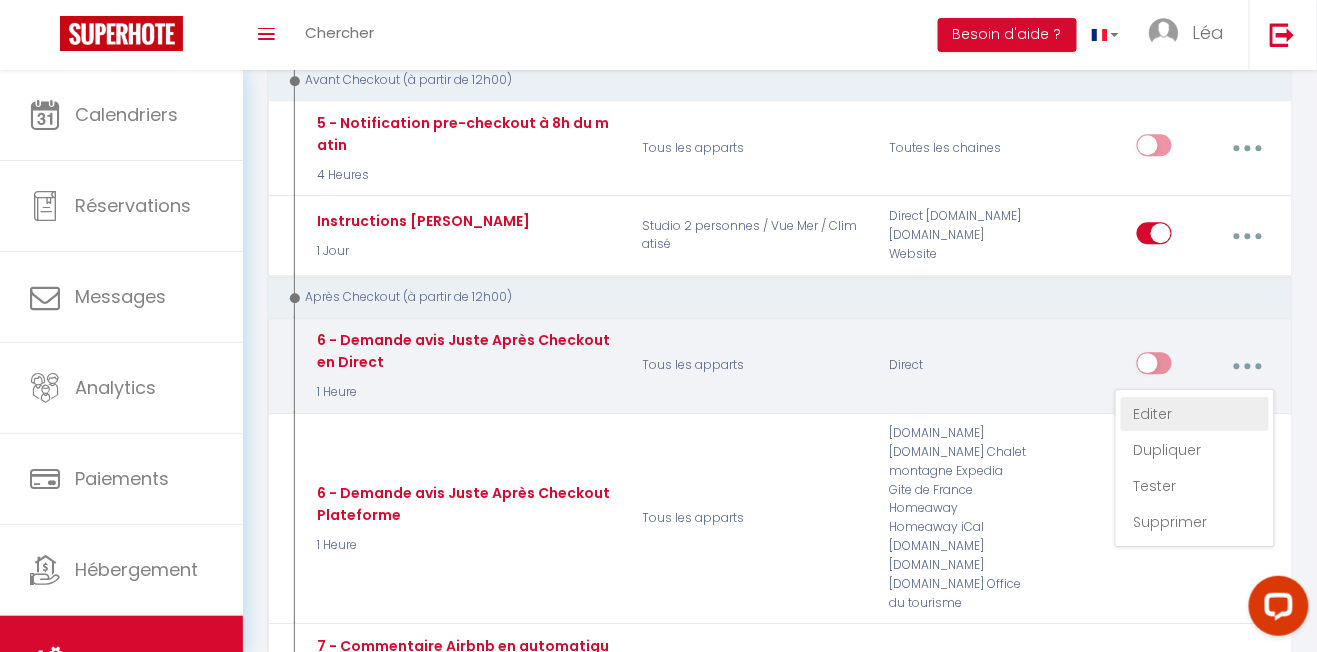 type on "6 - Demande avis Juste Après Checkout en Direct" 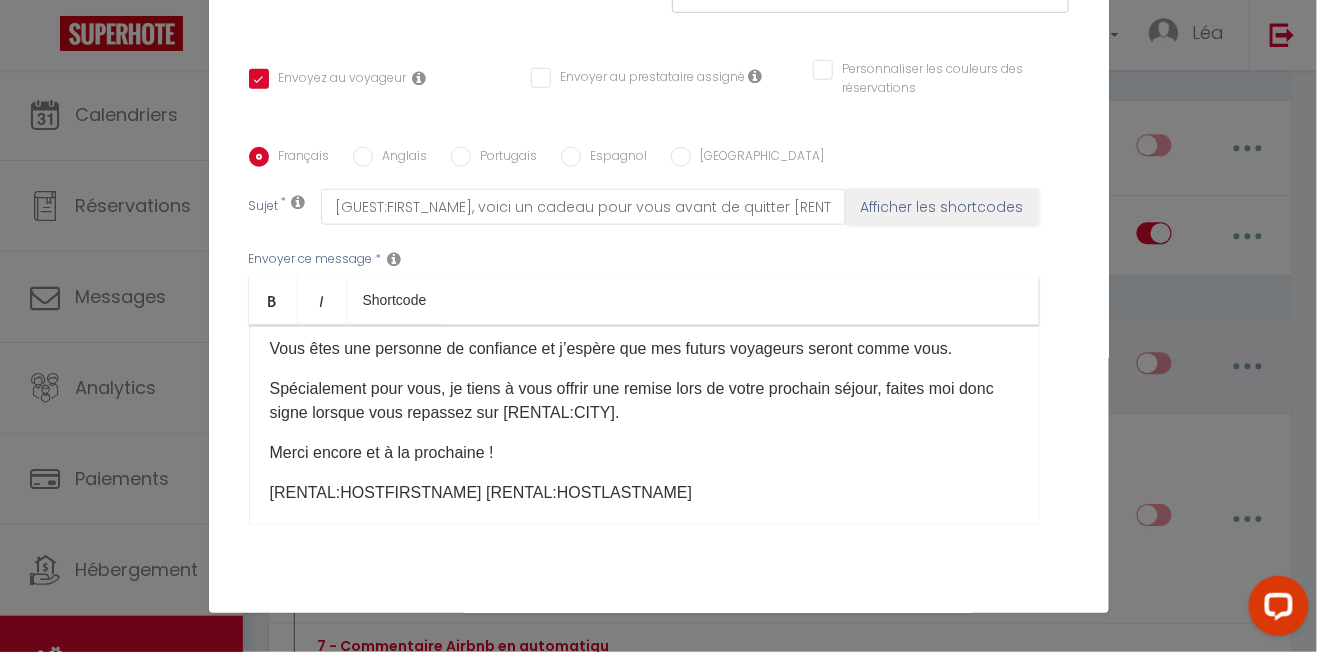 scroll, scrollTop: 0, scrollLeft: 0, axis: both 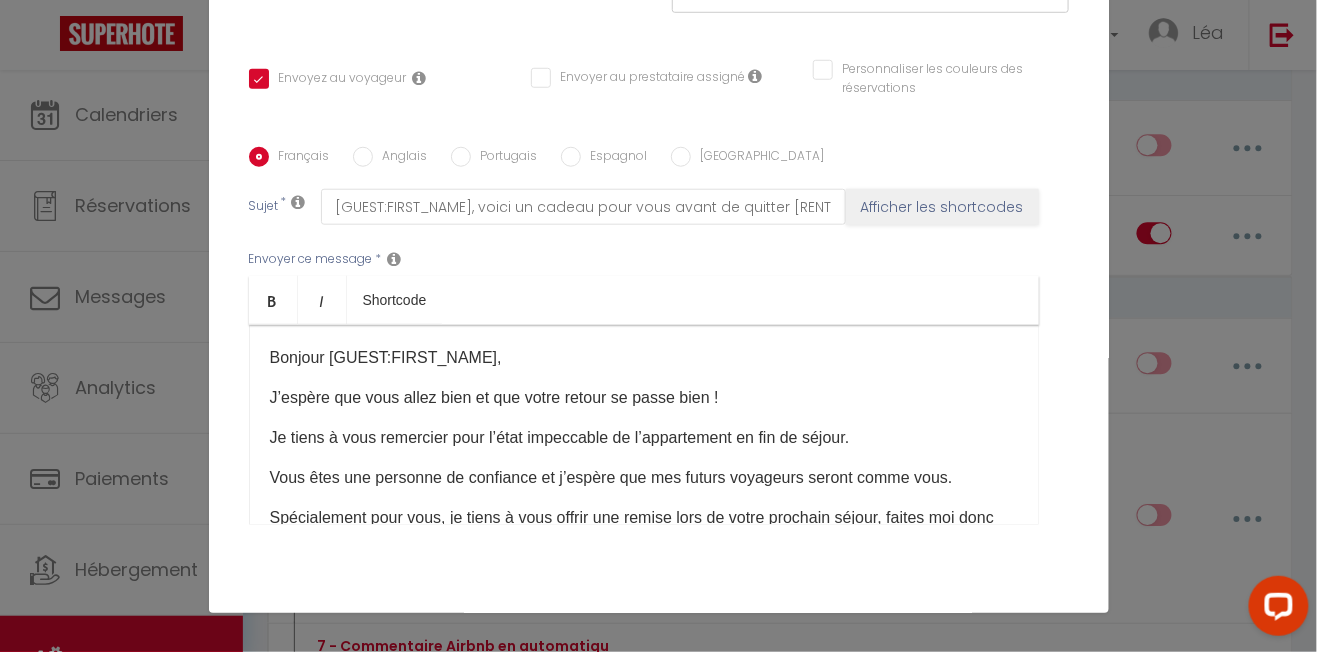 click on "J’espère que vous allez bien et que votre retour se passe bien !" at bounding box center (644, 398) 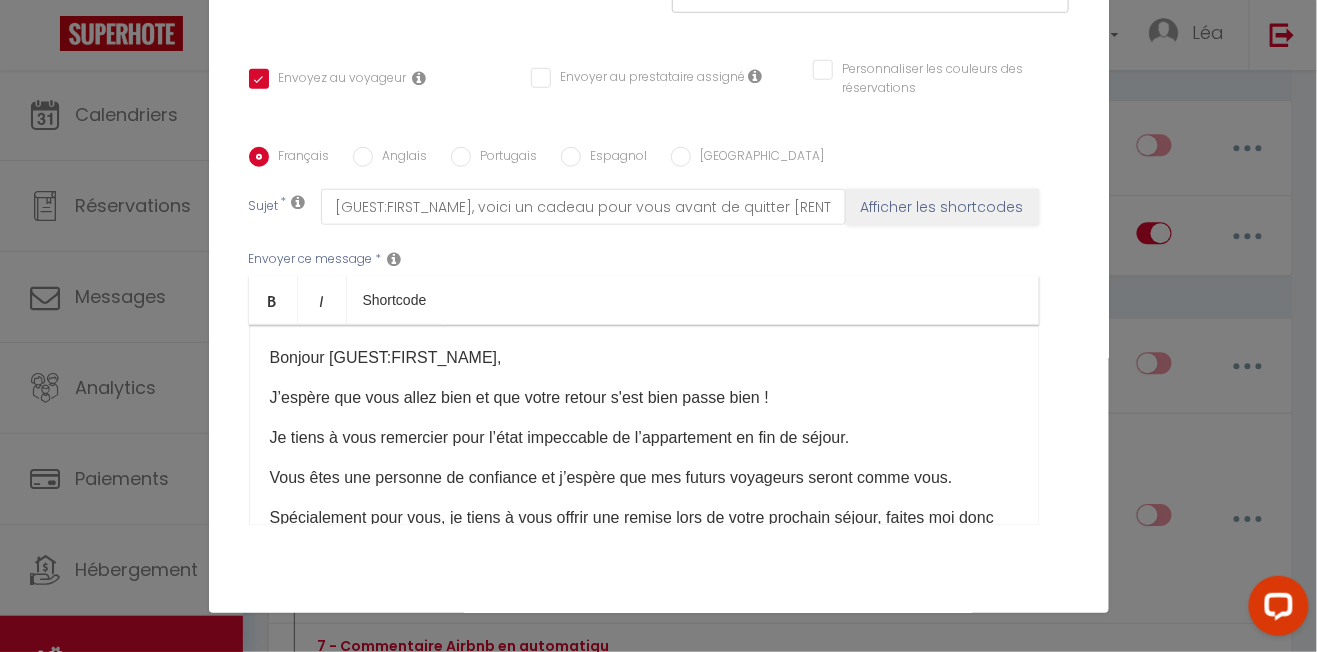 click on "J’espère que vous allez bien et que votre retour s'est bien passe bien !" at bounding box center (644, 398) 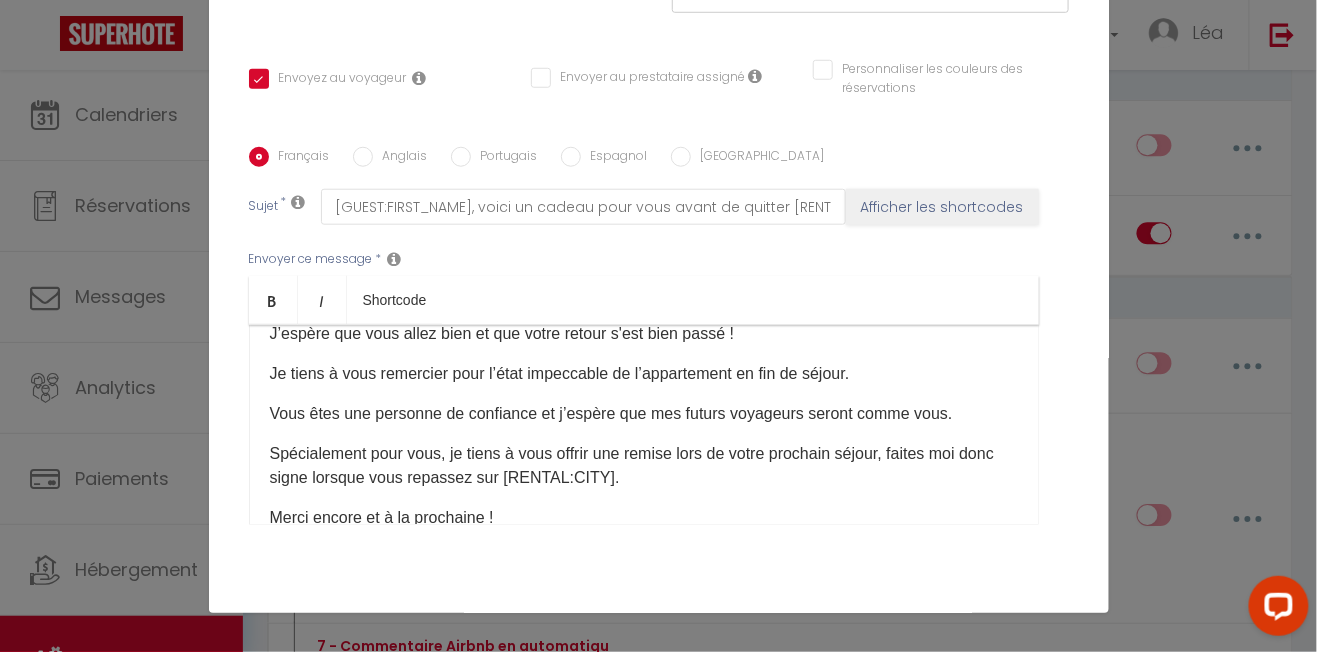 scroll, scrollTop: 46, scrollLeft: 0, axis: vertical 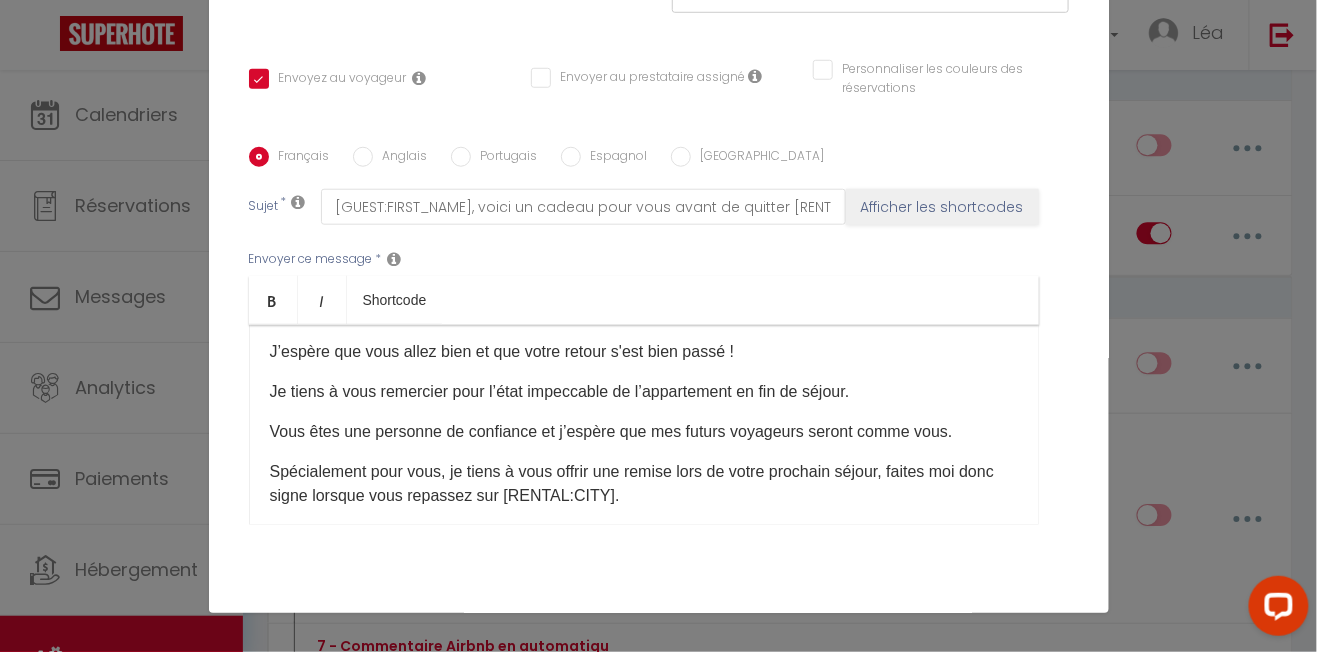click on "Je tiens à vous remercier pour l’état impeccable de l’appartement en fin de séjour." at bounding box center (644, 392) 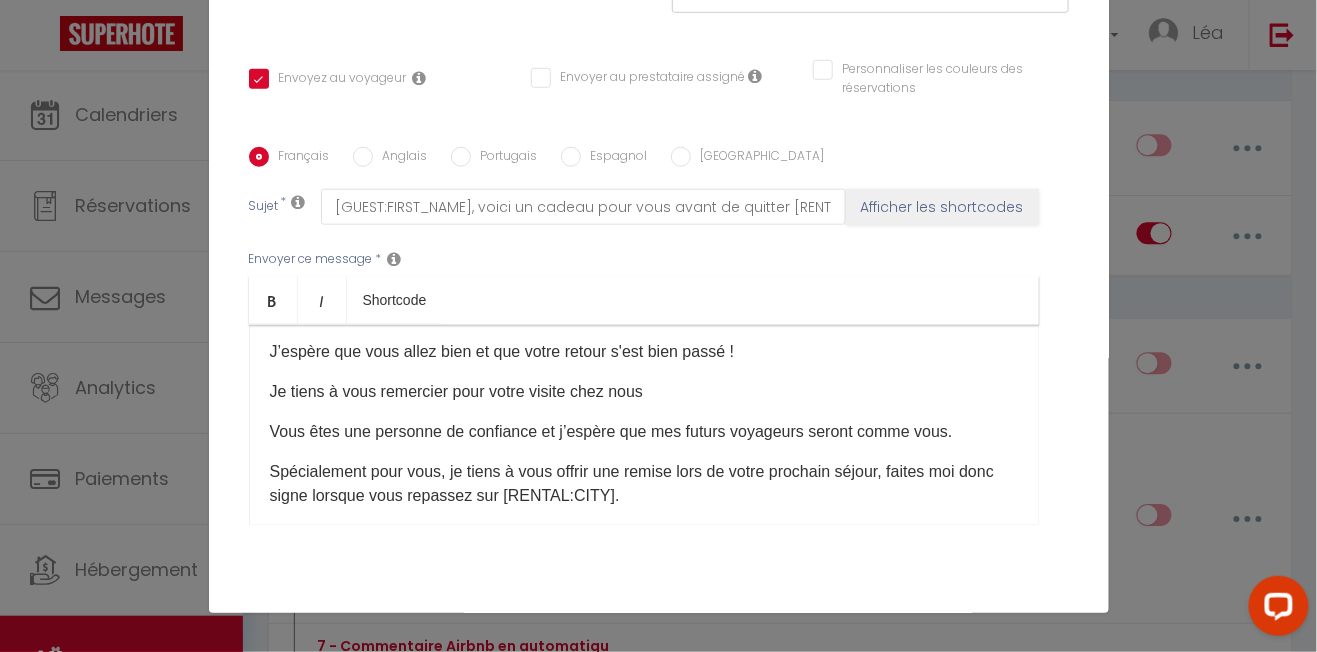 scroll, scrollTop: 1406, scrollLeft: 0, axis: vertical 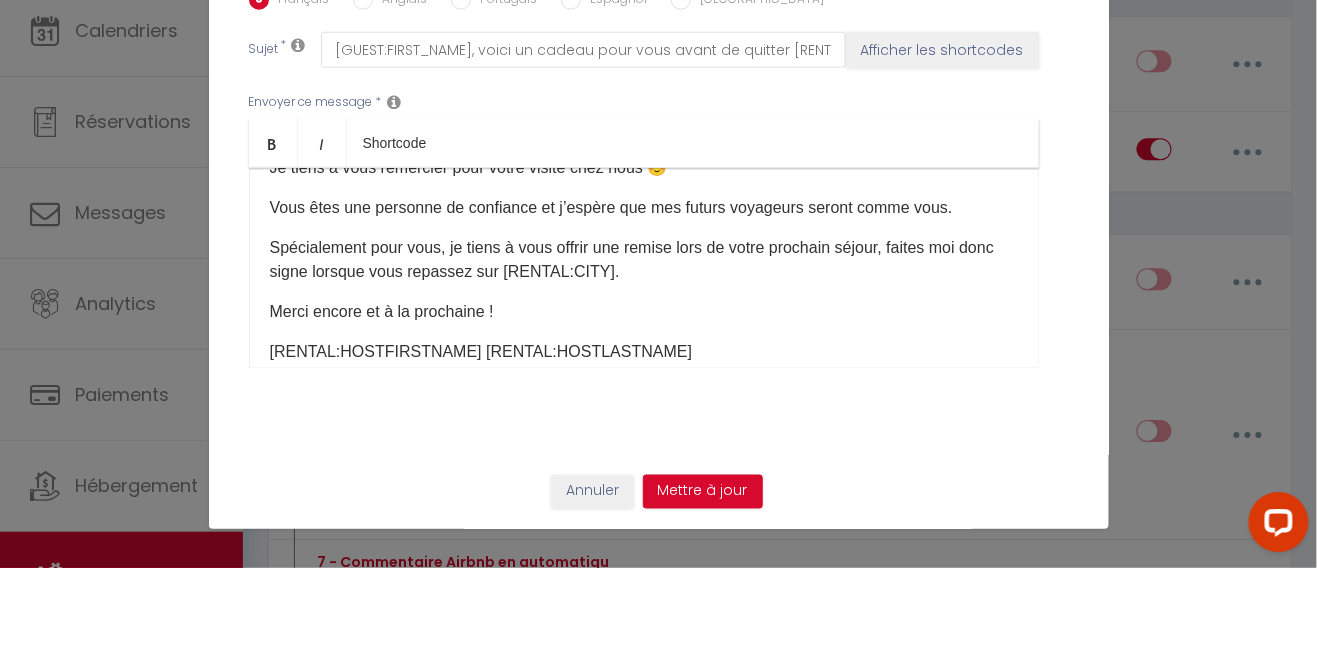 click on "Spécialement pour vous, je tiens à vous offrir une remise lors de votre prochain séjour, faites moi donc signe lorsque vous repassez sur [RENTAL:CITY]." at bounding box center [644, 344] 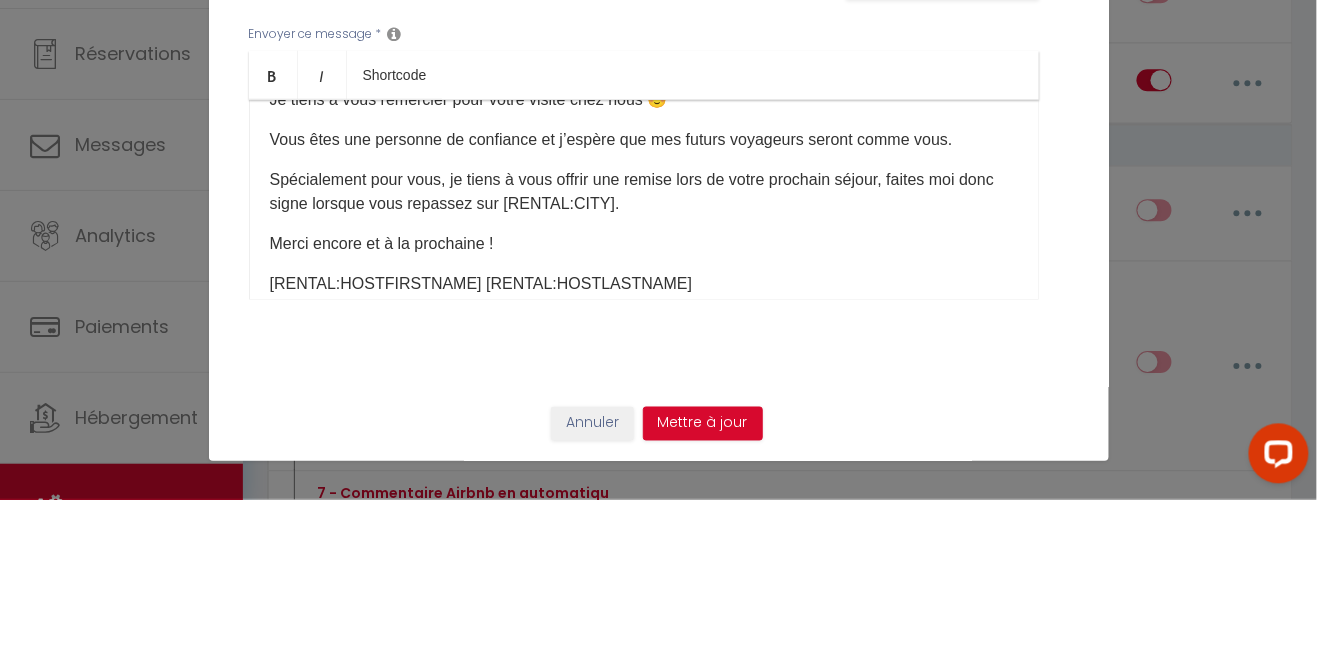 scroll, scrollTop: 1406, scrollLeft: 0, axis: vertical 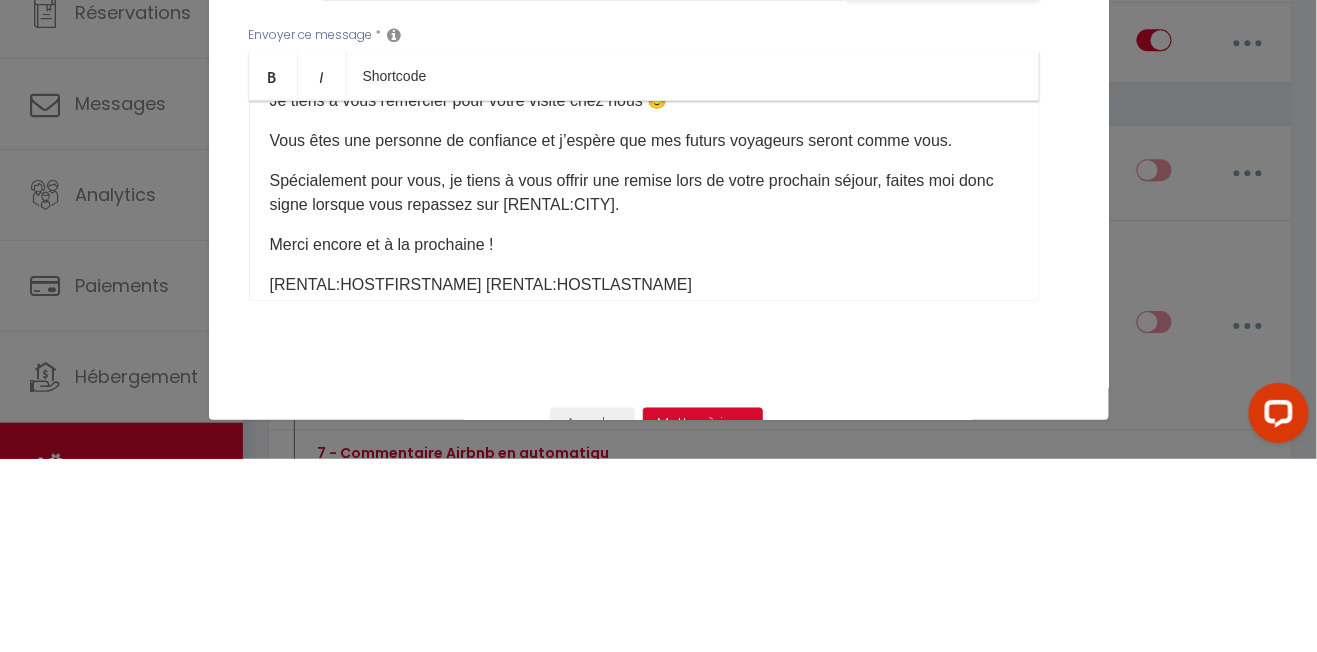 click on "Spécialement pour vous, je tiens à vous offrir une remise lors de votre prochain séjour, faites moi donc signe lorsque vous repassez sur [RENTAL:CITY]." at bounding box center (644, 386) 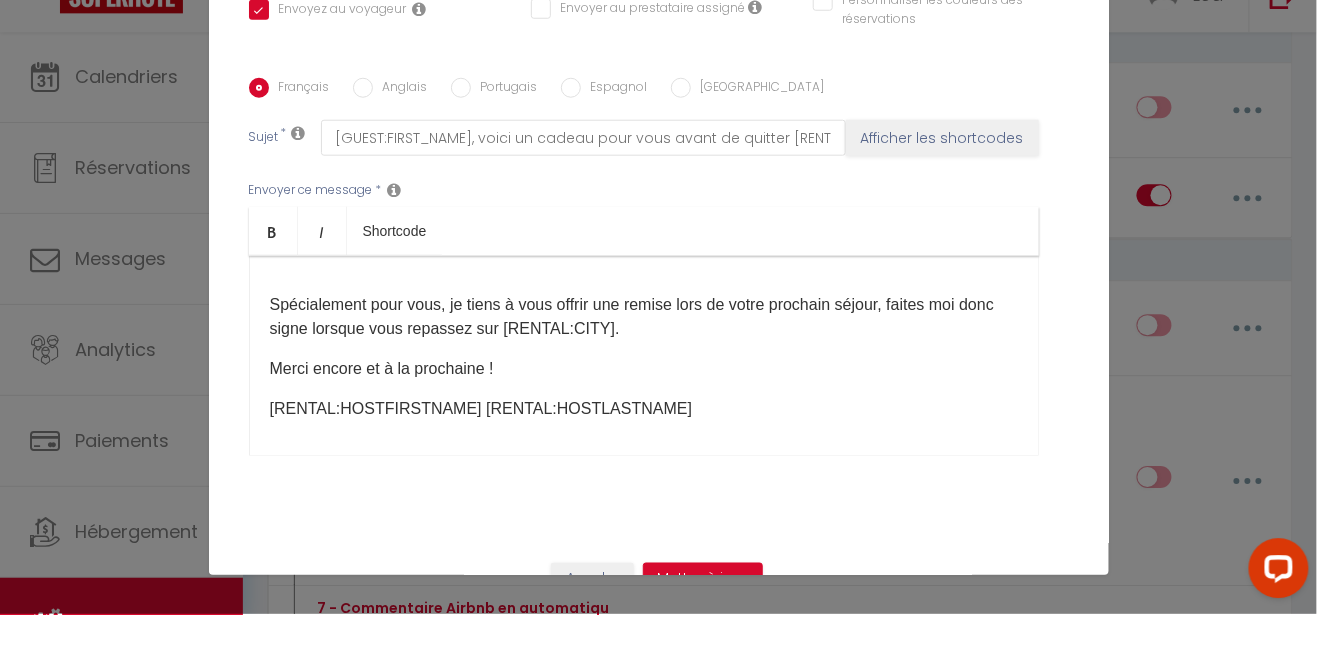 scroll, scrollTop: 105, scrollLeft: 0, axis: vertical 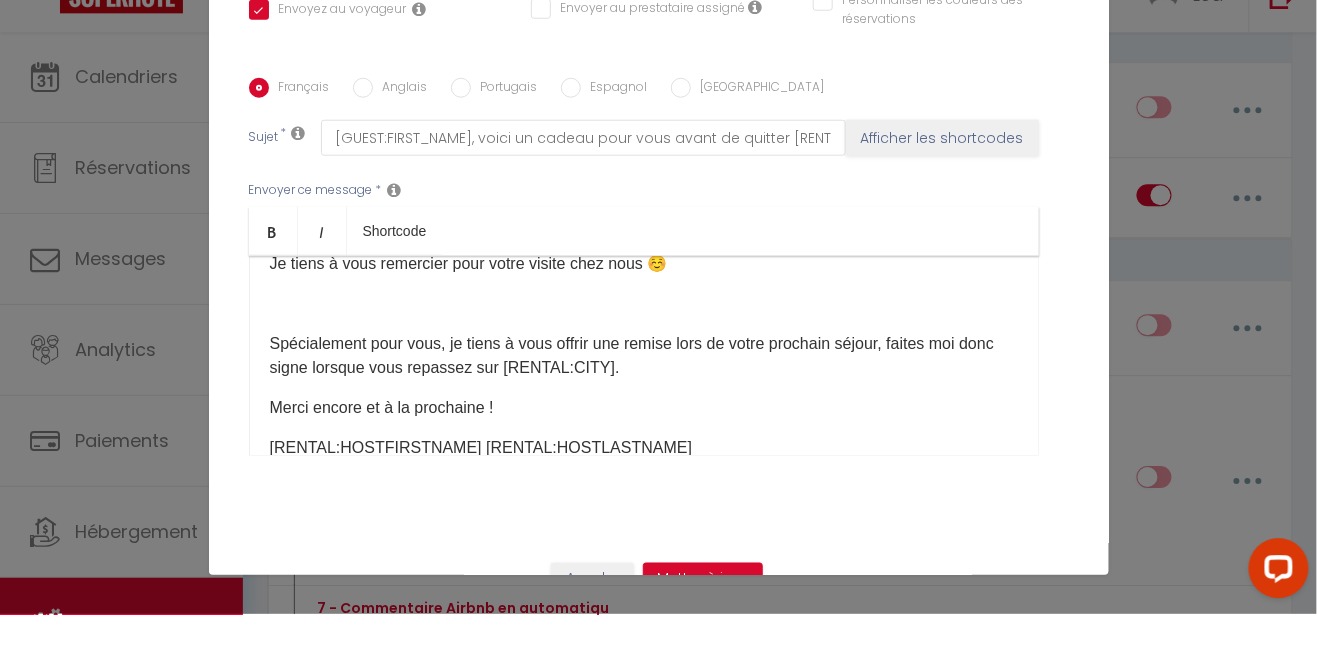 click on "Spécialement pour vous, je tiens à vous offrir une remise lors de votre prochain séjour, faites moi donc signe lorsque vous repassez sur [RENTAL:CITY]." at bounding box center (644, 394) 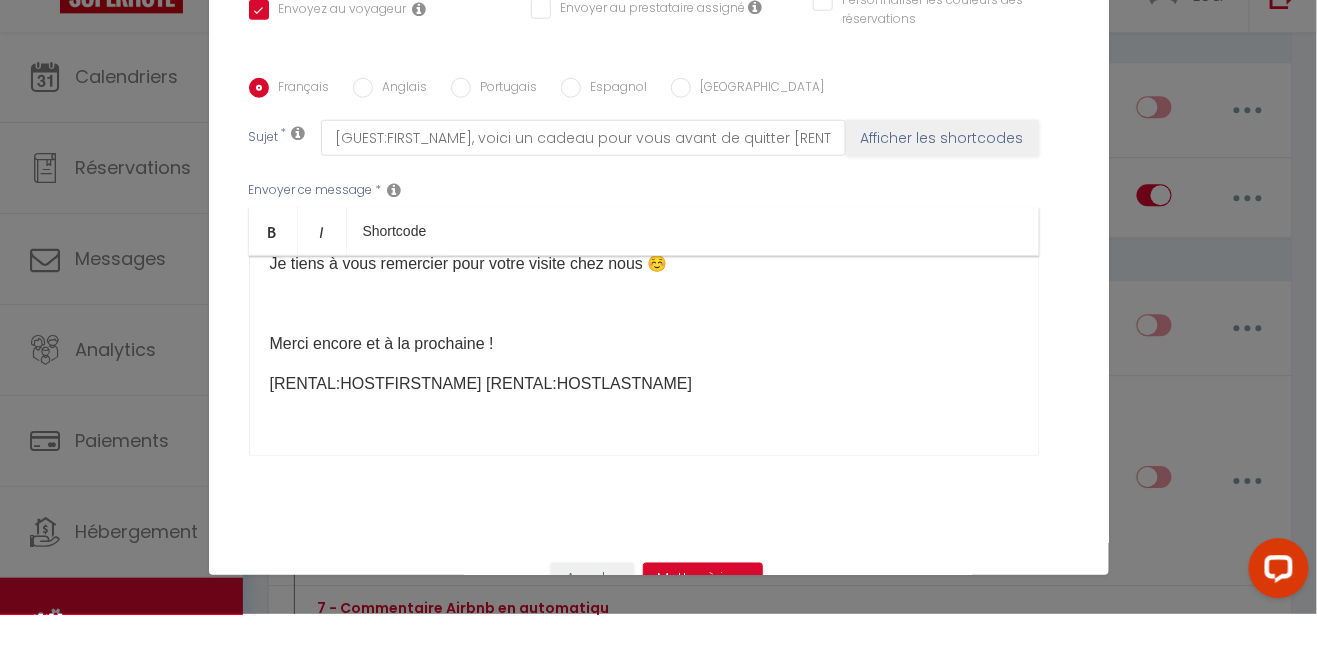 click on "[RENTAL:HOSTFIRSTNAME] [RENTAL:HOSTLASTNAME]" at bounding box center (644, 422) 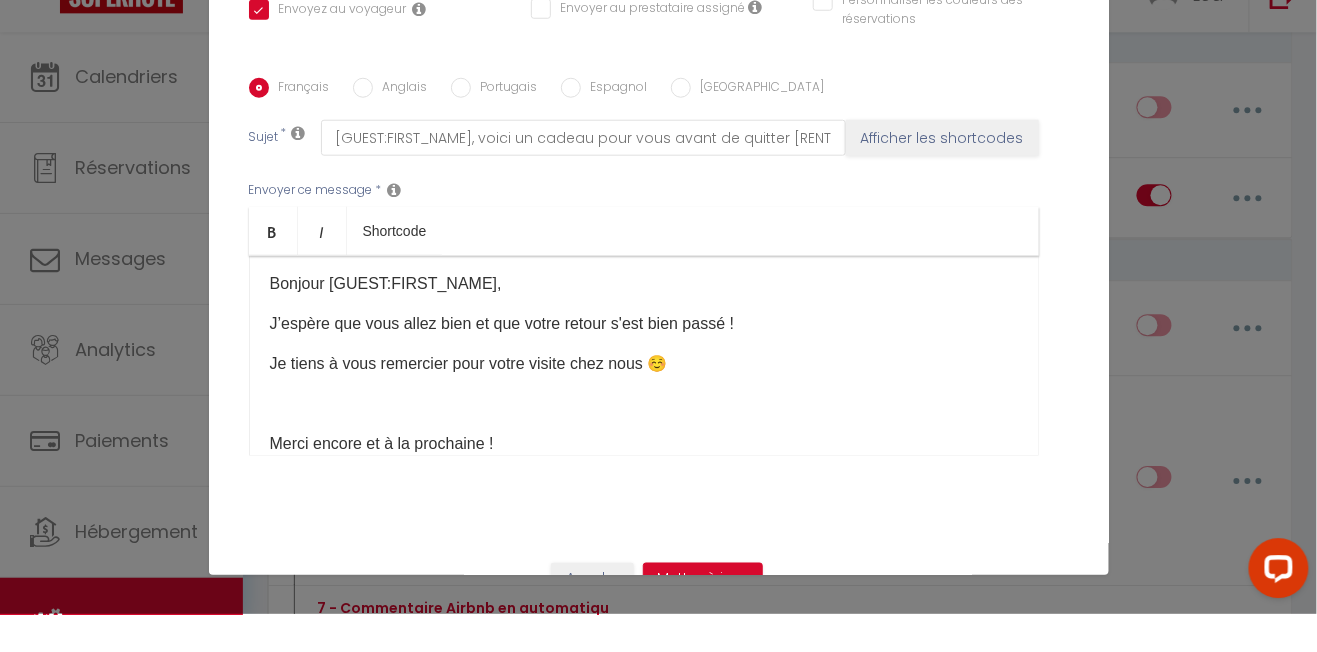 scroll, scrollTop: 0, scrollLeft: 0, axis: both 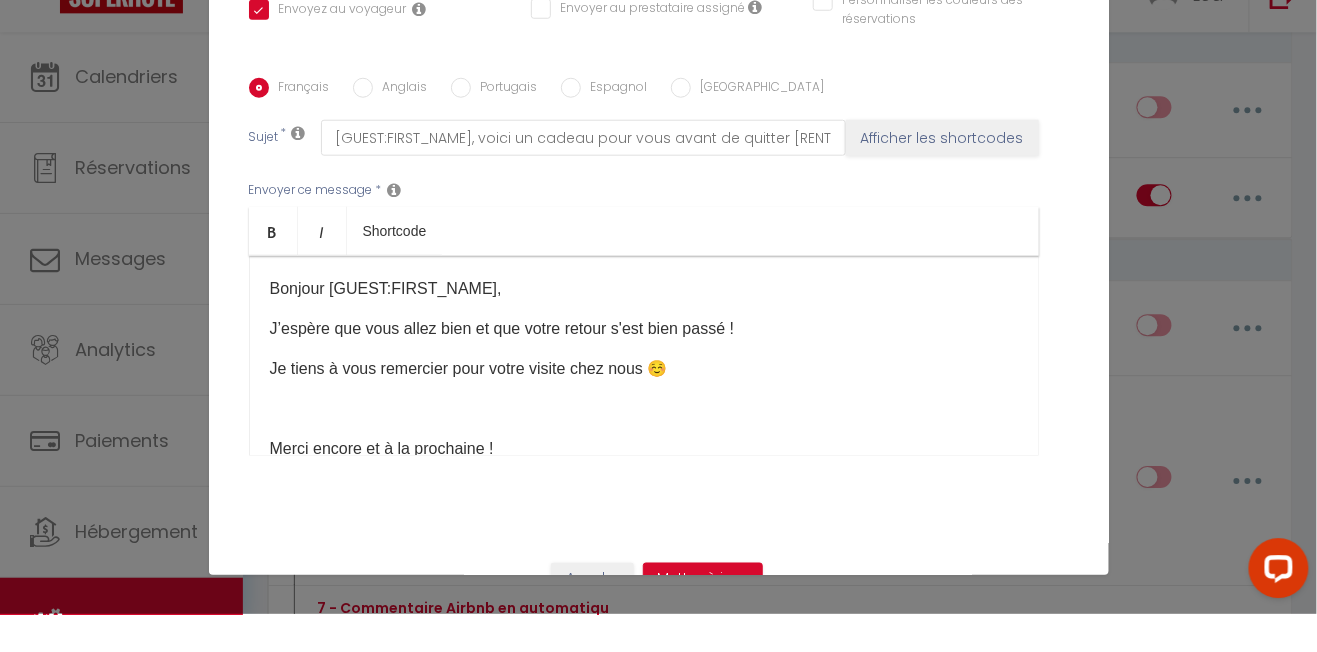 click on "Je tiens à vous remercier pour votre visite chez nous ☺️" at bounding box center [644, 407] 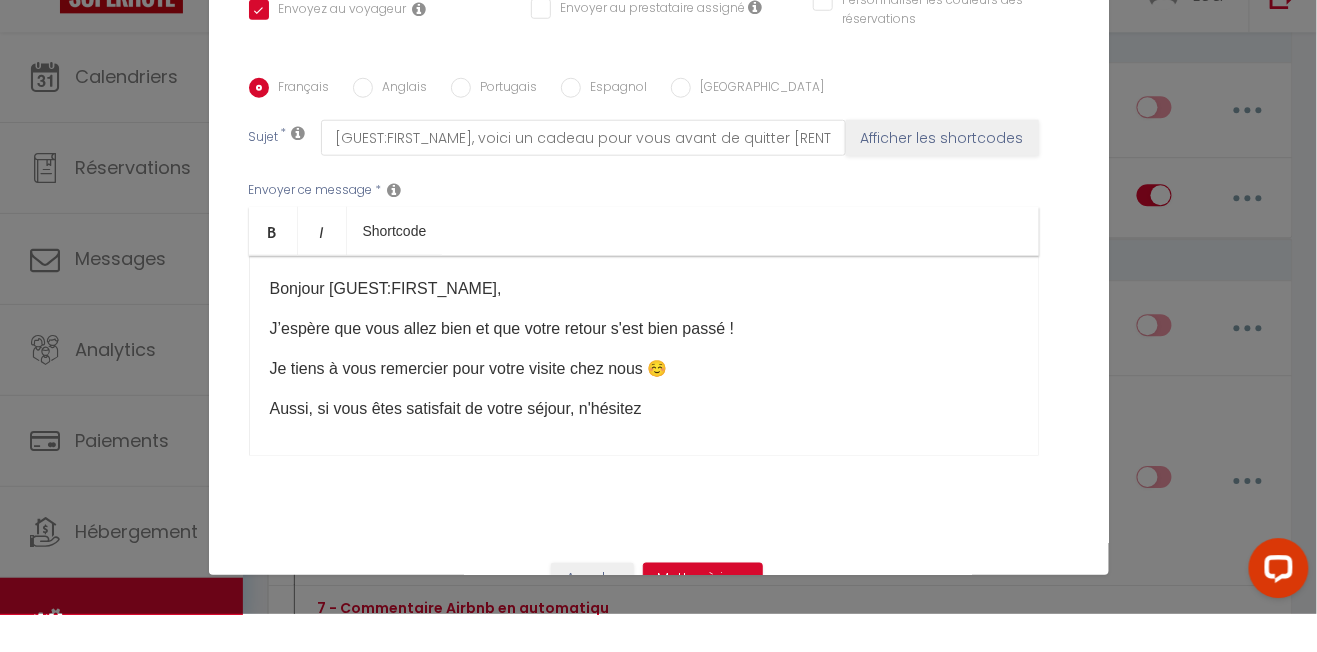scroll, scrollTop: 1406, scrollLeft: 0, axis: vertical 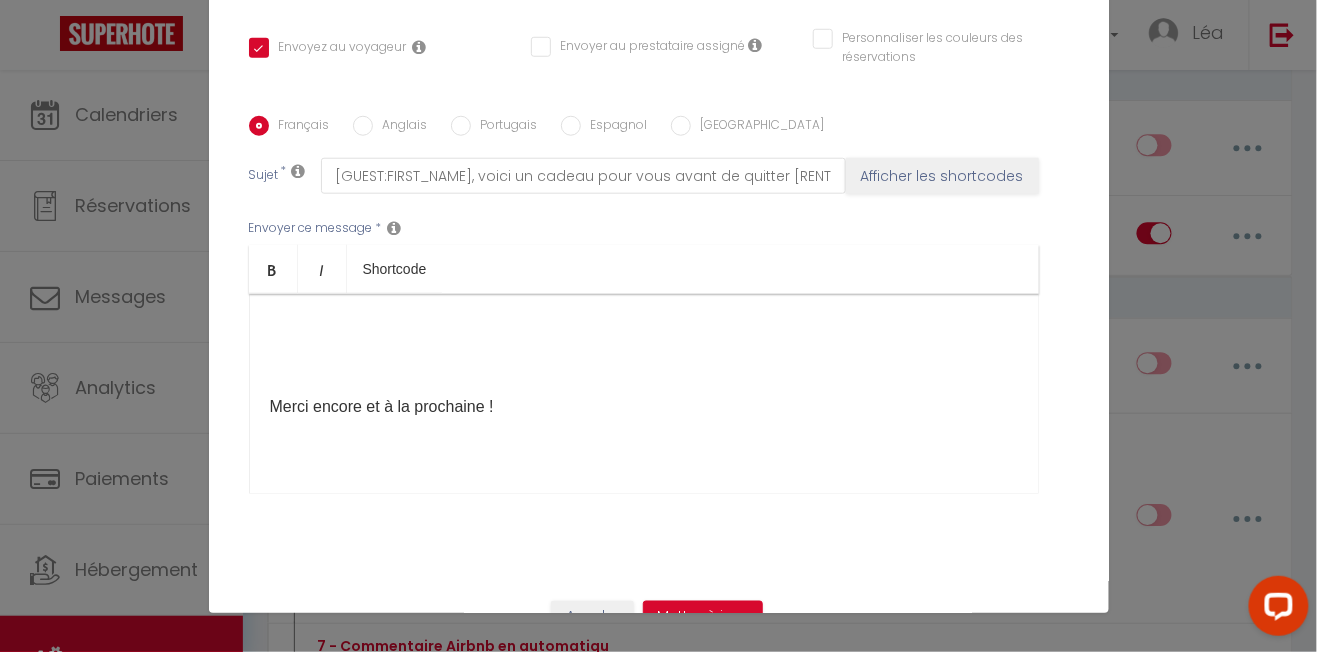 click at bounding box center [644, 327] 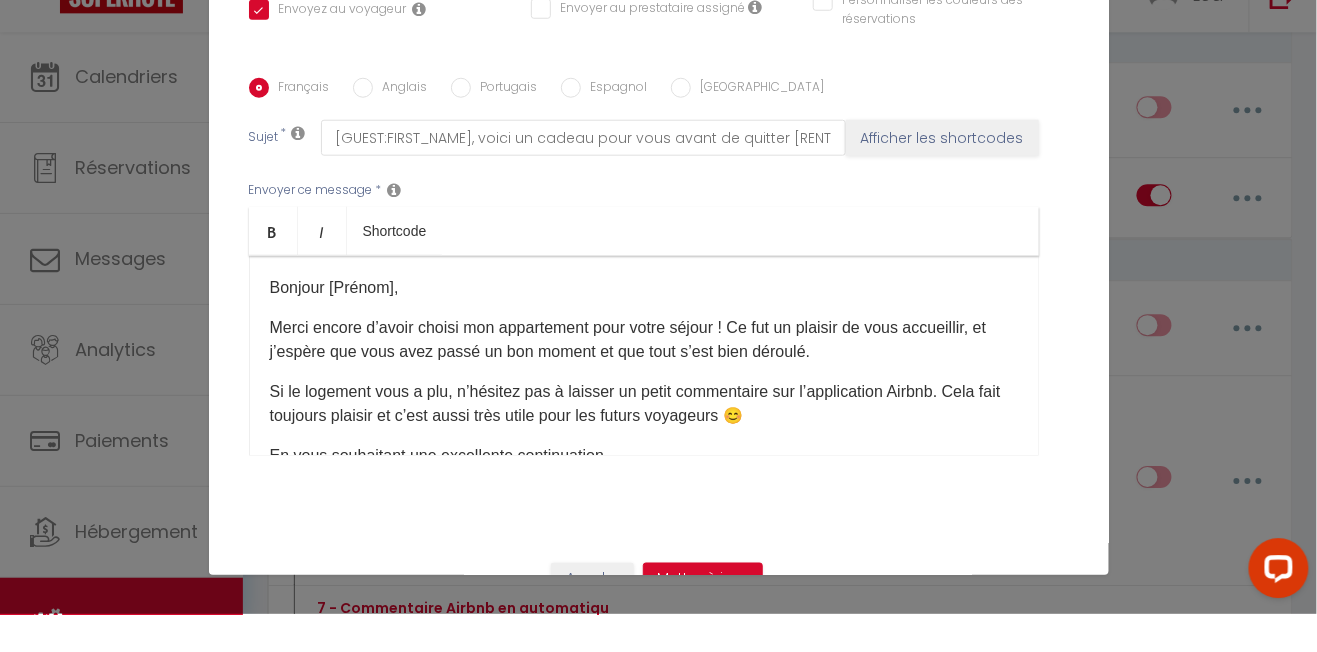 scroll, scrollTop: 0, scrollLeft: 0, axis: both 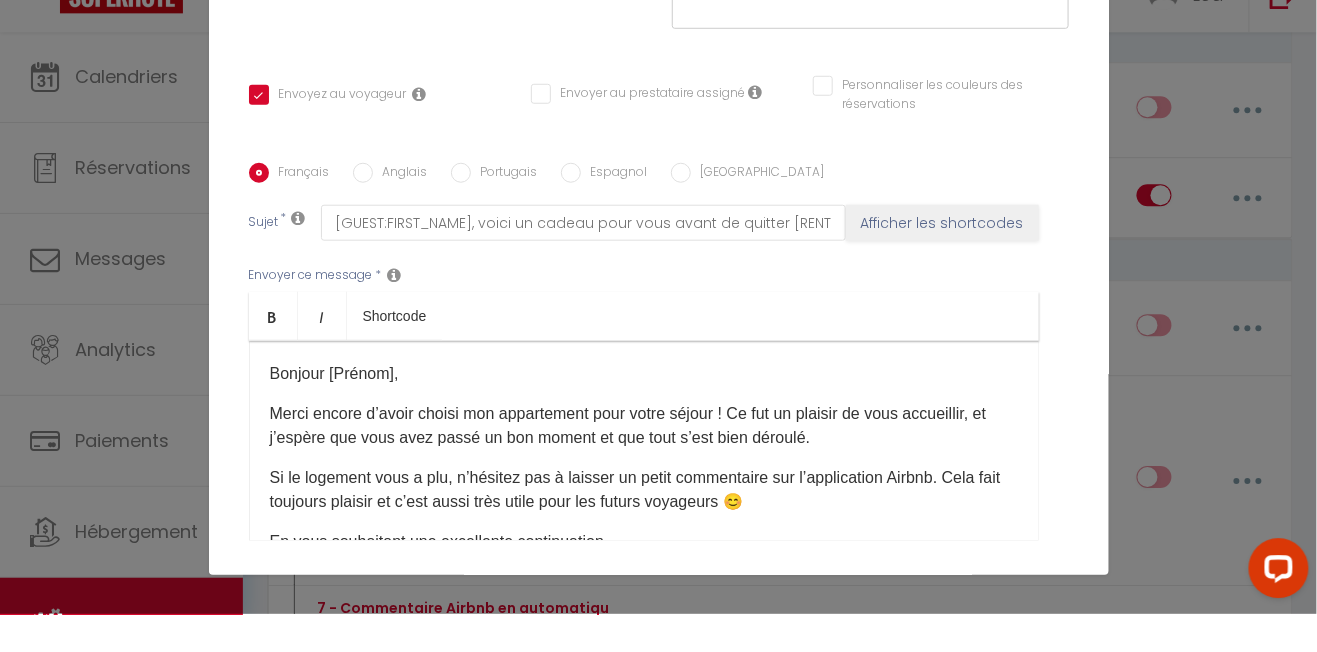 click on "Bonjour [Prénom]," at bounding box center [644, 412] 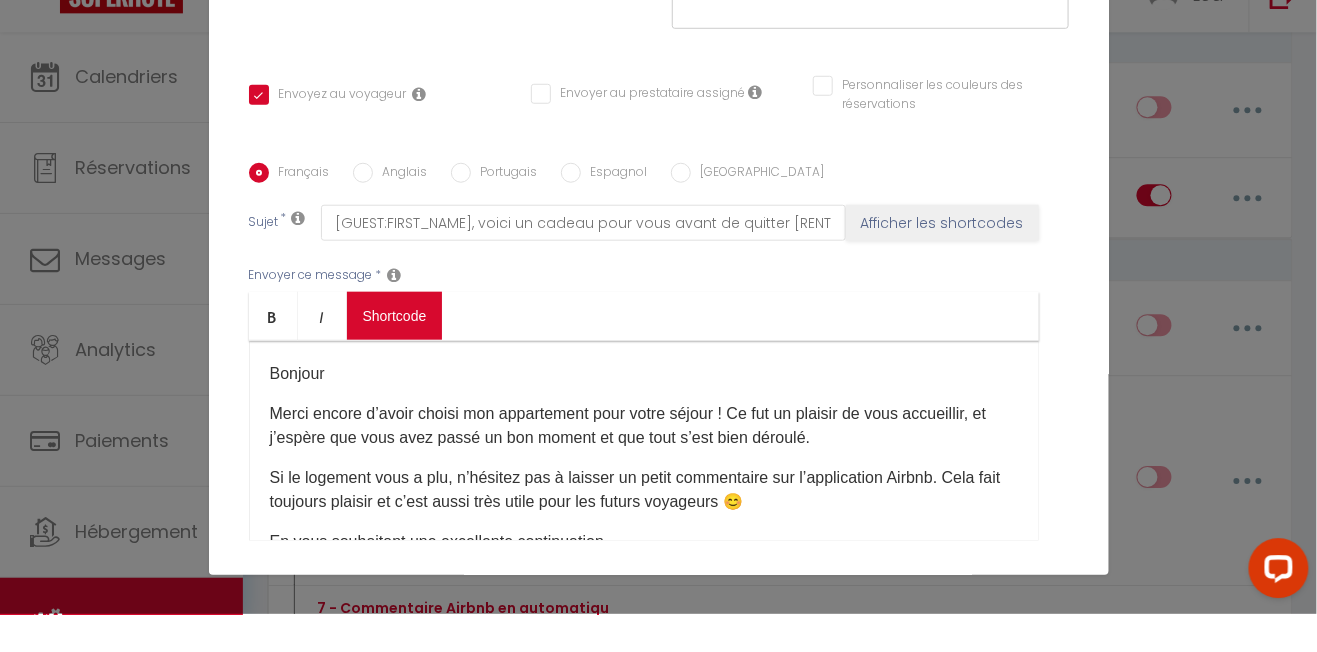 click on "Coaching SuperHote ce soir à 18h00, pour participer:  [URL][DOMAIN_NAME][SECURITY_DATA]   ×     Toggle navigation       Toggle Search     Toggle menubar     Chercher   BUTTON
Besoin d'aide ?
Léa   Paramètres        Équipe     Résultat de la recherche   Aucun résultat     Calendriers     Réservations     Messages     Analytics      Paiements     Hébergement     Notifications                 Résultat de la recherche   Id   Appart   Voyageur    Checkin   Checkout   Nuits   Pers.   Plateforme   Statut     Résultat de la recherche   Aucun résultat          Notifications
Actions
Nouvelle Notification    Exporter    Importer    Tous les apparts    Studio 2 personnes / Vue Mer / Climatisé Studio 25m2/Le Chambeyron/Vars/Ski au pied/Confort
Actions
Nouveau shortcode personnalisé    Notifications" at bounding box center [658, 843] 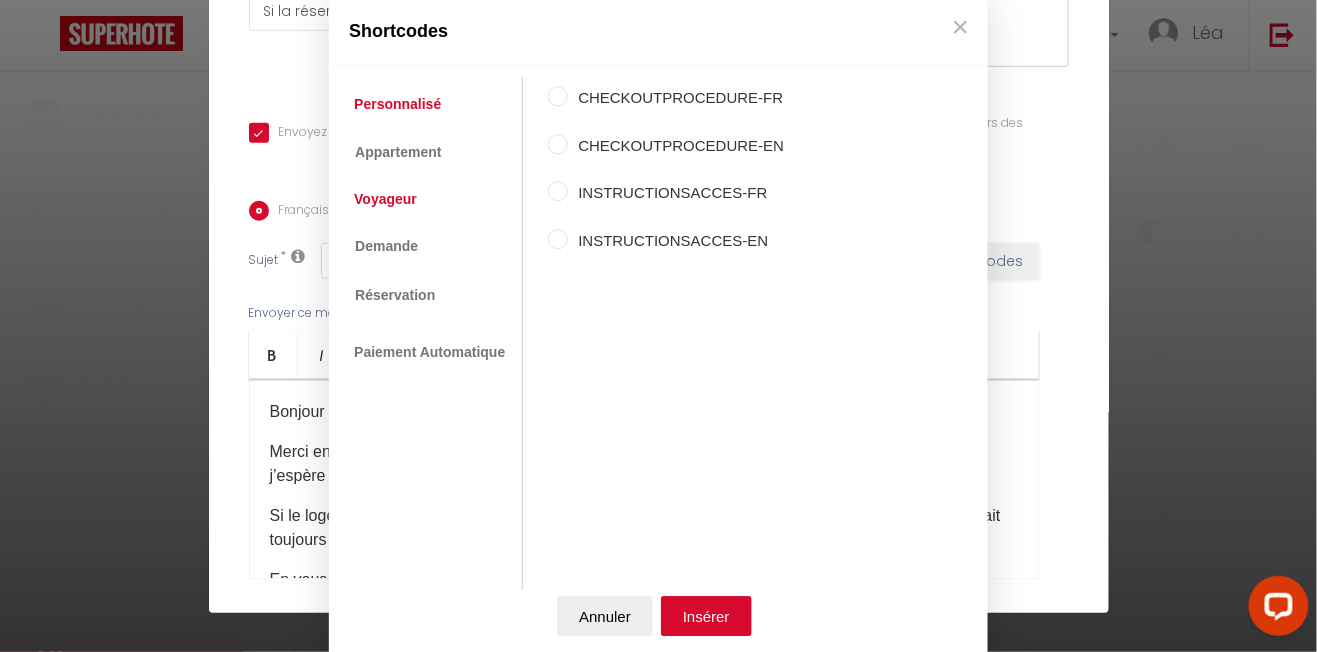 click on "Voyageur" at bounding box center (385, 199) 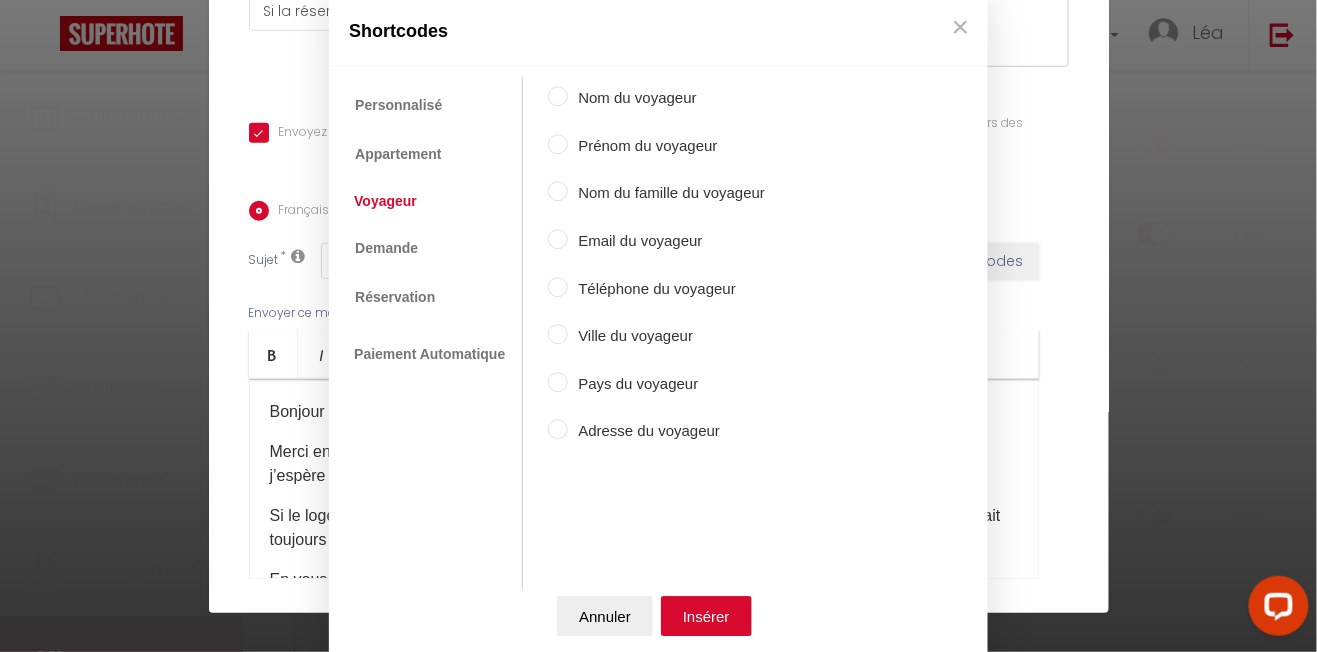 click on "Prénom du voyageur" at bounding box center (666, 146) 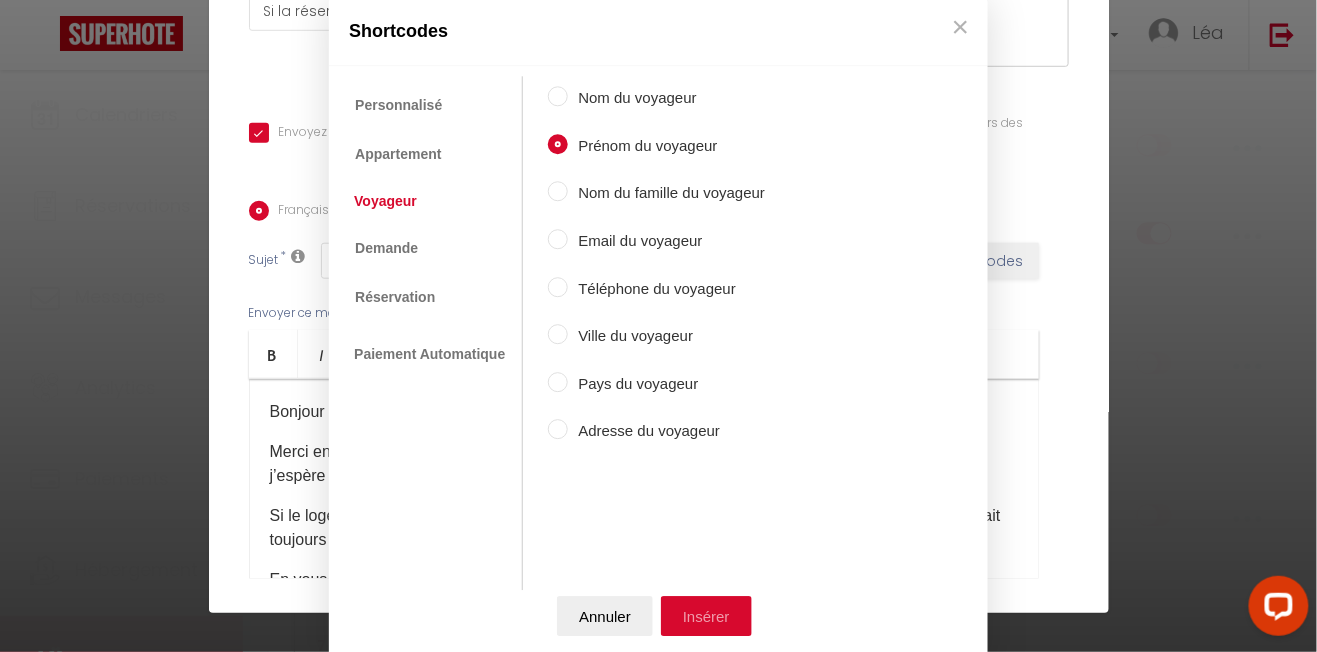 click on "Insérer" at bounding box center (706, 617) 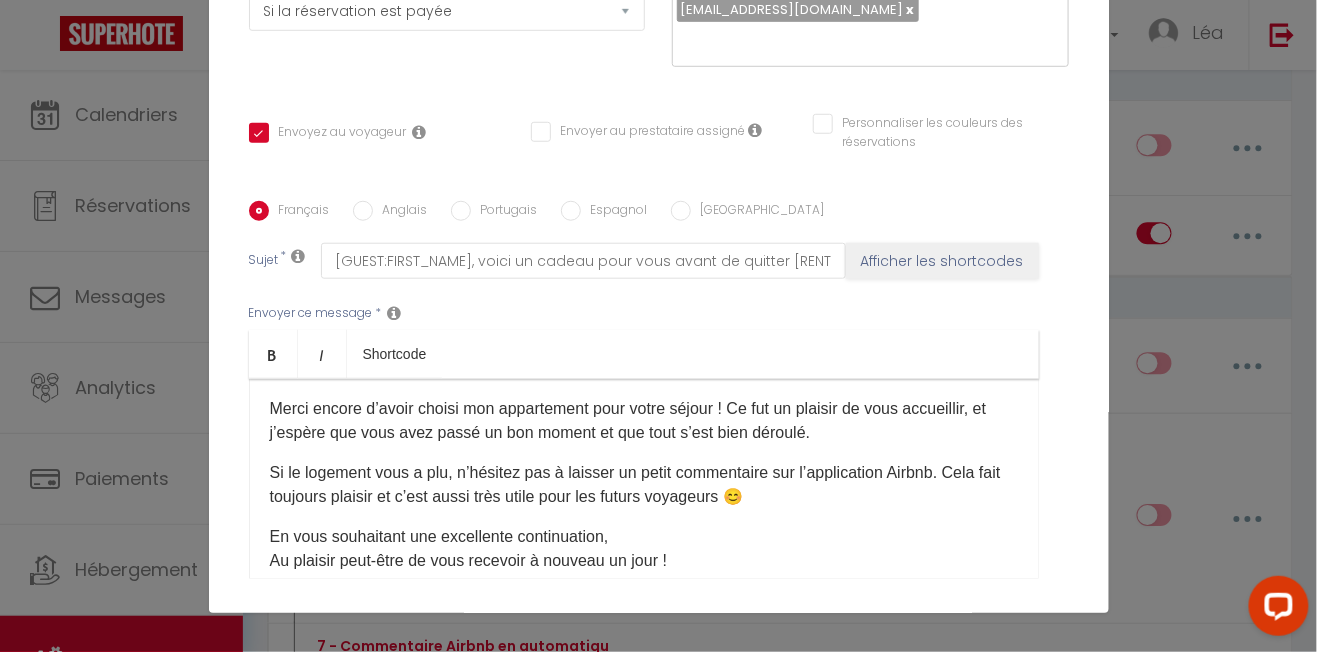 scroll, scrollTop: 13, scrollLeft: 0, axis: vertical 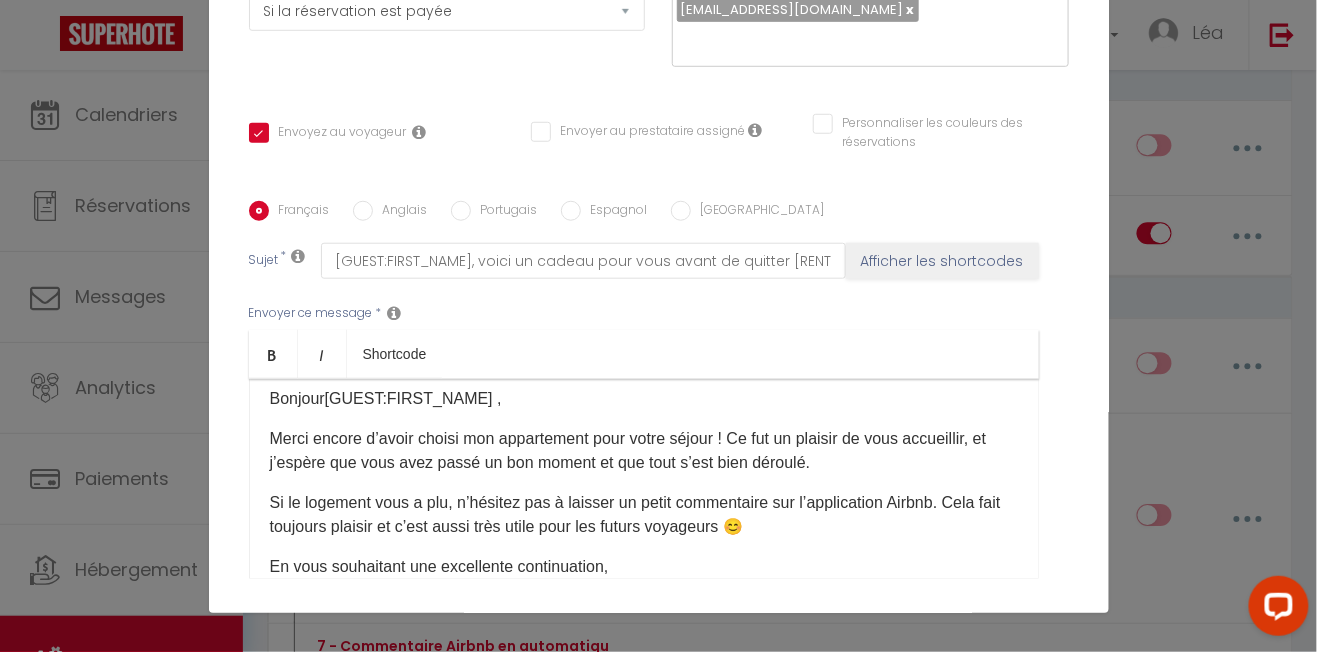 click on "Merci encore d’avoir choisi mon appartement pour votre séjour ! Ce fut un plaisir de vous accueillir, et j’espère que vous avez passé un bon moment et que tout s’est bien déroulé." at bounding box center (644, 451) 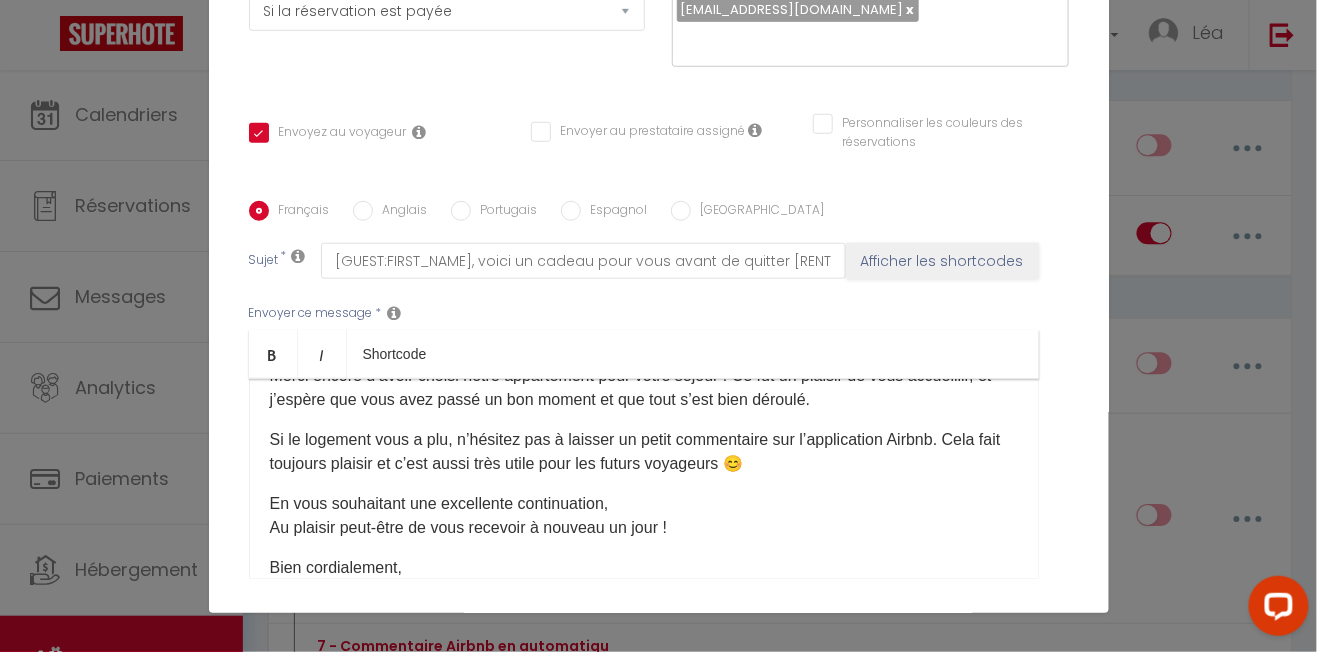 scroll, scrollTop: 80, scrollLeft: 0, axis: vertical 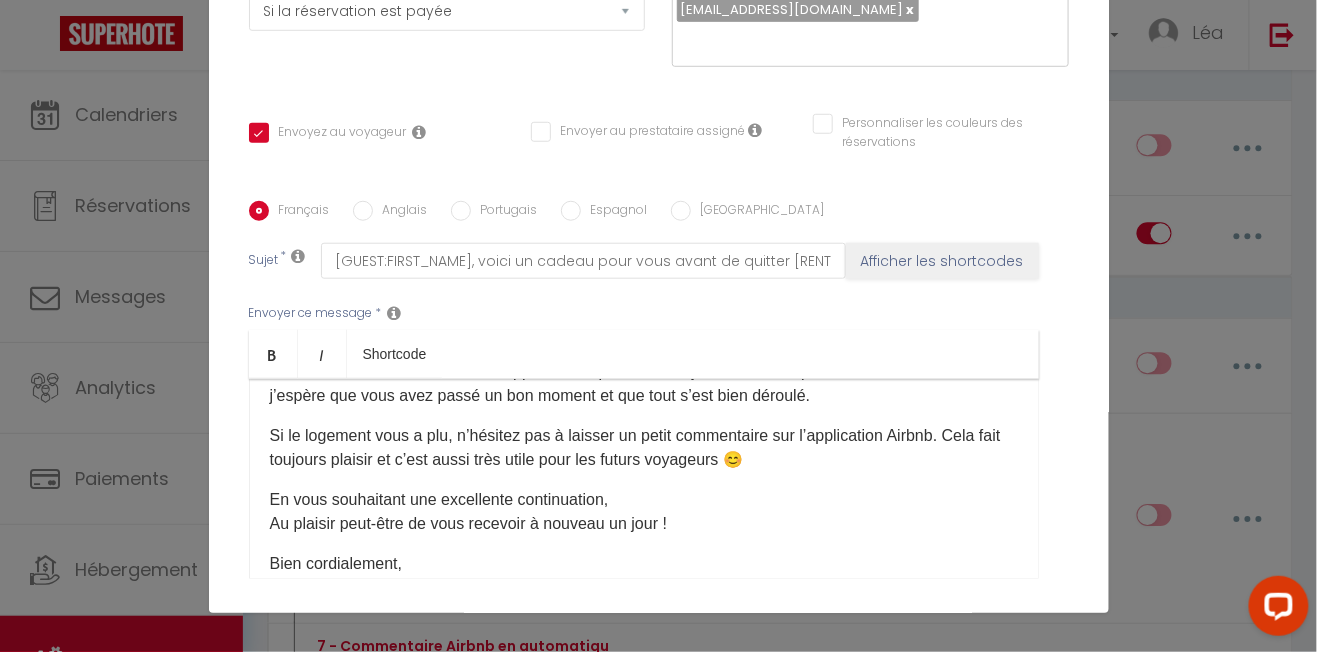 click on "Si le logement vous a plu, n’hésitez pas à laisser un petit commentaire sur l’application Airbnb. Cela fait toujours plaisir et c’est aussi très utile pour les futurs voyageurs 😊" at bounding box center [644, 448] 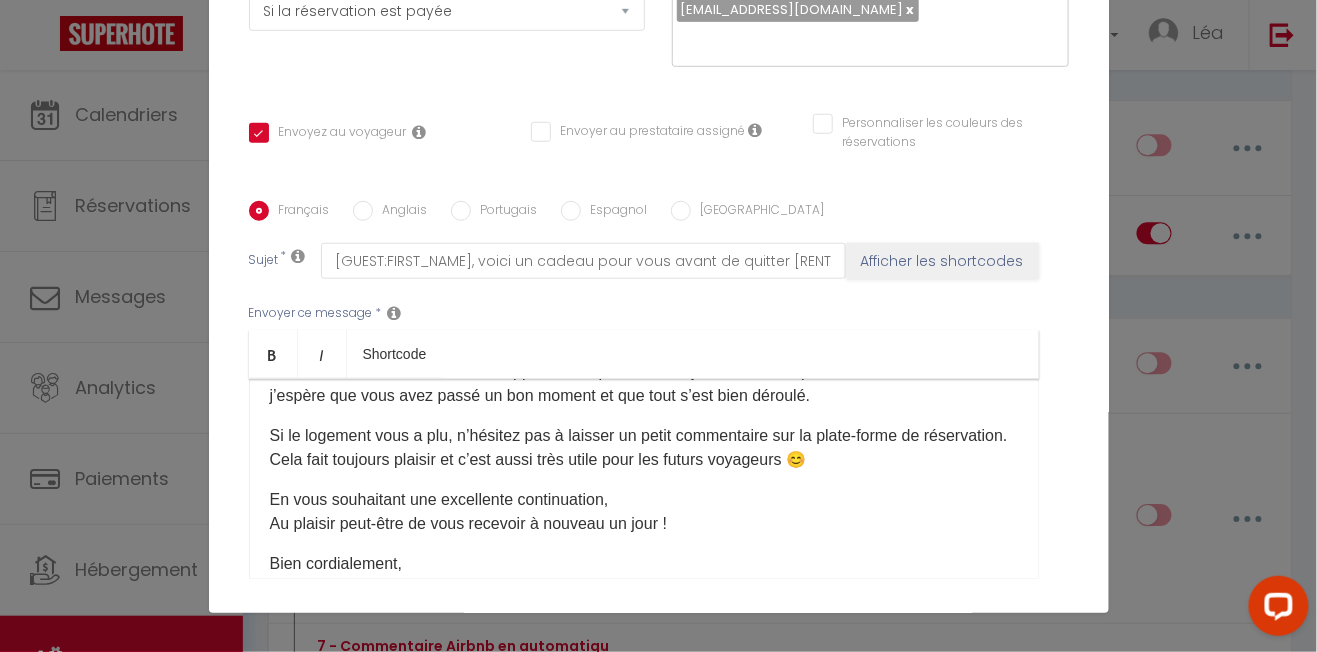 click on "En vous souhaitant une excellente continuation, Au plaisir peut-être de vous recevoir à nouveau un jour !" at bounding box center [644, 512] 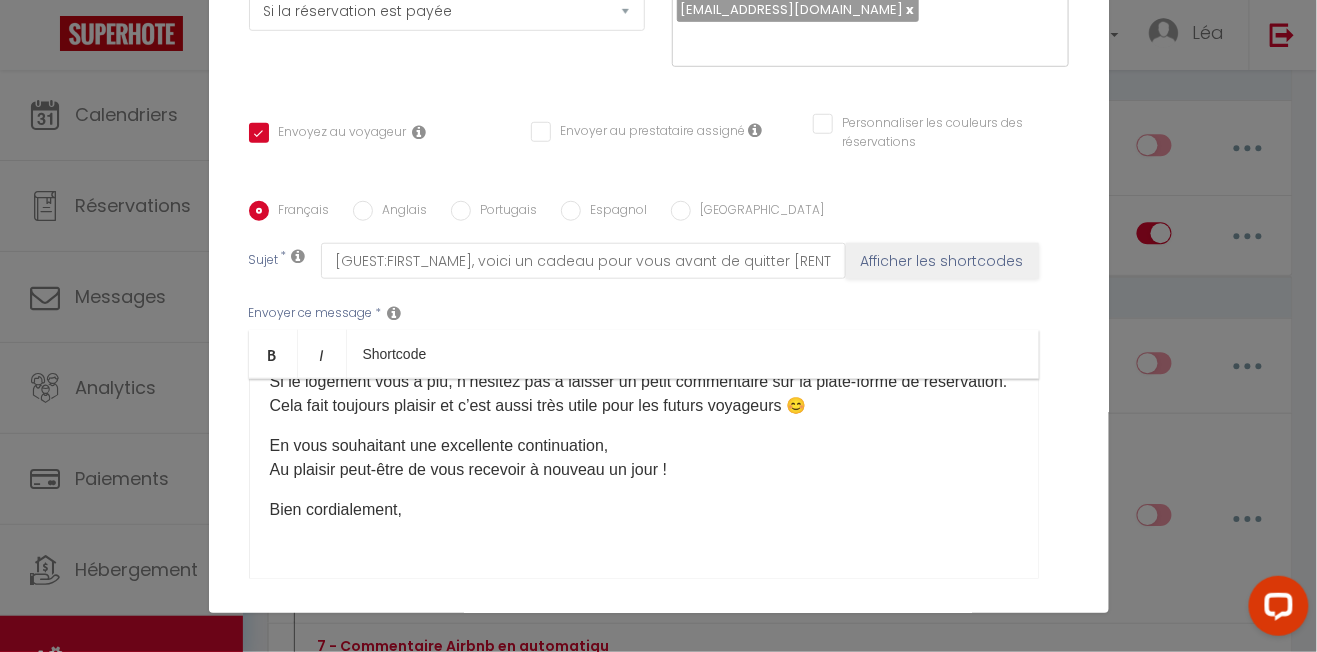 scroll, scrollTop: 136, scrollLeft: 0, axis: vertical 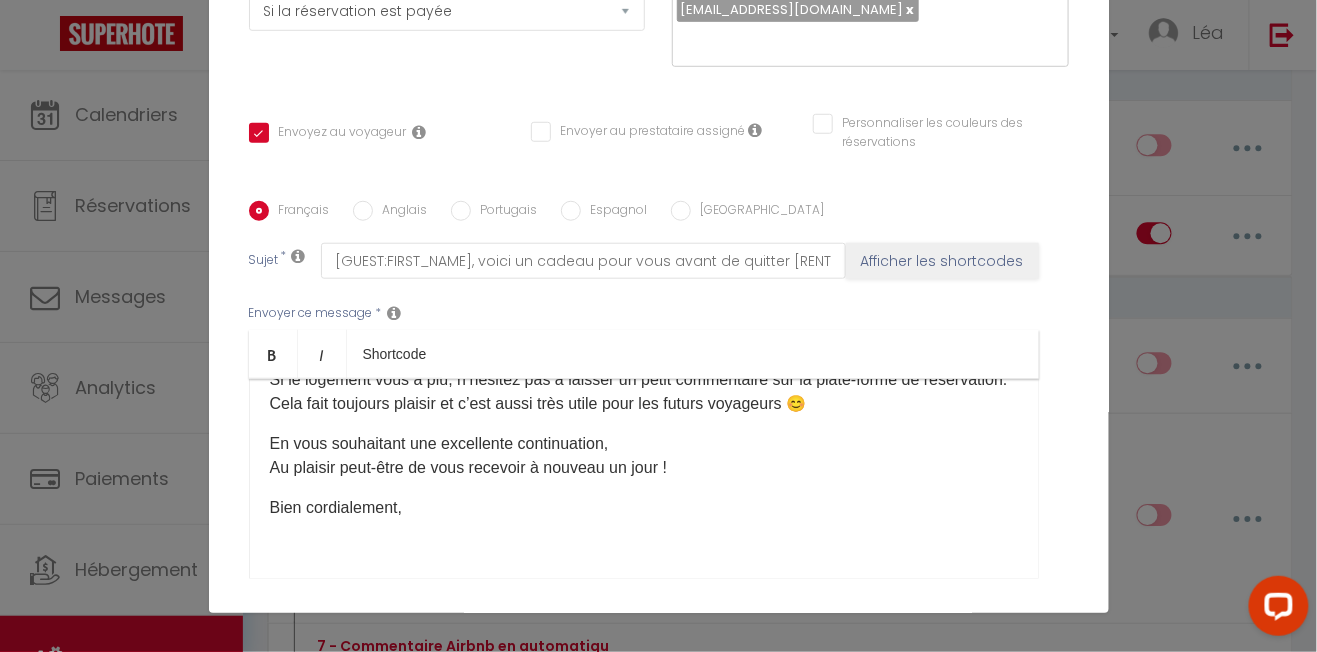 click on "Bonjour  [GUEST:FIRST_NAME] ,  ​
Merci encore d’avoir choisi notre appartement pour votre séjour ! Ce fut un plaisir de vous accueillir, et j’espère que vous avez passé un bon moment et que tout s’est bien déroulé.
Si le logement vous a plu, n’hésitez pas à laisser un petit commentaire sur la plate-forme de réservation. Cela fait toujours plaisir et c’est aussi très utile pour les futurs voyageurs 😊
En vous souhaitant une excellente continuation, Au plaisir peut-être de vous recevoir à nouveau un jour !
Bien cordialement,
Merci encore et à la prochaine !" at bounding box center [644, 479] 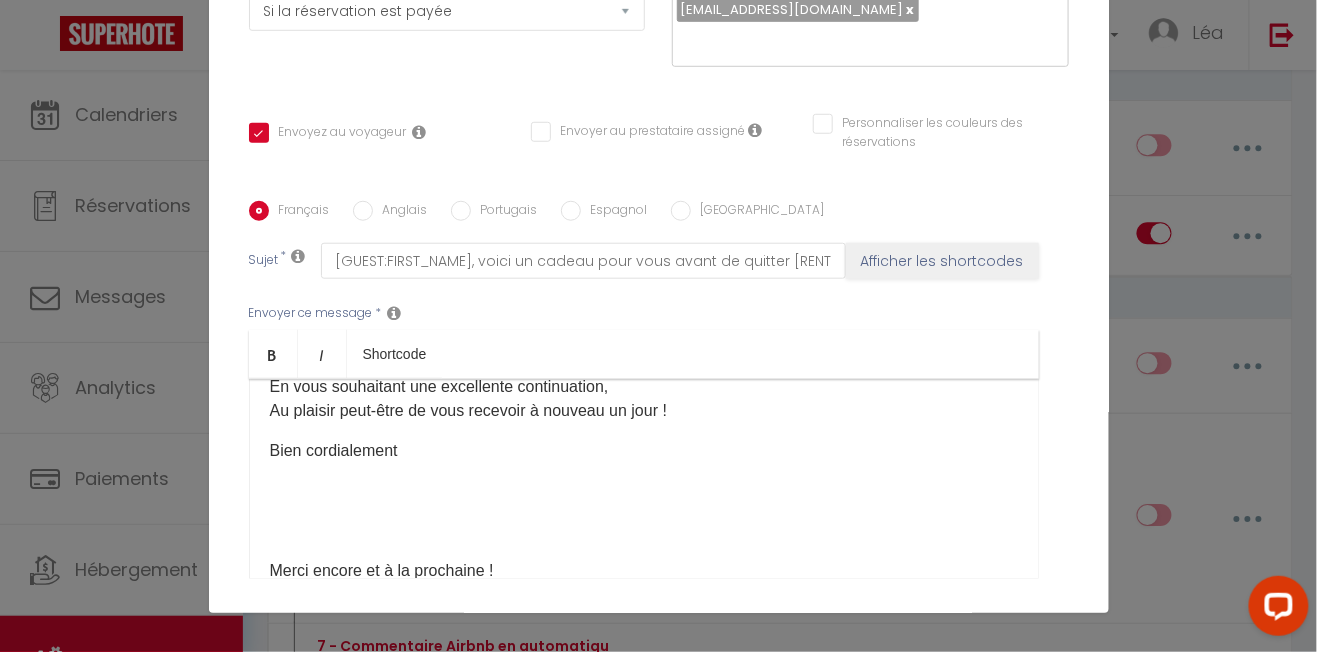 scroll, scrollTop: 237, scrollLeft: 0, axis: vertical 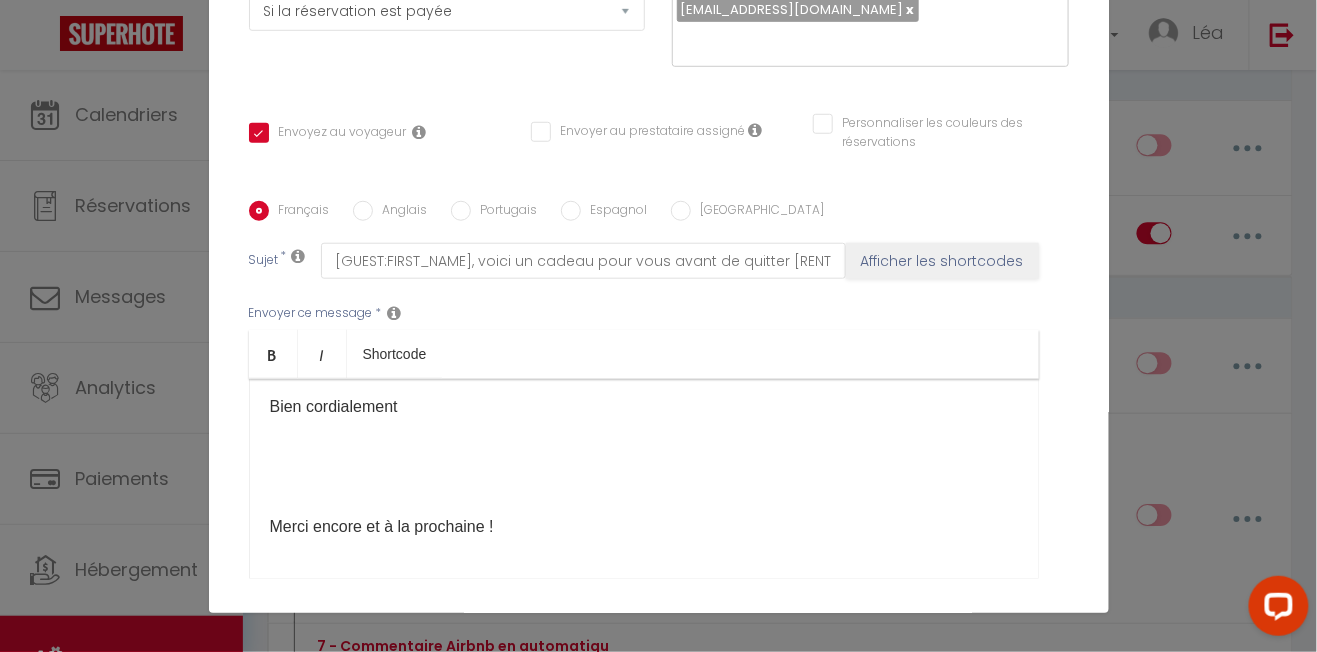 click on "Merci encore et à la prochaine !" at bounding box center [644, 527] 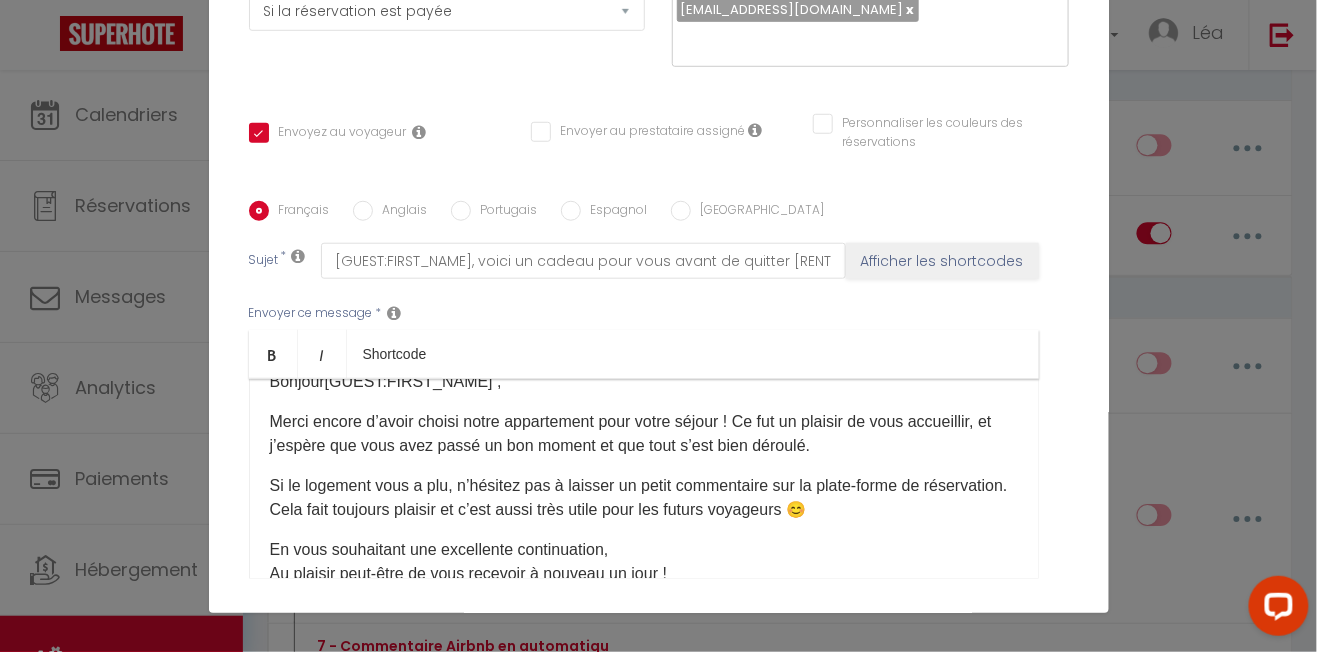 scroll, scrollTop: 0, scrollLeft: 0, axis: both 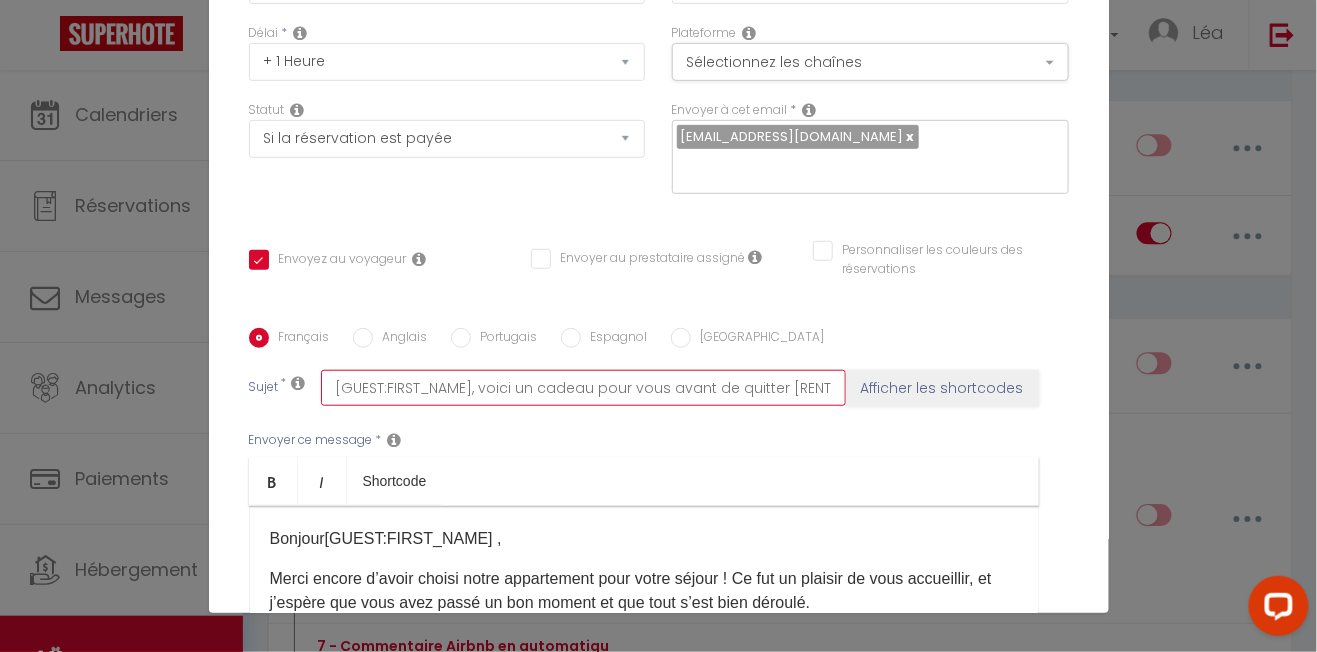 click on "[GUEST:FIRST_NAME], voici un cadeau pour vous avant de quitter [RENTAL:CITY]" at bounding box center [583, 388] 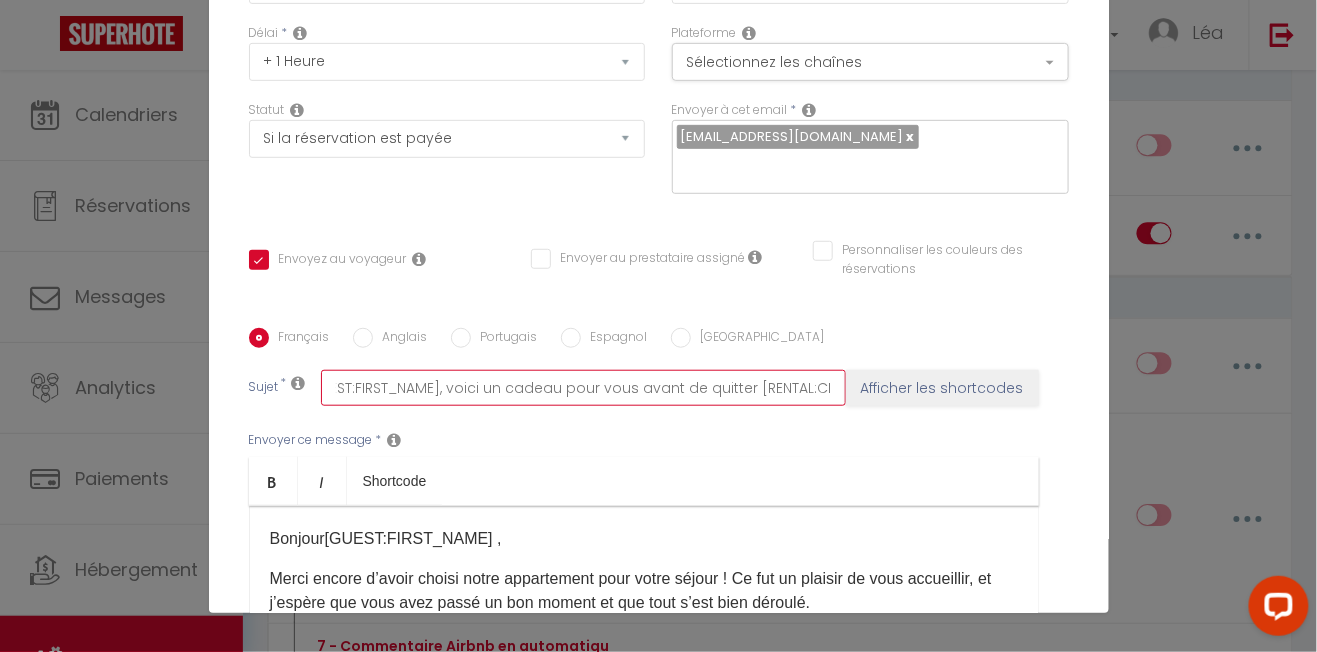type on "[GUEST:FIRST_NAME], voici un cadeau pour vous avant de quitter [RENTAL:CITY" 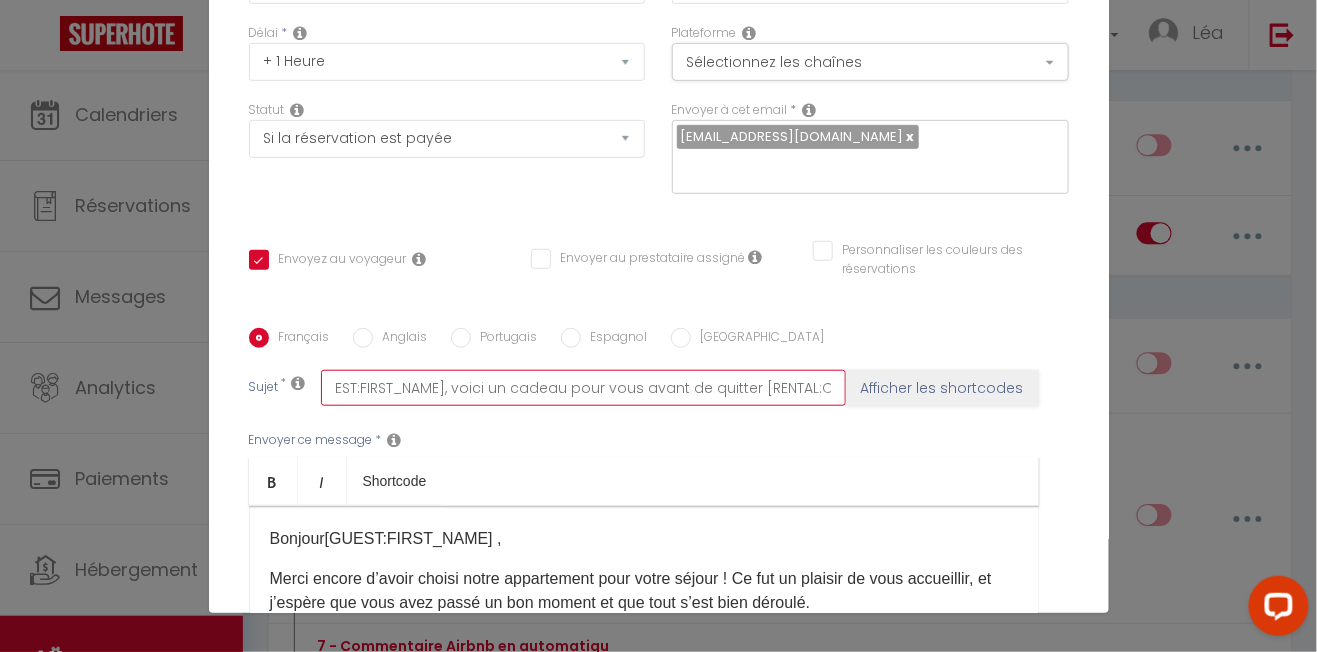 type on "[GUEST:FIRST_NAME], voici un cadeau pour vous avant de quitter [RENTAL:CIT" 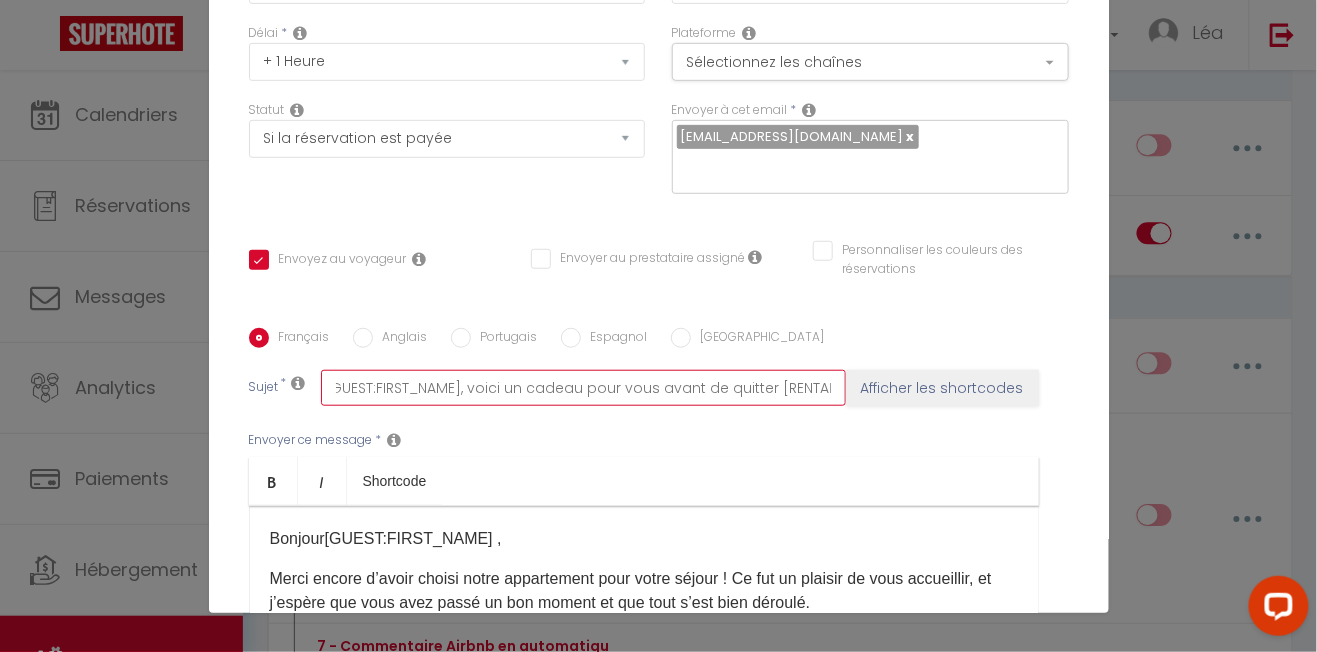 type on "[GUEST:FIRST_NAME], voici un cadeau pour vous avant de quitter [RENTAL:C" 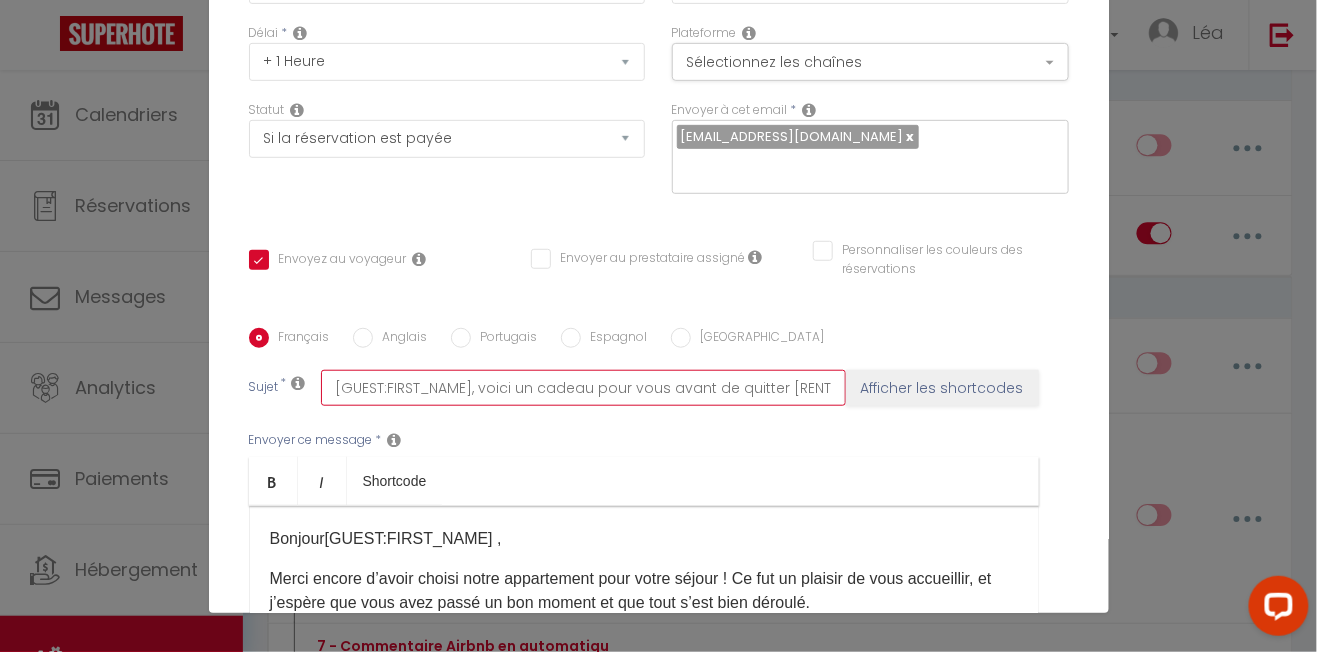 type on "[GUEST:FIRST_NAME], voici un cadeau pour vous avant de quitter [RENTAL" 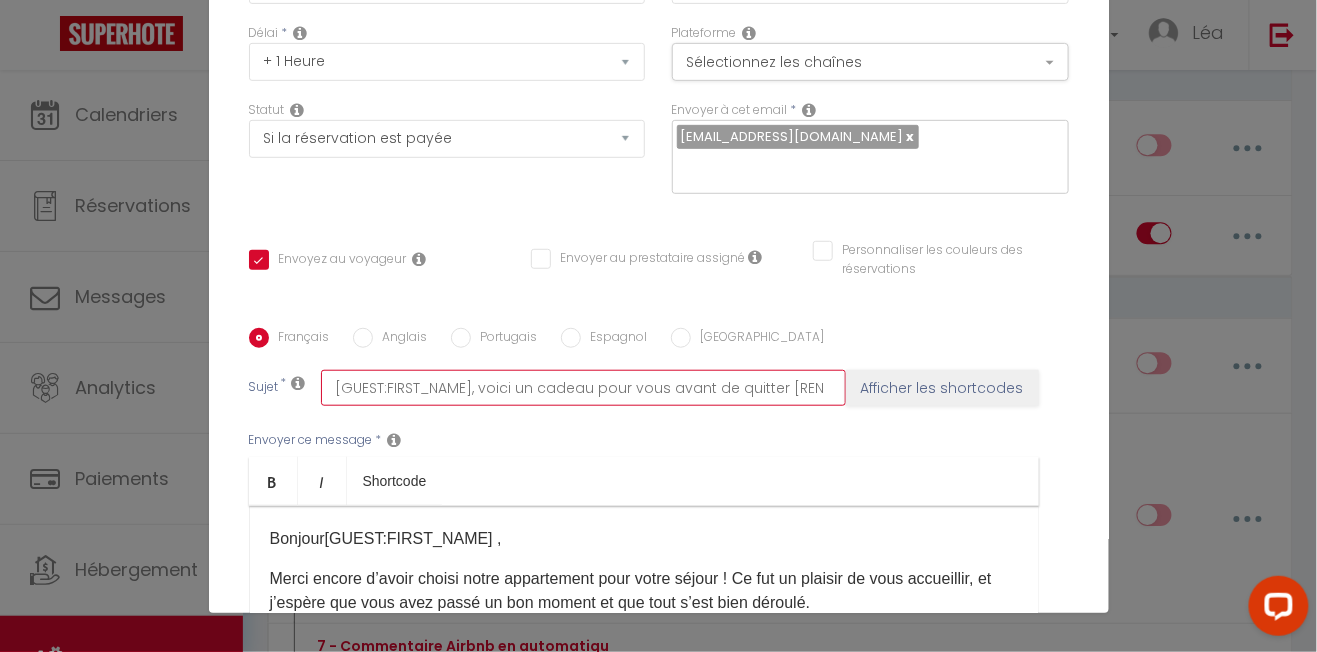 checkbox on "true" 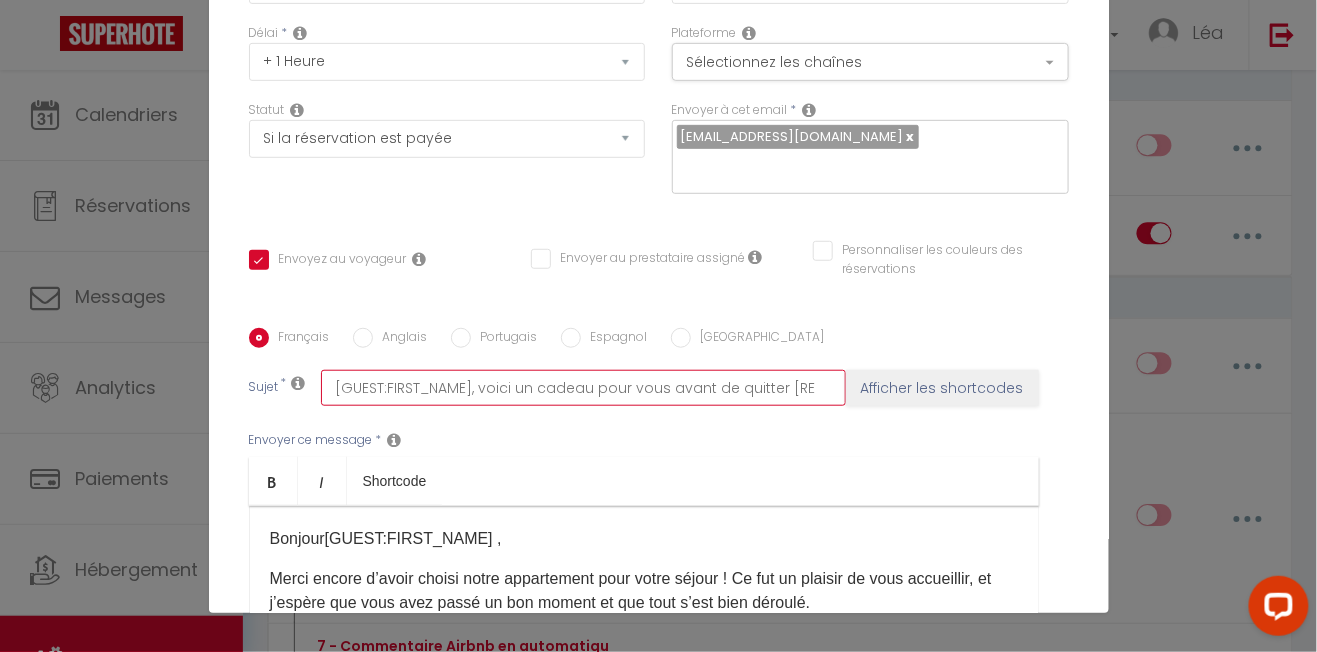 checkbox on "true" 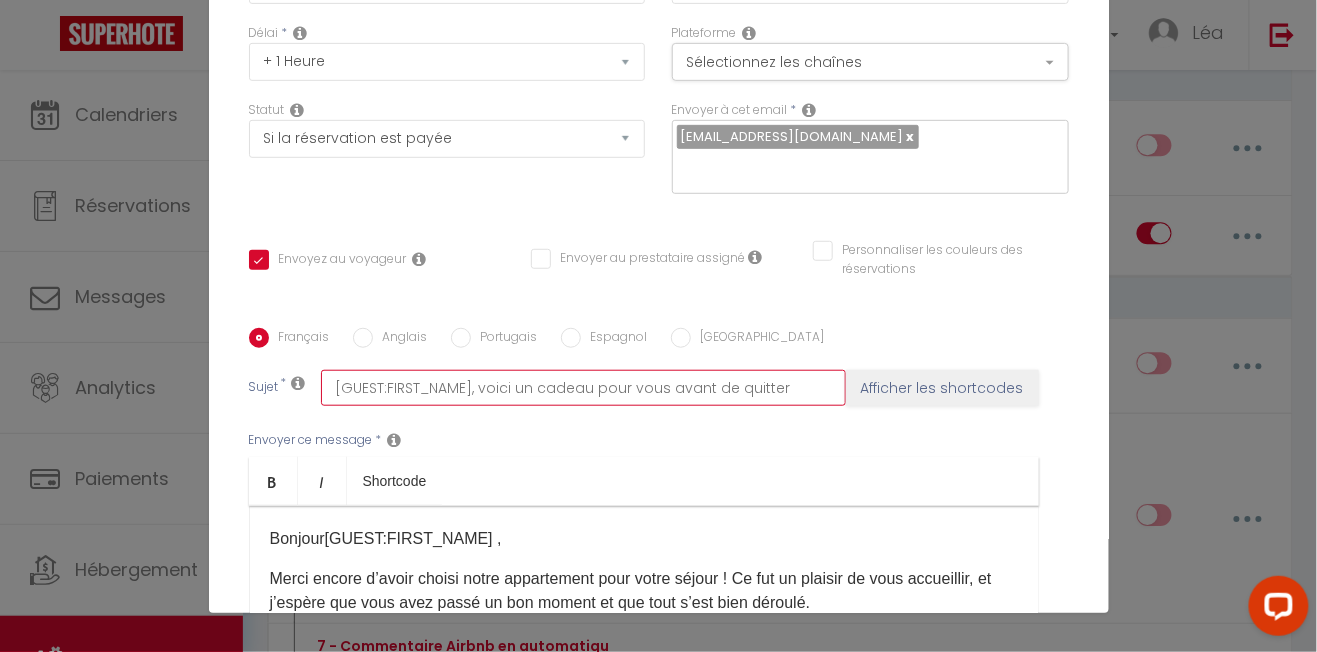 checkbox on "true" 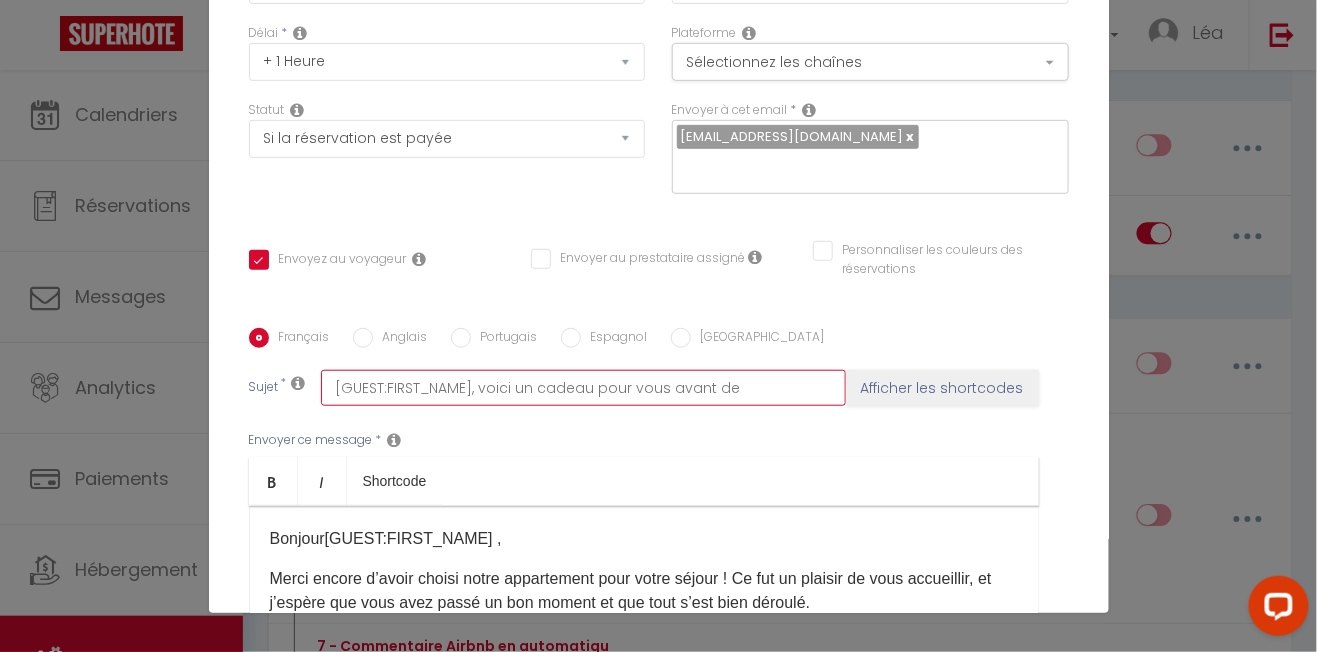 checkbox on "true" 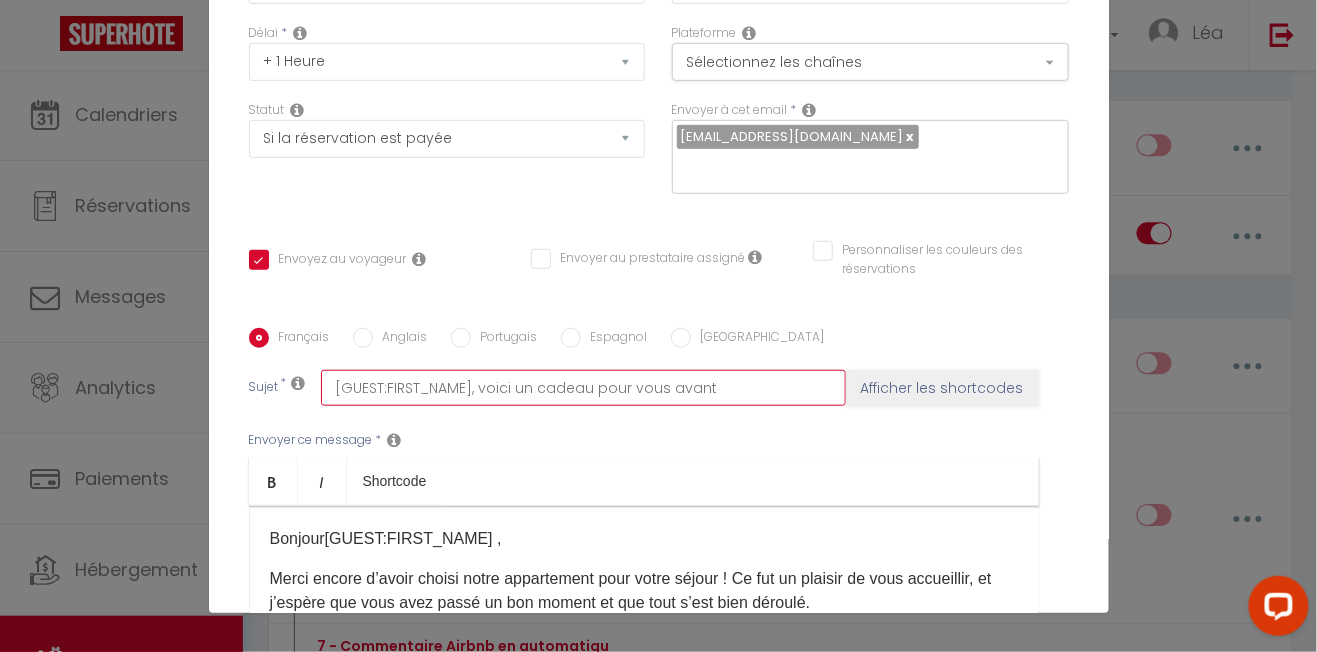 checkbox on "true" 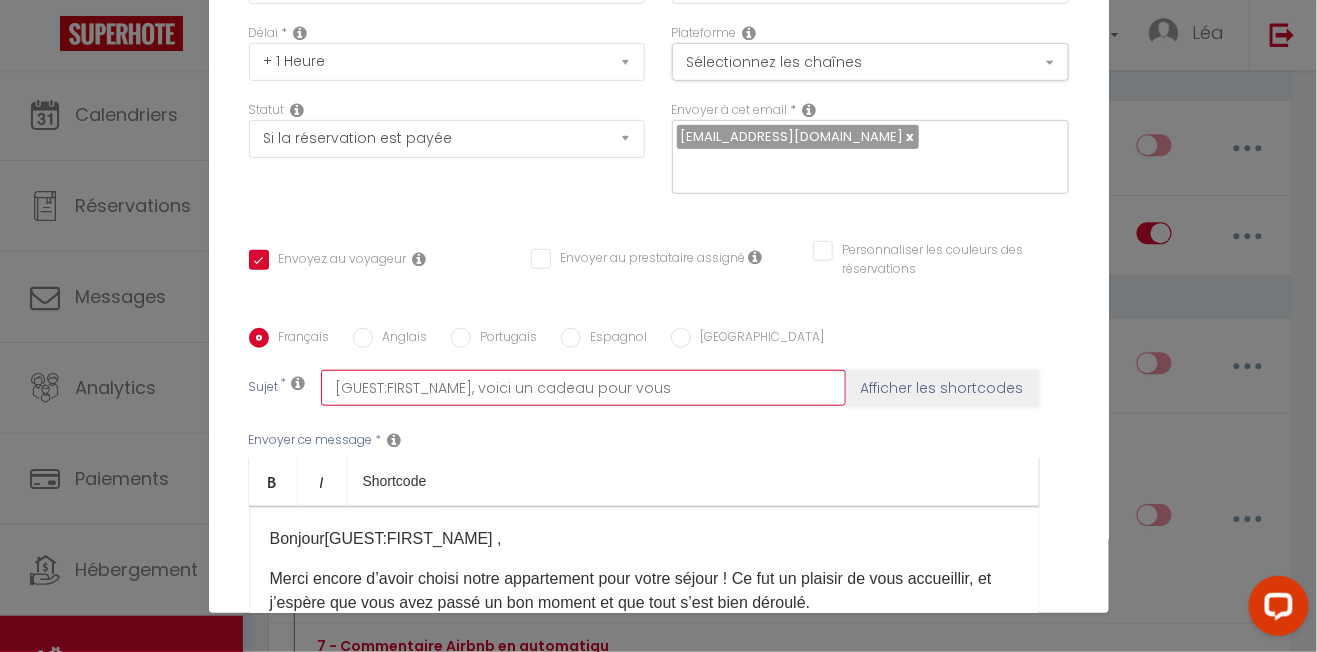 checkbox on "true" 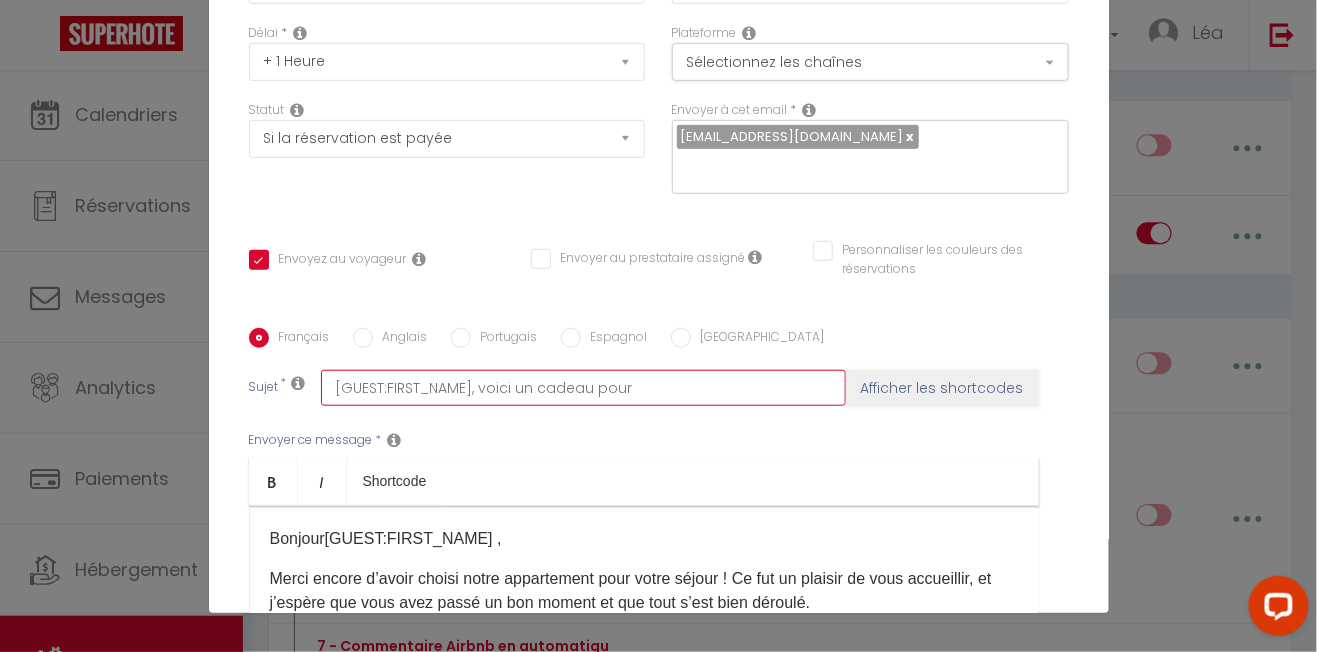 checkbox on "true" 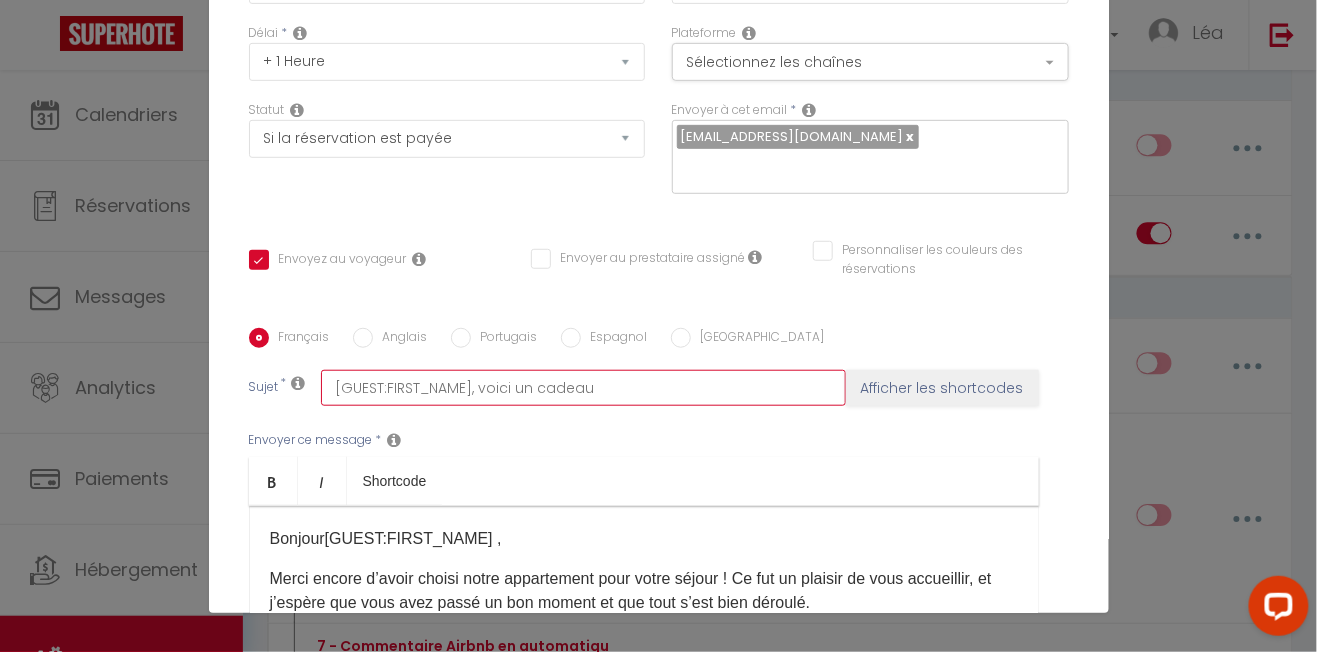 checkbox on "true" 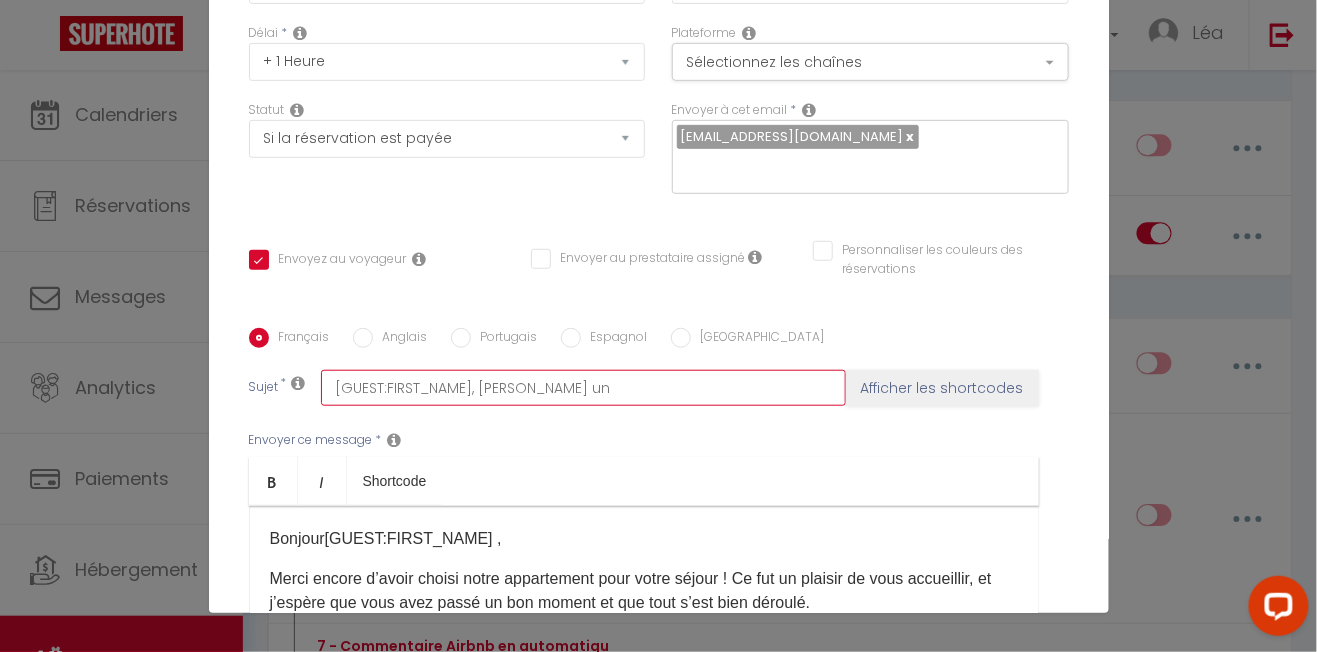 checkbox on "true" 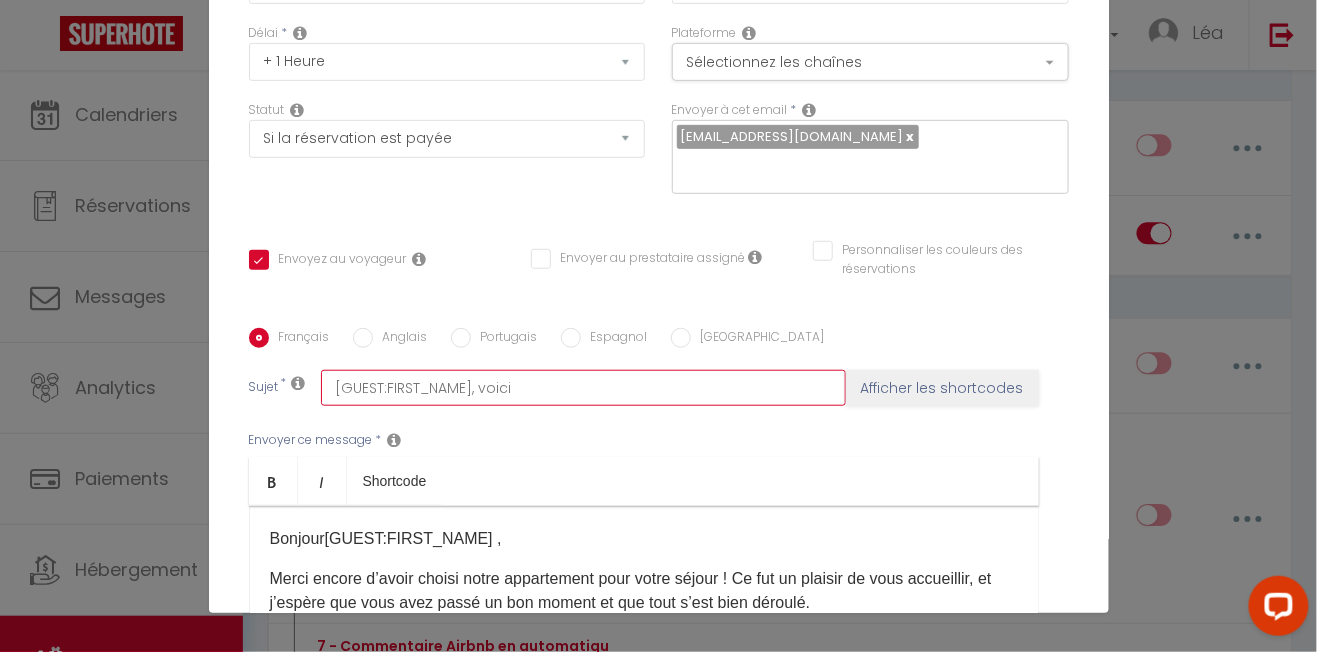 checkbox on "true" 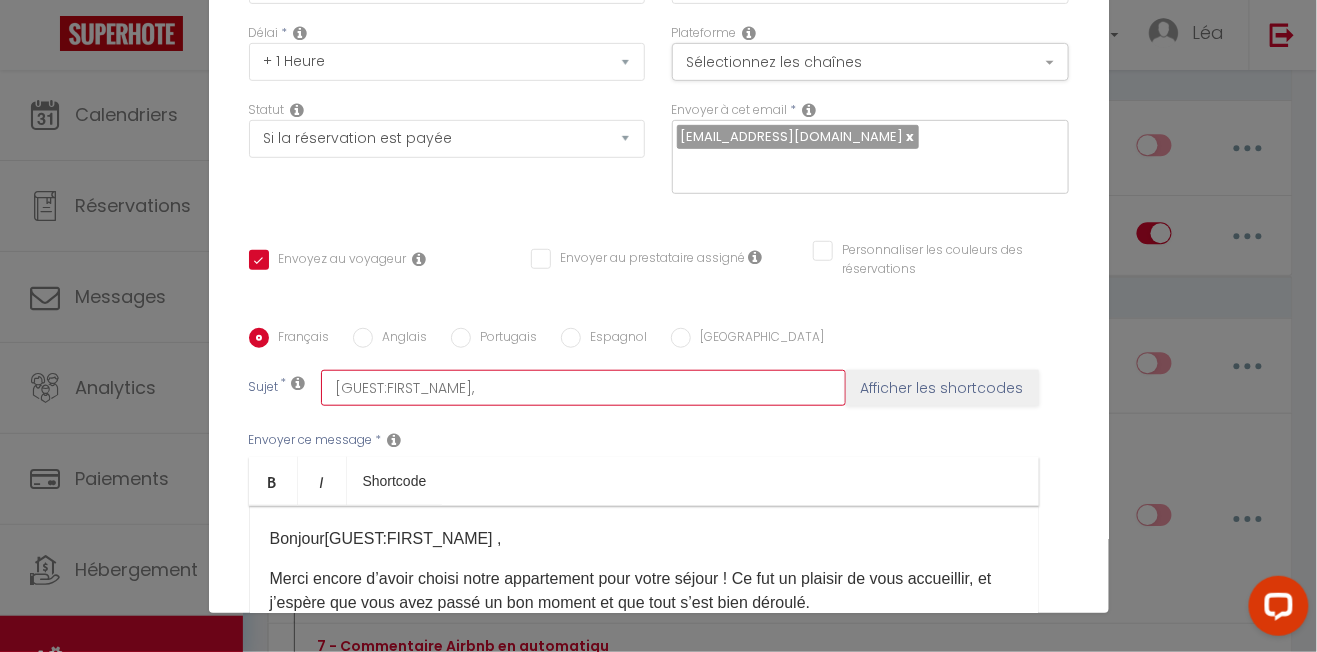 checkbox on "true" 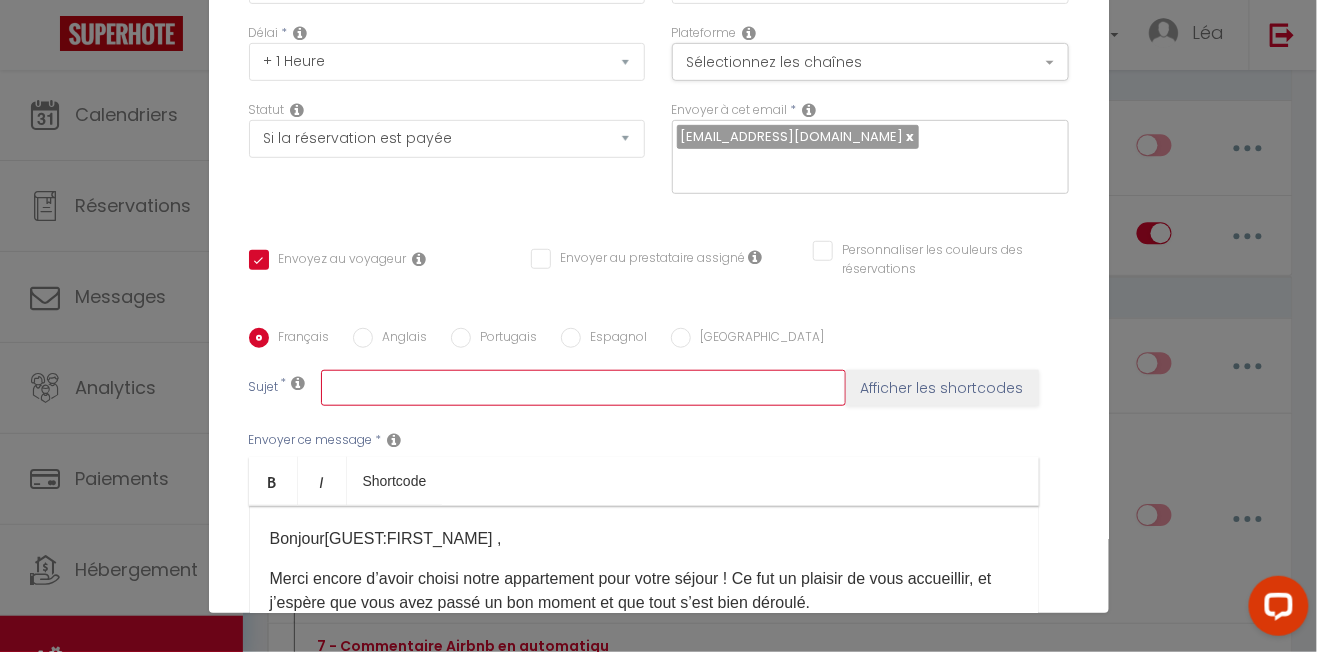 checkbox on "true" 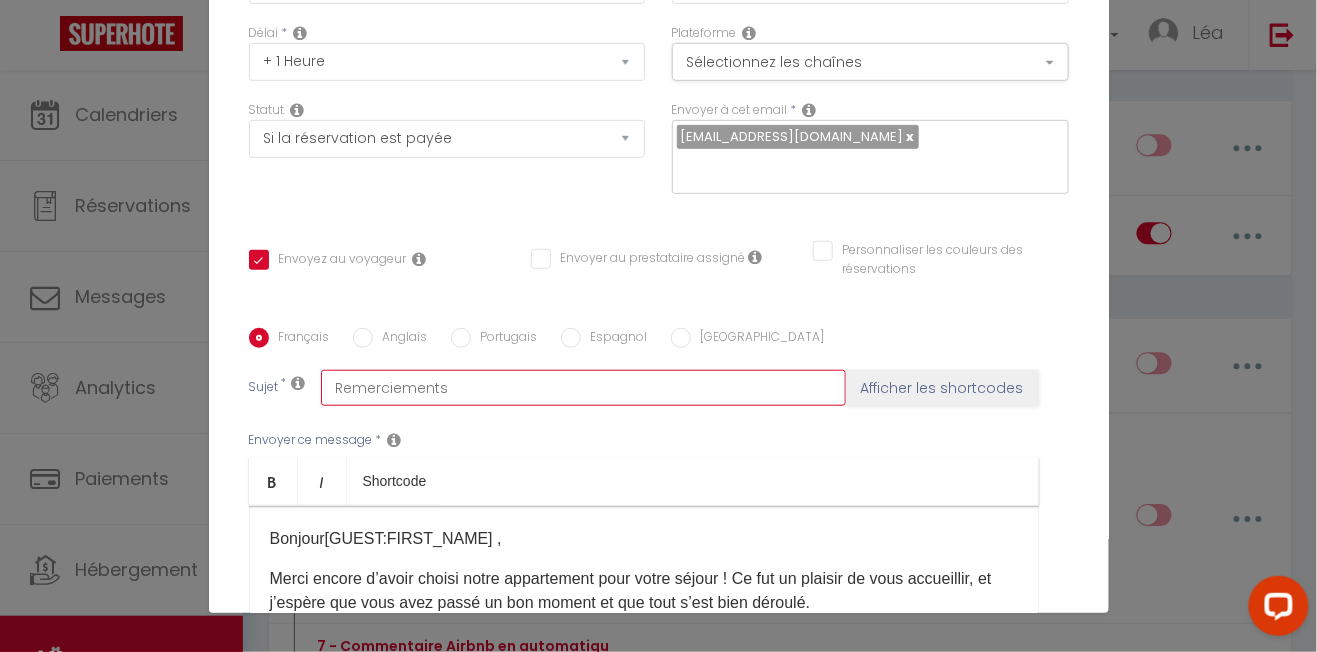 type on "Remerciements" 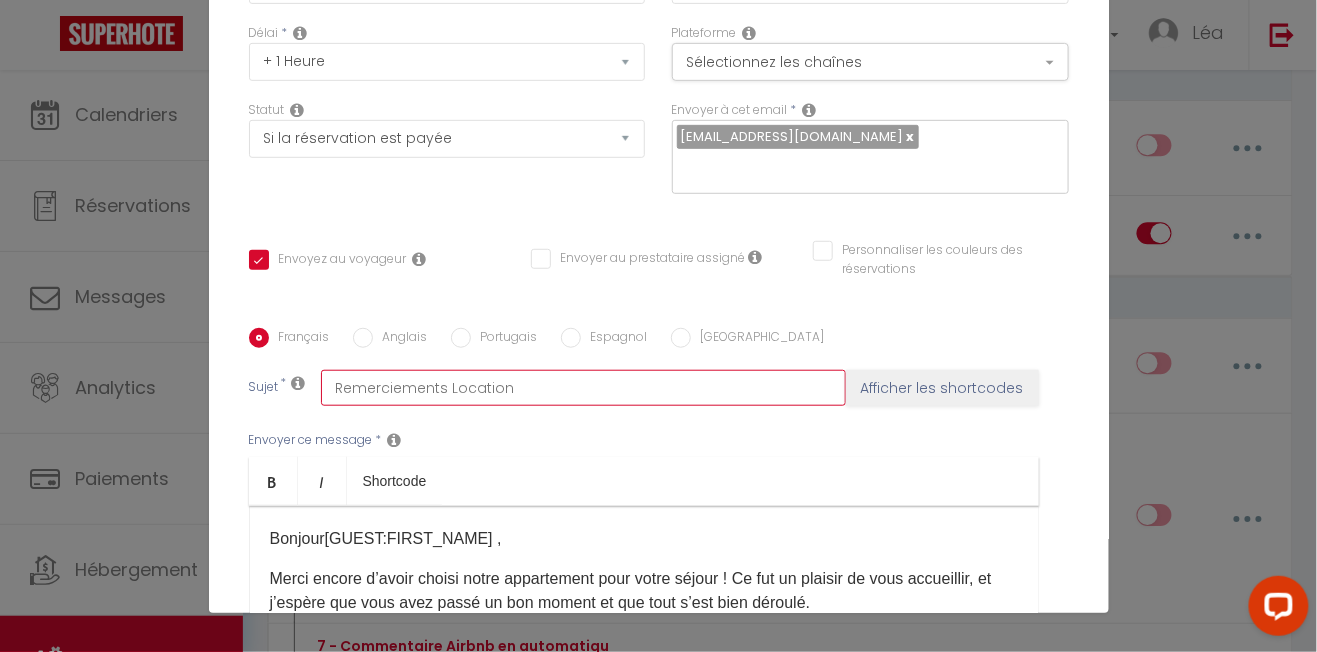type on "Remerciements Location" 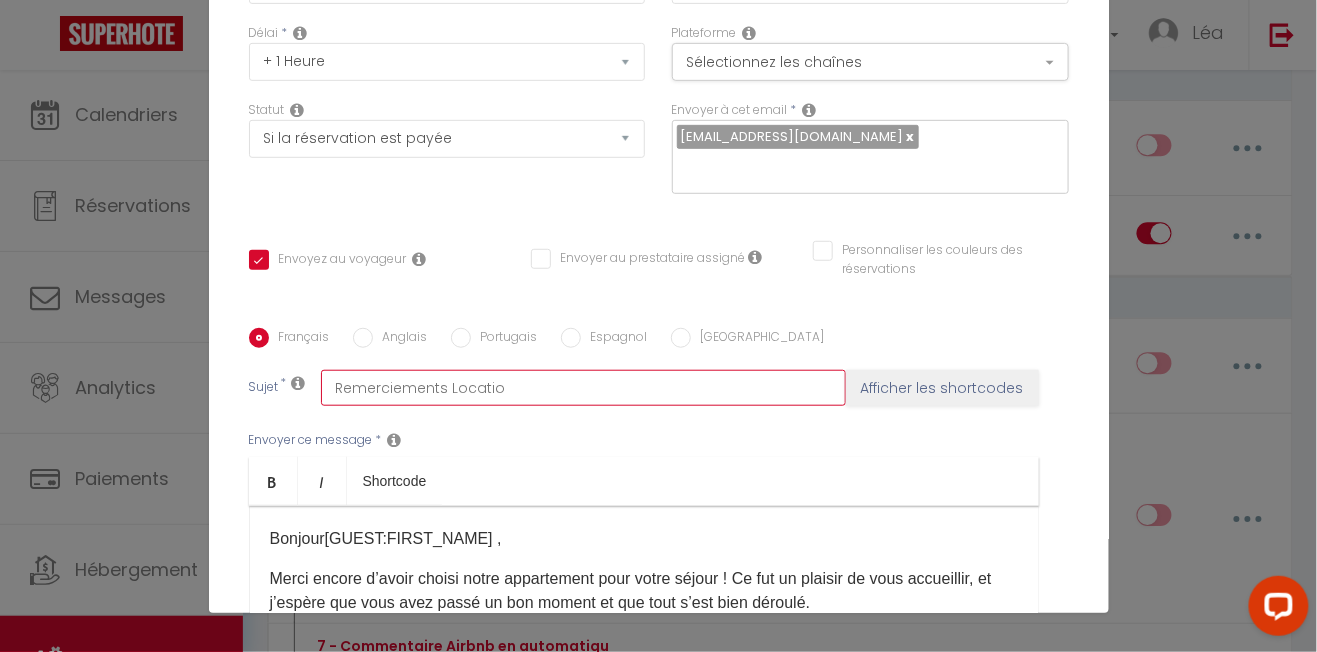 checkbox on "true" 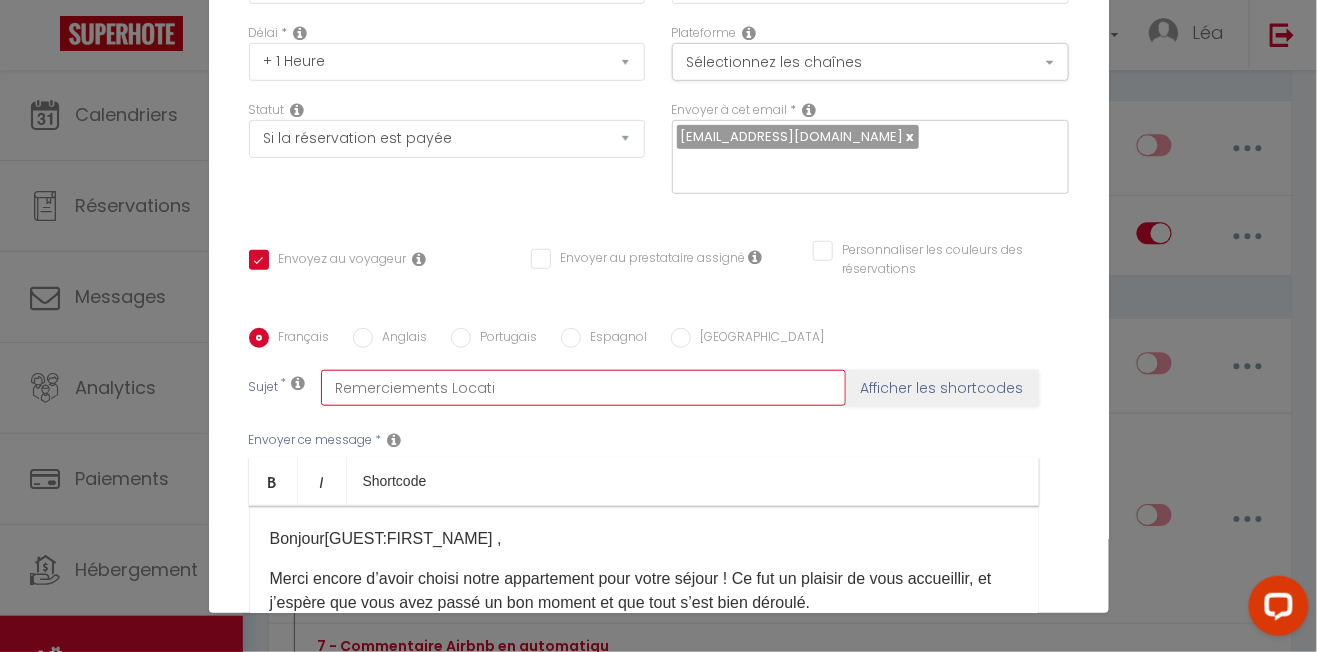 checkbox on "true" 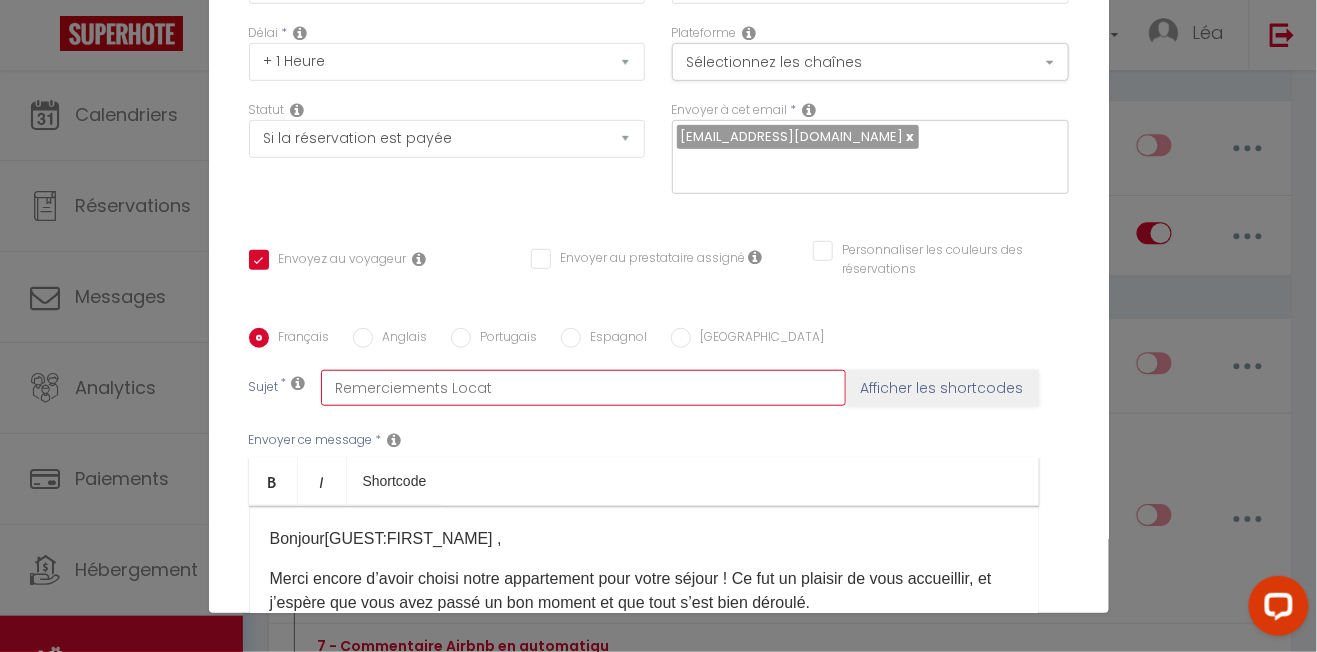 checkbox on "true" 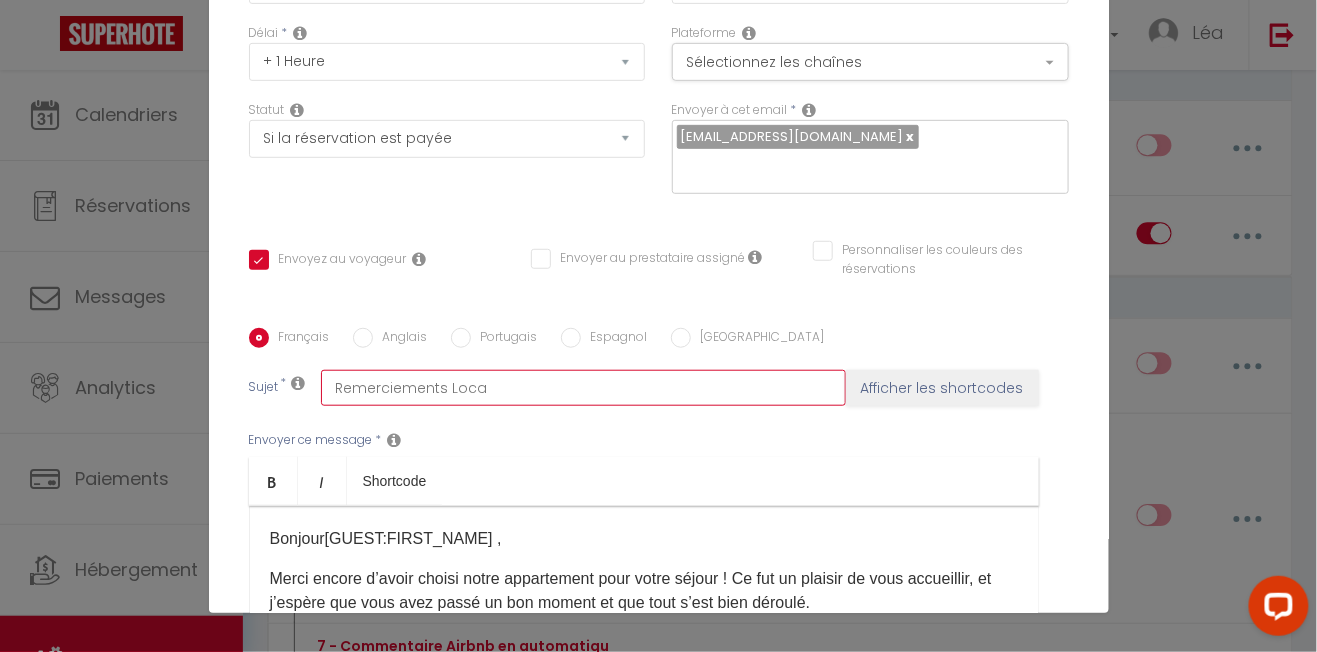 checkbox on "true" 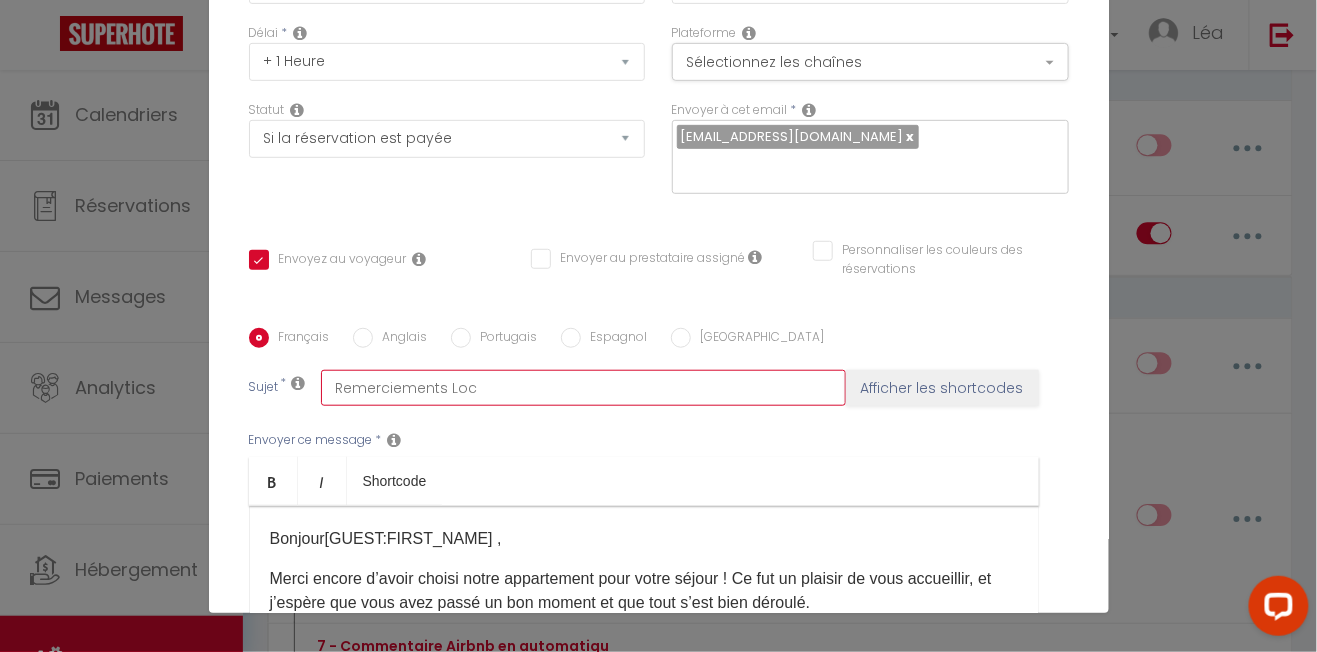 checkbox on "true" 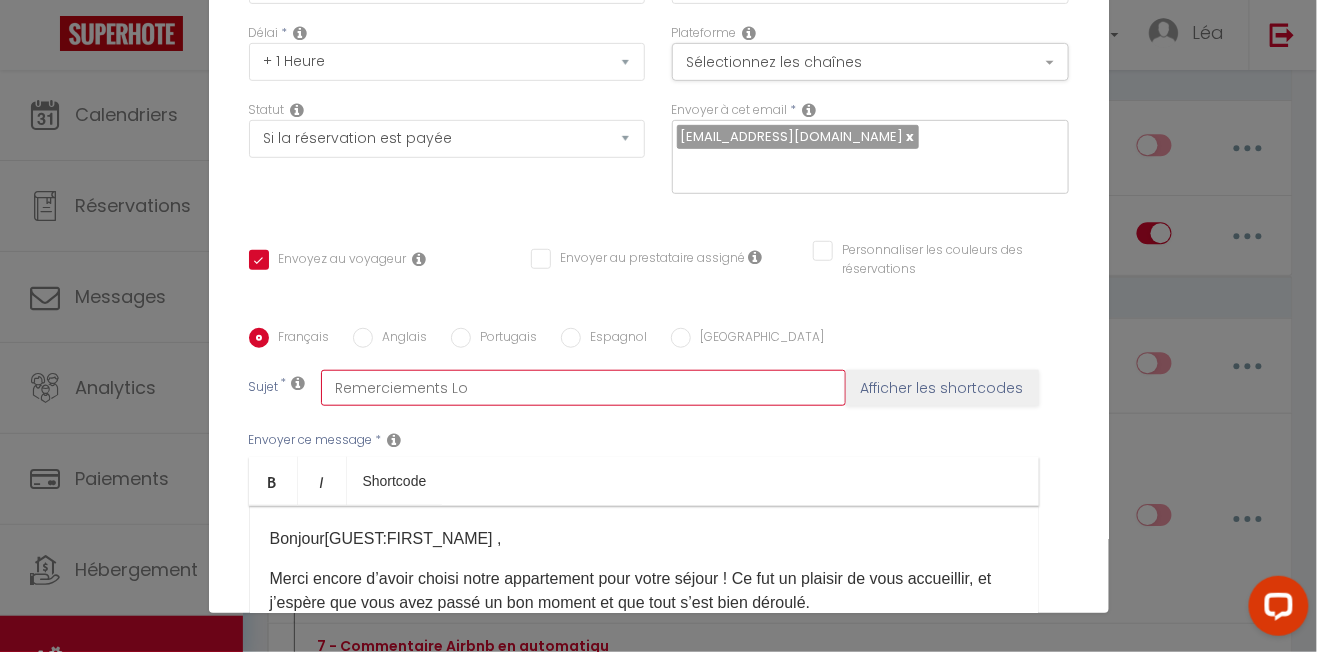 checkbox on "true" 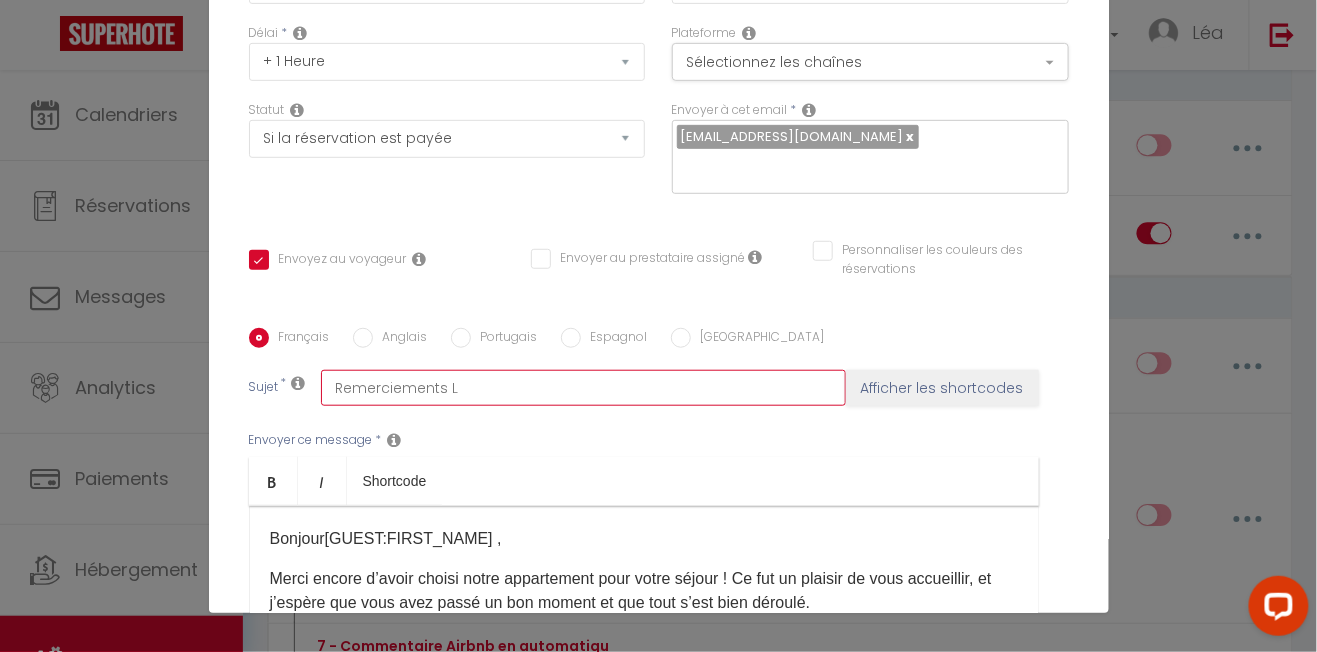 checkbox on "true" 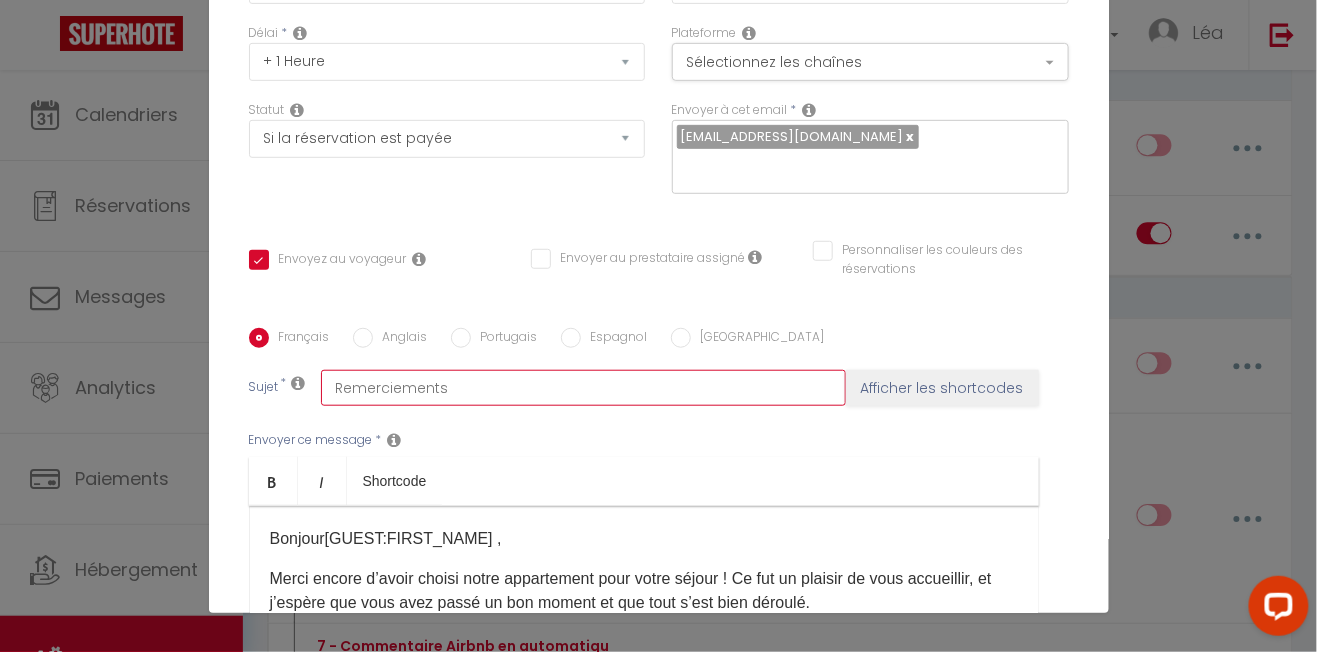 checkbox on "true" 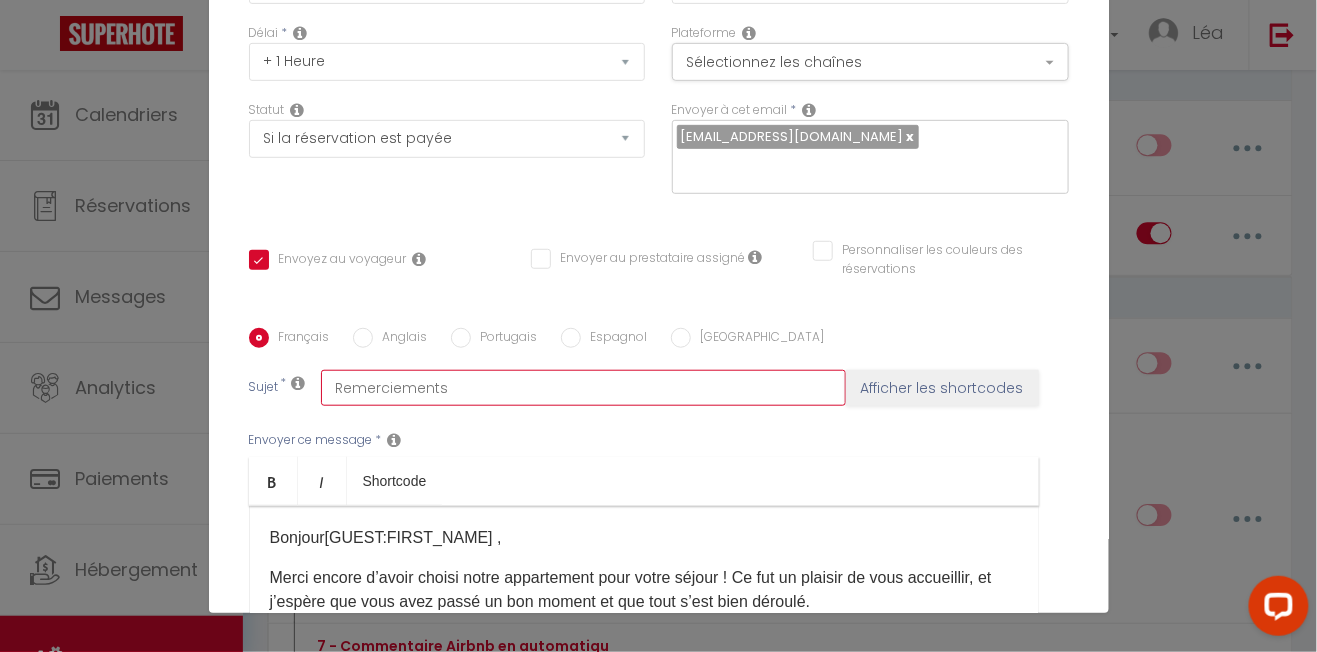 scroll, scrollTop: 0, scrollLeft: 0, axis: both 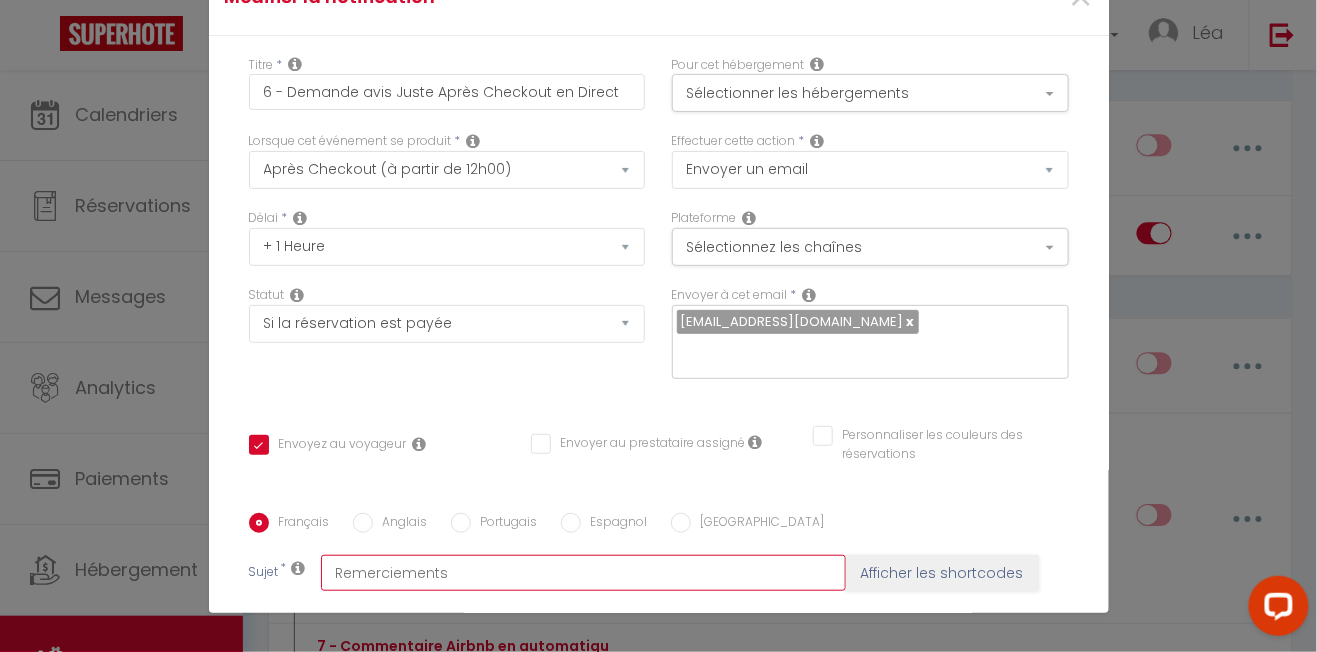 type on "Remerciements" 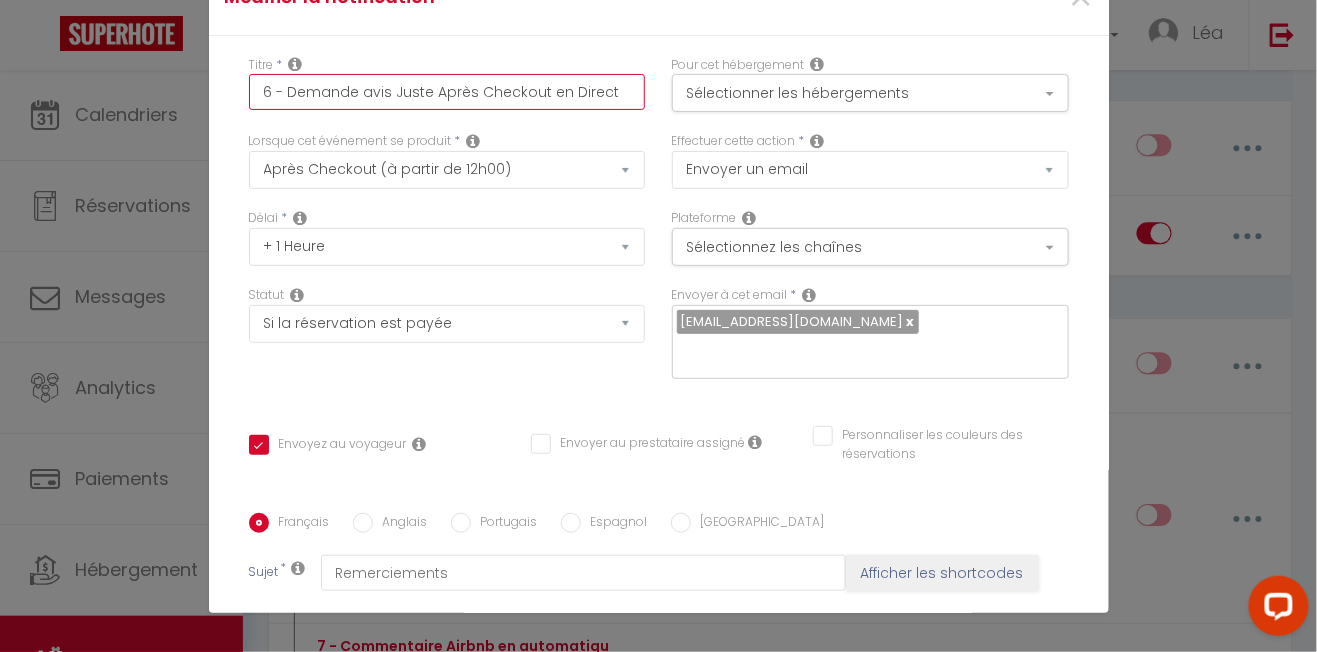 click on "6 - Demande avis Juste Après Checkout en Direct" at bounding box center [447, 92] 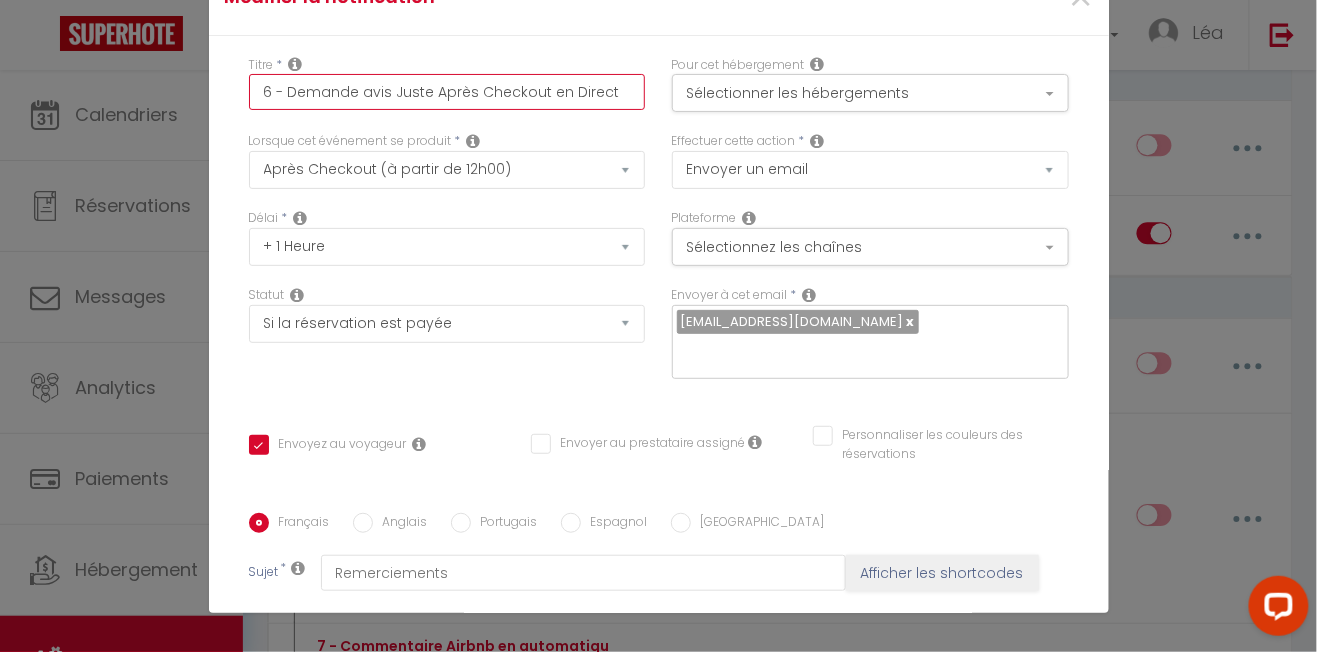 type on "6 - Demande avis Juste Après Checkout en Direc" 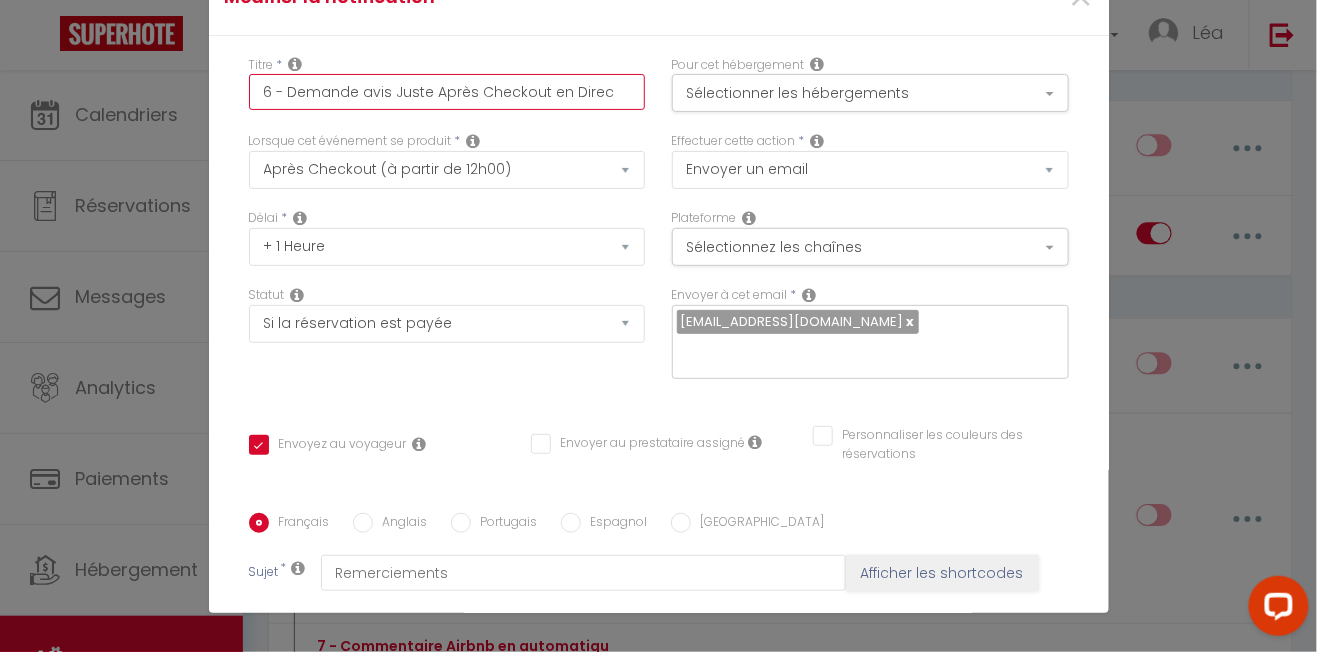 checkbox on "true" 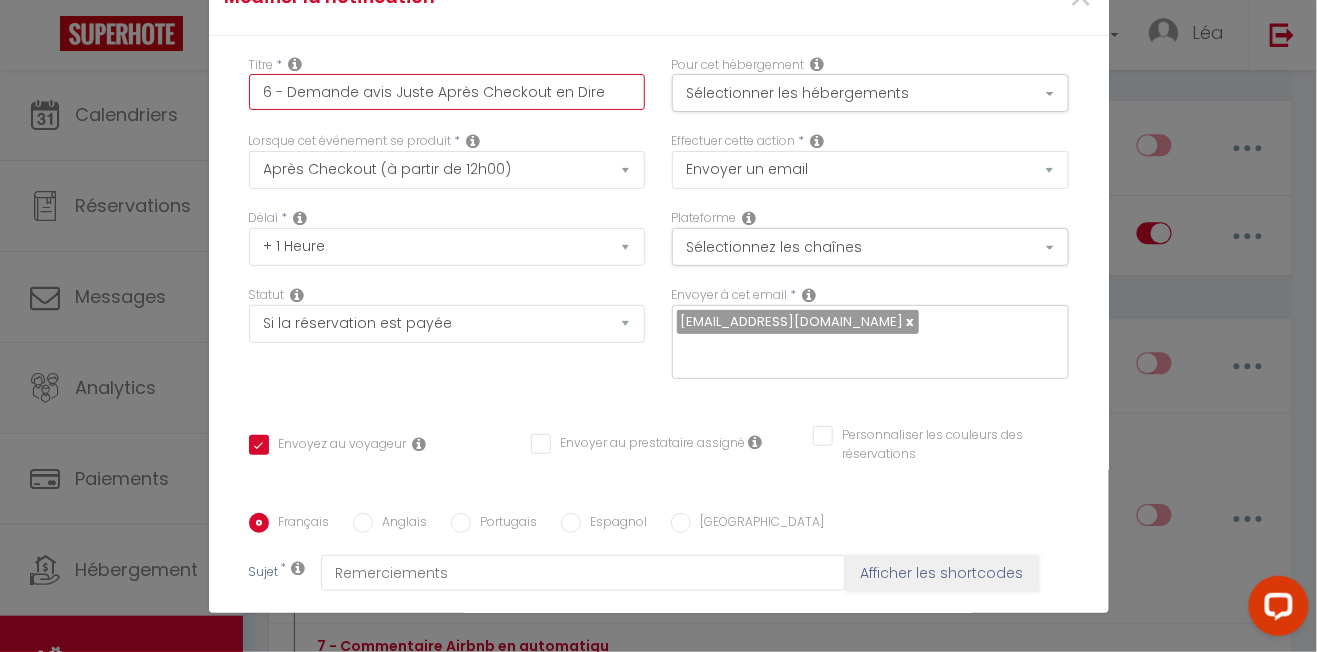 checkbox on "true" 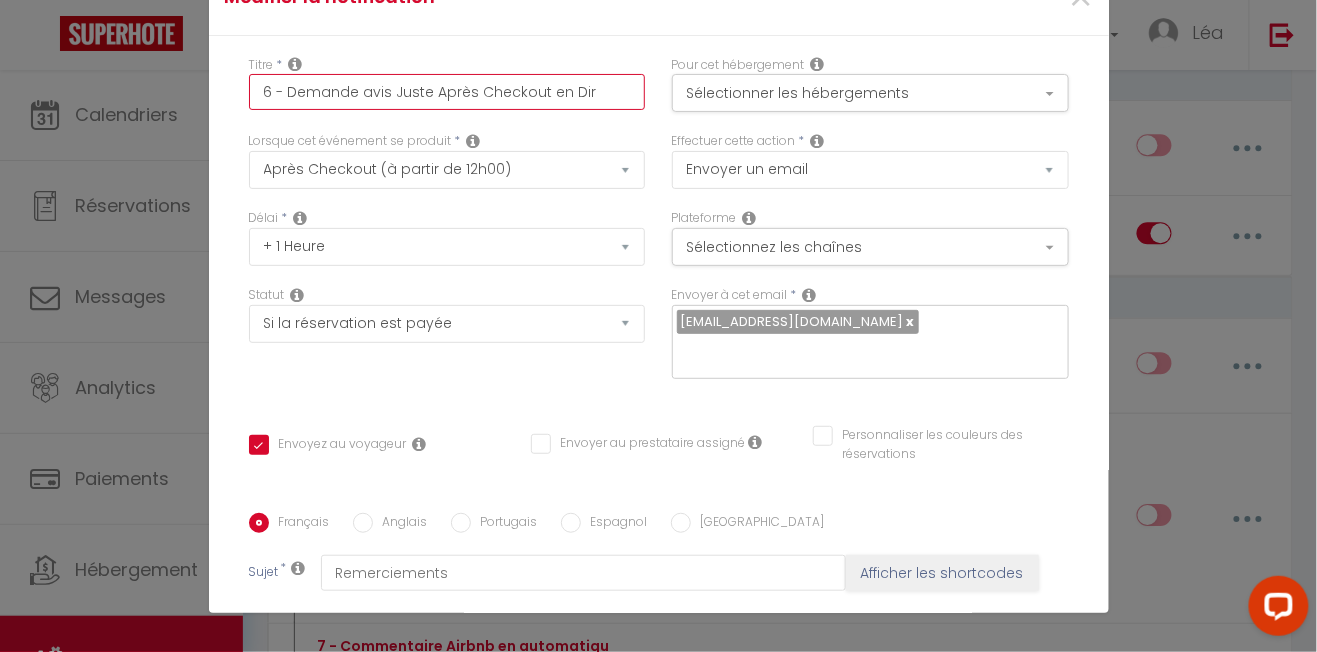 checkbox on "true" 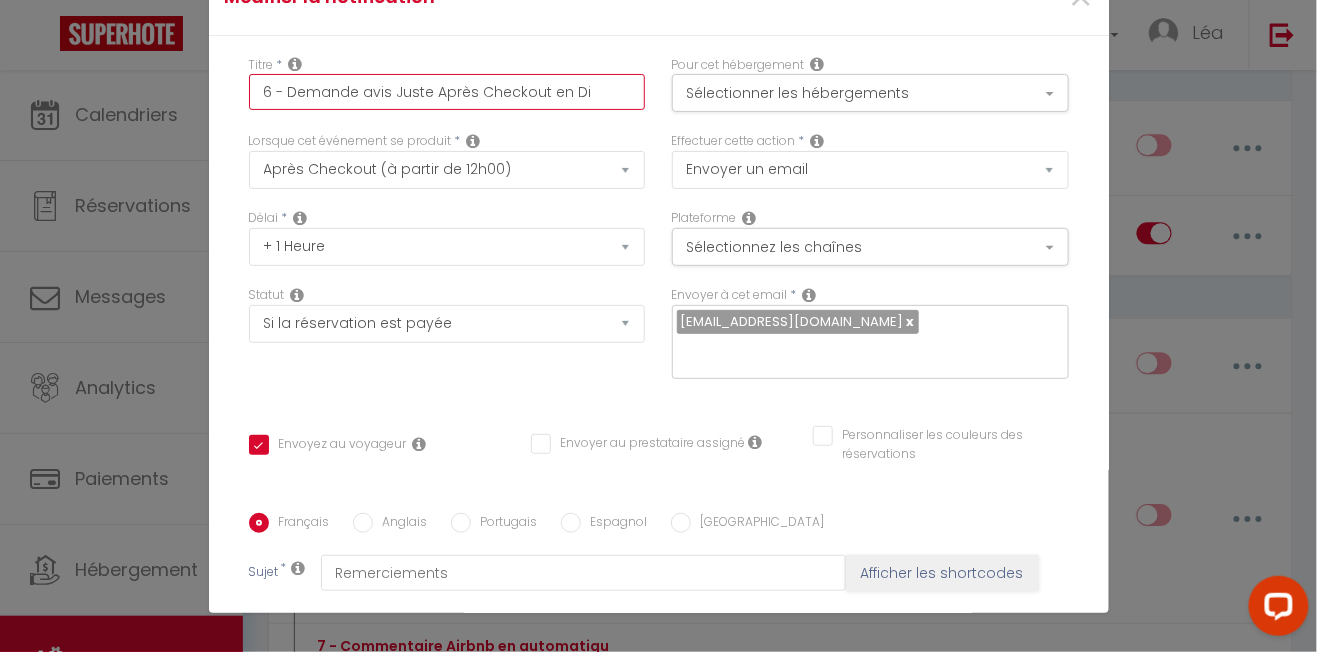 checkbox on "true" 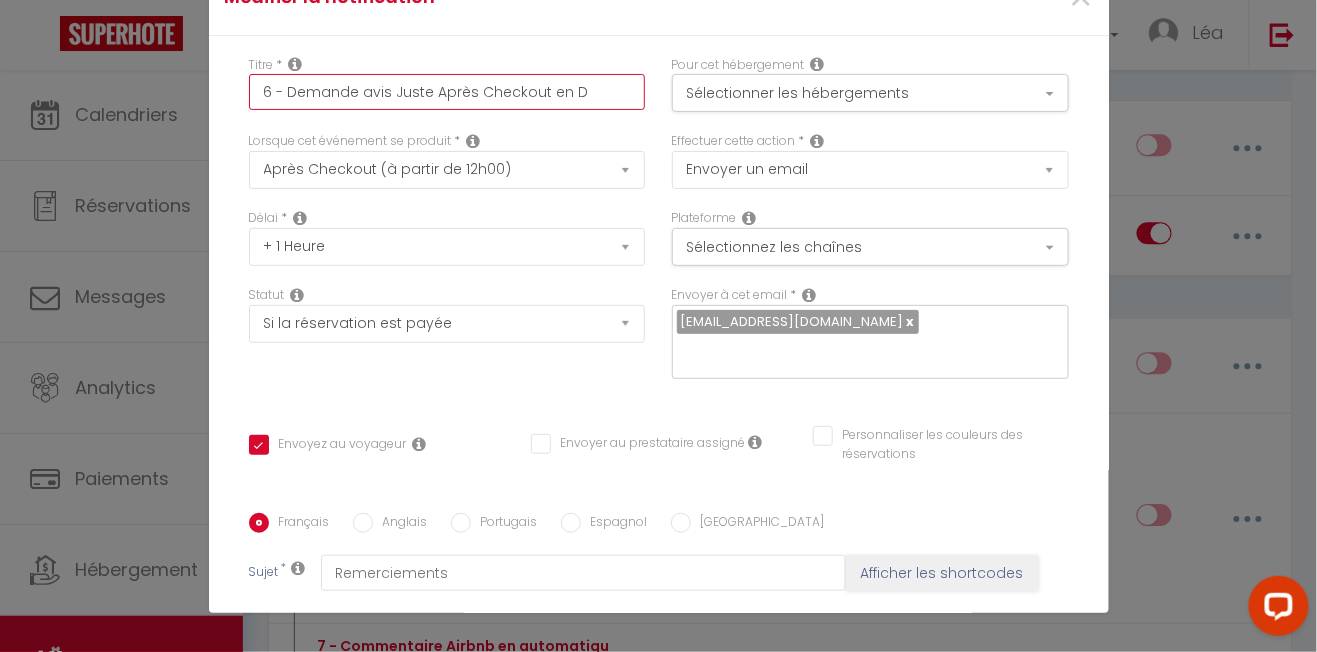 checkbox on "true" 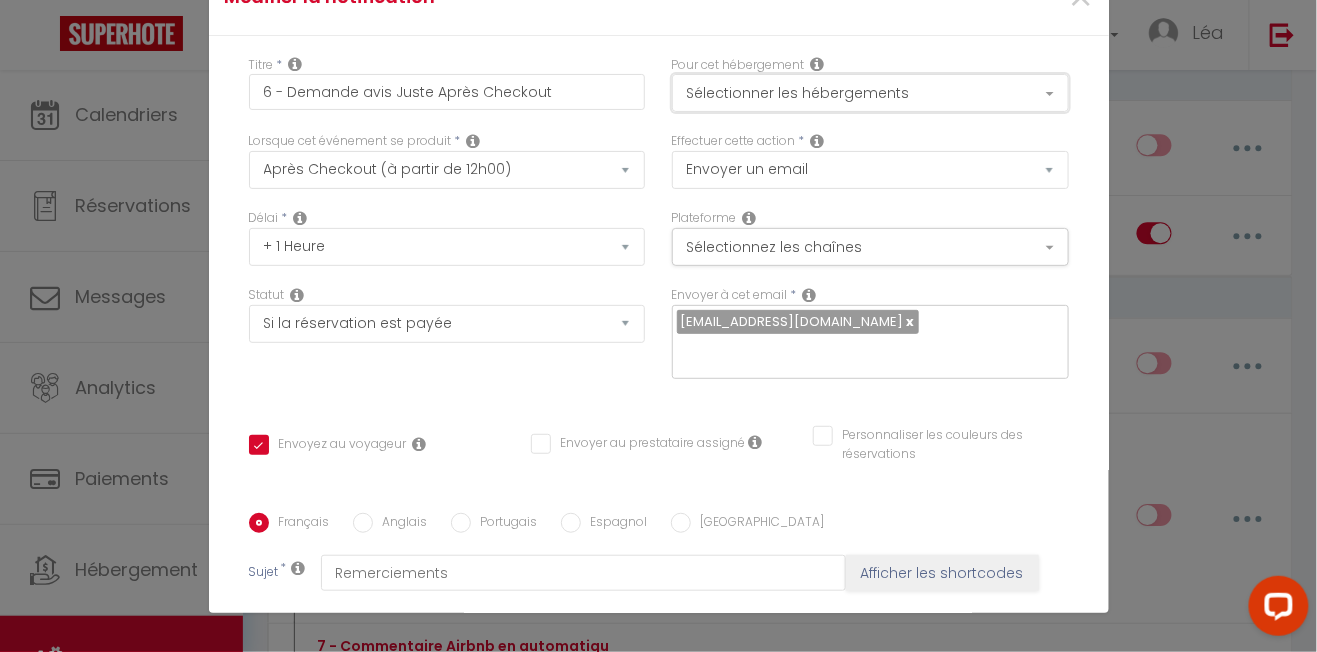 click on "Sélectionner les hébergements" at bounding box center [870, 93] 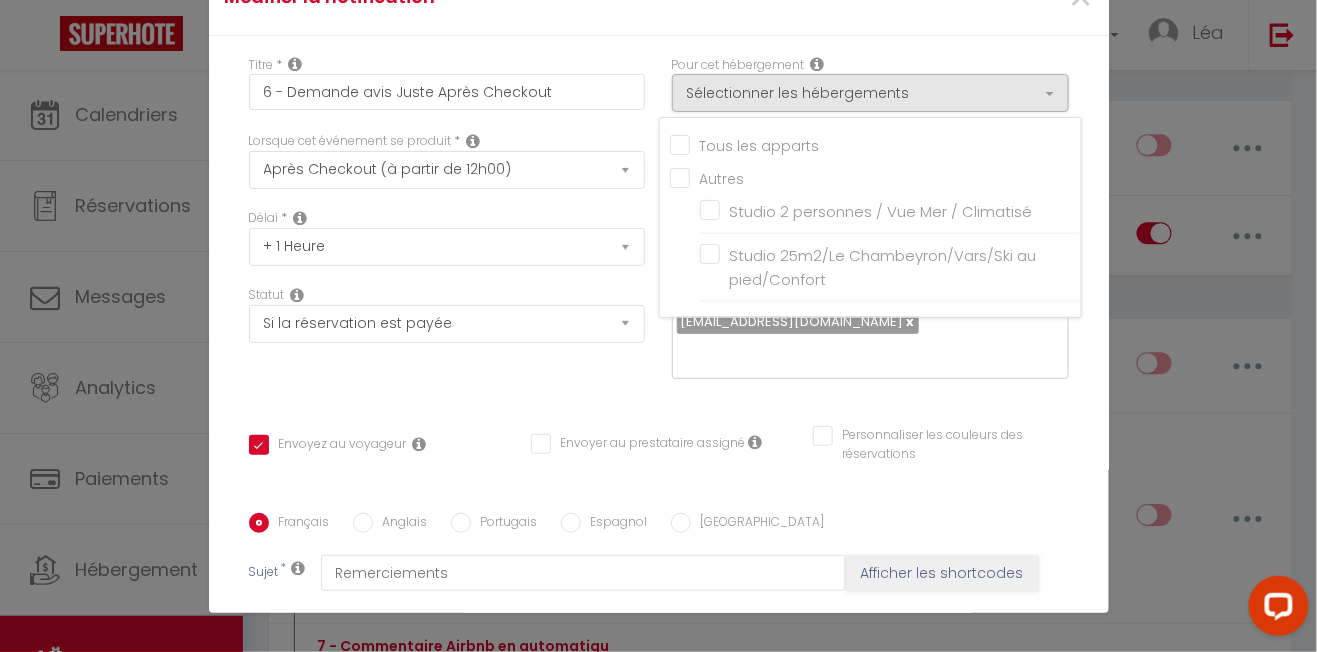 click on "Tous les apparts" at bounding box center (875, 143) 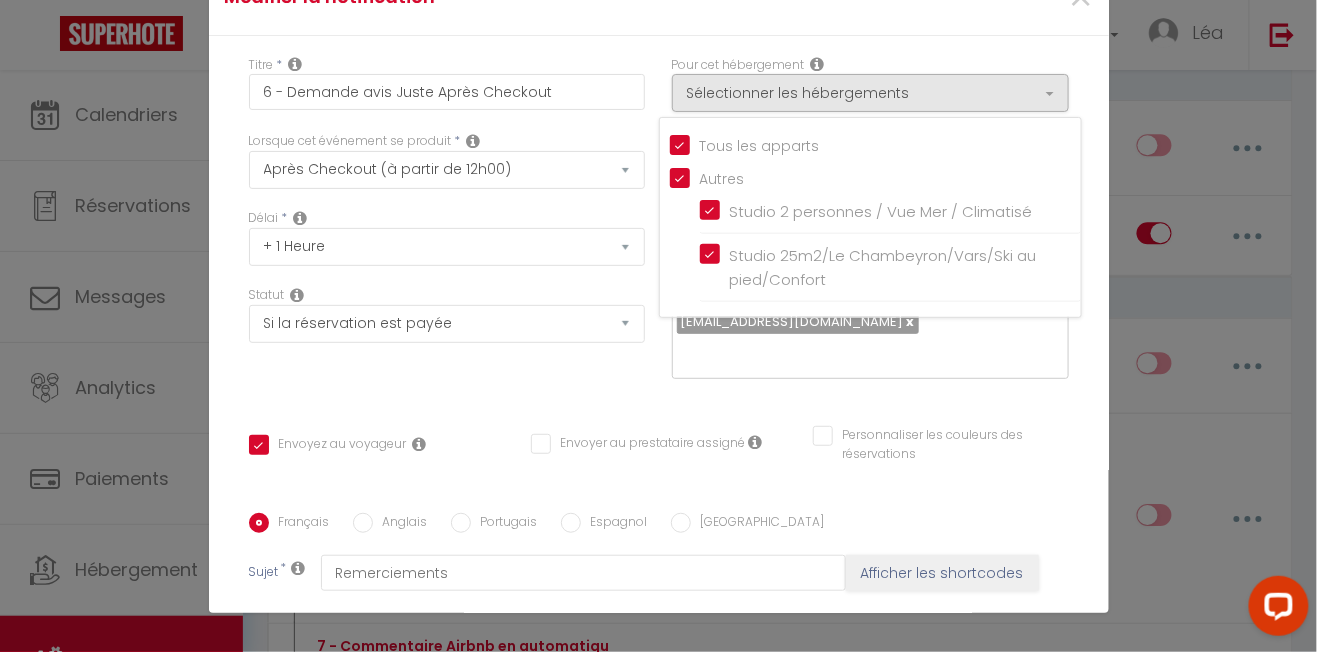 click at bounding box center [658, 326] 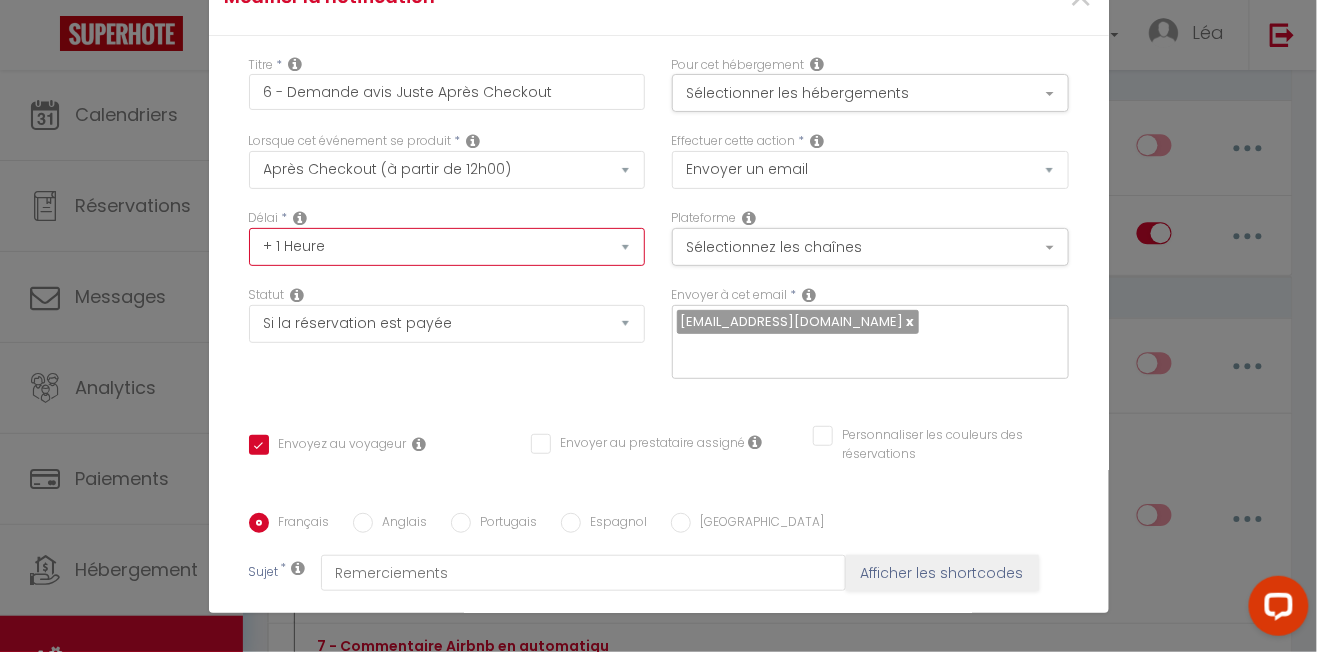 click on "Immédiat + 10 Minutes + 1 Heure + 2 Heures + 3 Heures + 4 Heures + 5 Heures + 6 Heures + 7 Heures + 8 Heures + 9 Heures + 10 Heures + 11 Heures + 12 Heures + 13 Heures + 14 Heures + 15 Heures + 16 Heures + 17 Heures + 18 Heures + 19 Heures + 20 Heures + 21 Heures + 22 Heures + 23 Heures   + 1 Jour + 2 Jours + 3 Jours + 4 Jours + 5 Jours + 6 Jours + 7 Jours + 8 Jours + 9 Jours + 10 Jours + 11 Jours + 12 Jours + 13 Jours + 14 Jours + 15 Jours + 16 Jours + 17 Jours + 18 Jours + 19 Jours + 20 Jours + 21 Jours + 22 Jours + 23 Jours + 24 Jours + 25 Jours + 26 Jours + 27 Jours + 28 Jours + 29 Jours + 30 Jours + 31 Jours + 32 Jours + 33 Jours + 34 Jours + 35 Jours + 36 Jours + 37 Jours + 38 Jours + 39 Jours + 40 Jours + 41 Jours + 42 Jours + 43 Jours + 44 Jours + 45 Jours + 46 Jours + 47 Jours + 48 Jours + 49 Jours + 50 Jours + 51 Jours + 52 Jours + 53 Jours + 54 Jours + 55 Jours + 56 Jours + 57 Jours + 58 Jours + 59 Jours + 60 Jours + 61 Jours + 62 Jours + 63 Jours + 64 Jours + 65 Jours + 66 Jours + 67 Jours" at bounding box center [447, 247] 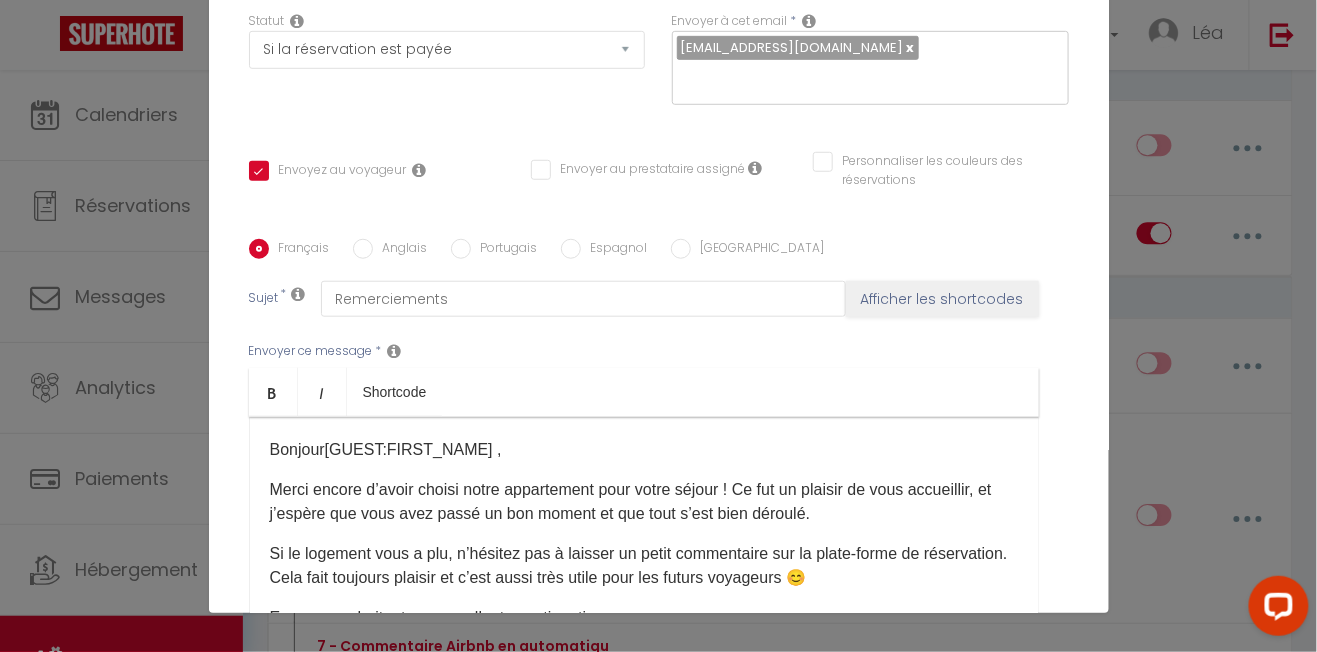 scroll, scrollTop: 440, scrollLeft: 0, axis: vertical 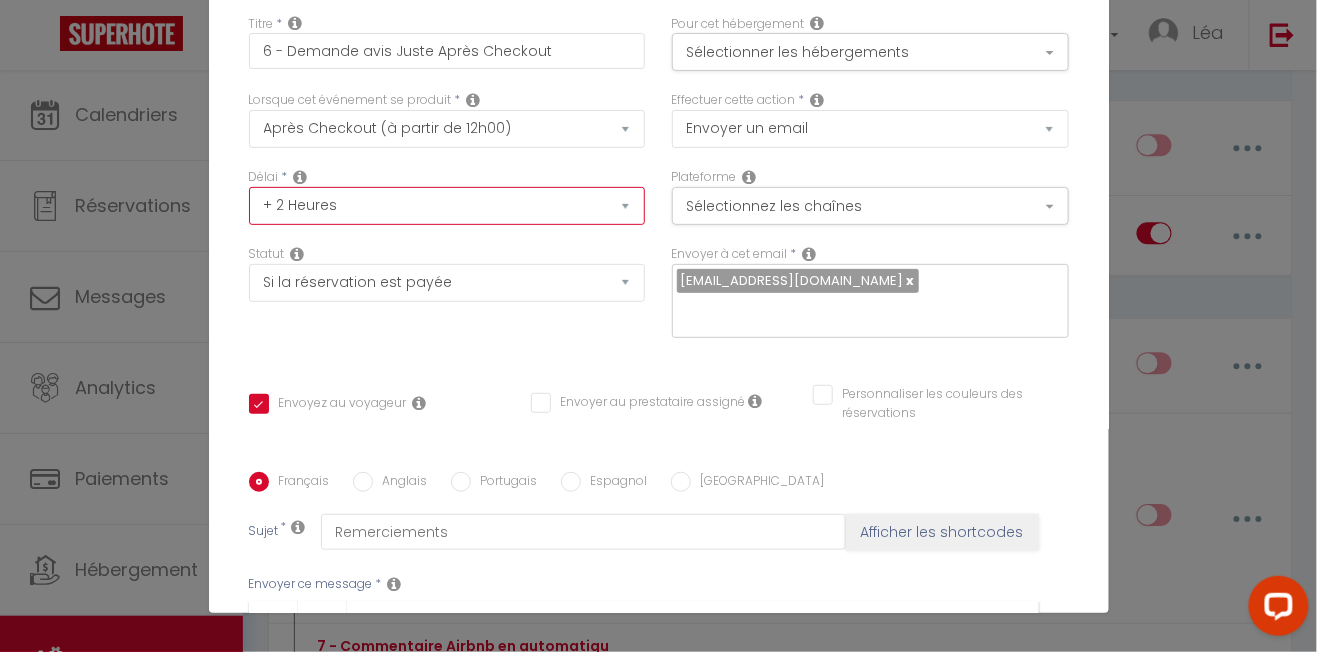 click on "Immédiat + 10 Minutes + 1 Heure + 2 Heures + 3 Heures + 4 Heures + 5 Heures + 6 Heures + 7 Heures + 8 Heures + 9 Heures + 10 Heures + 11 Heures + 12 Heures + 13 Heures + 14 Heures + 15 Heures + 16 Heures + 17 Heures + 18 Heures + 19 Heures + 20 Heures + 21 Heures + 22 Heures + 23 Heures   + 1 Jour + 2 Jours + 3 Jours + 4 Jours + 5 Jours + 6 Jours + 7 Jours + 8 Jours + 9 Jours + 10 Jours + 11 Jours + 12 Jours + 13 Jours + 14 Jours + 15 Jours + 16 Jours + 17 Jours + 18 Jours + 19 Jours + 20 Jours + 21 Jours + 22 Jours + 23 Jours + 24 Jours + 25 Jours + 26 Jours + 27 Jours + 28 Jours + 29 Jours + 30 Jours + 31 Jours + 32 Jours + 33 Jours + 34 Jours + 35 Jours + 36 Jours + 37 Jours + 38 Jours + 39 Jours + 40 Jours + 41 Jours + 42 Jours + 43 Jours + 44 Jours + 45 Jours + 46 Jours + 47 Jours + 48 Jours + 49 Jours + 50 Jours + 51 Jours + 52 Jours + 53 Jours + 54 Jours + 55 Jours + 56 Jours + 57 Jours + 58 Jours + 59 Jours + 60 Jours + 61 Jours + 62 Jours + 63 Jours + 64 Jours + 65 Jours + 66 Jours + 67 Jours" at bounding box center (447, 206) 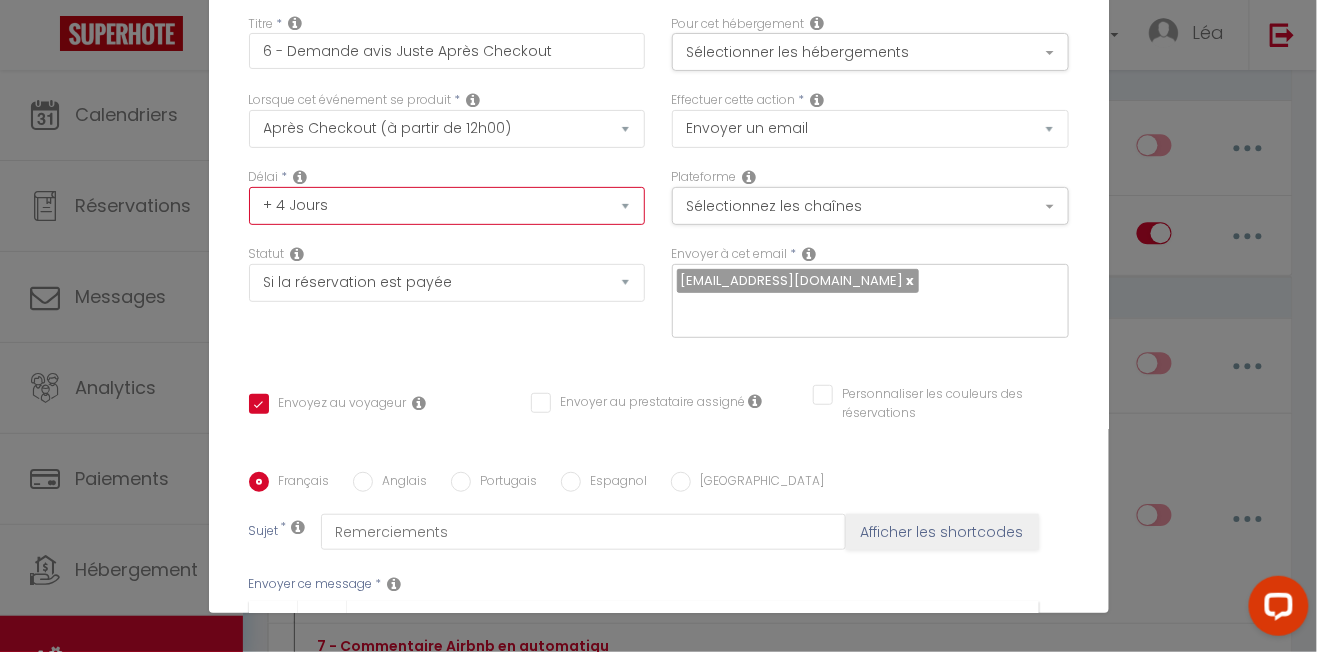 click on "Immédiat + 10 Minutes + 1 Heure + 2 Heures + 3 Heures + 4 Heures + 5 Heures + 6 Heures + 7 Heures + 8 Heures + 9 Heures + 10 Heures + 11 Heures + 12 Heures + 13 Heures + 14 Heures + 15 Heures + 16 Heures + 17 Heures + 18 Heures + 19 Heures + 20 Heures + 21 Heures + 22 Heures + 23 Heures   + 1 Jour + 2 Jours + 3 Jours + 4 Jours + 5 Jours + 6 Jours + 7 Jours + 8 Jours + 9 Jours + 10 Jours + 11 Jours + 12 Jours + 13 Jours + 14 Jours + 15 Jours + 16 Jours + 17 Jours + 18 Jours + 19 Jours + 20 Jours + 21 Jours + 22 Jours + 23 Jours + 24 Jours + 25 Jours + 26 Jours + 27 Jours + 28 Jours + 29 Jours + 30 Jours + 31 Jours + 32 Jours + 33 Jours + 34 Jours + 35 Jours + 36 Jours + 37 Jours + 38 Jours + 39 Jours + 40 Jours + 41 Jours + 42 Jours + 43 Jours + 44 Jours + 45 Jours + 46 Jours + 47 Jours + 48 Jours + 49 Jours + 50 Jours + 51 Jours + 52 Jours + 53 Jours + 54 Jours + 55 Jours + 56 Jours + 57 Jours + 58 Jours + 59 Jours + 60 Jours + 61 Jours + 62 Jours + 63 Jours + 64 Jours + 65 Jours + 66 Jours + 67 Jours" at bounding box center (447, 206) 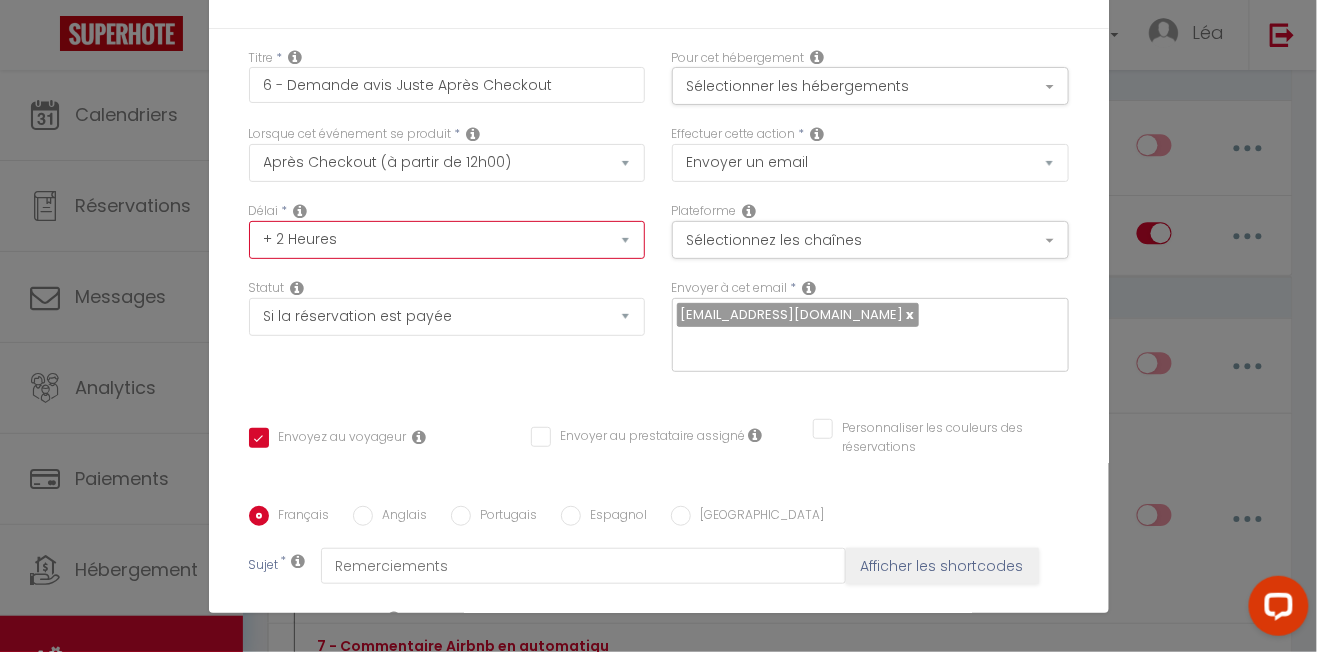 scroll, scrollTop: 0, scrollLeft: 0, axis: both 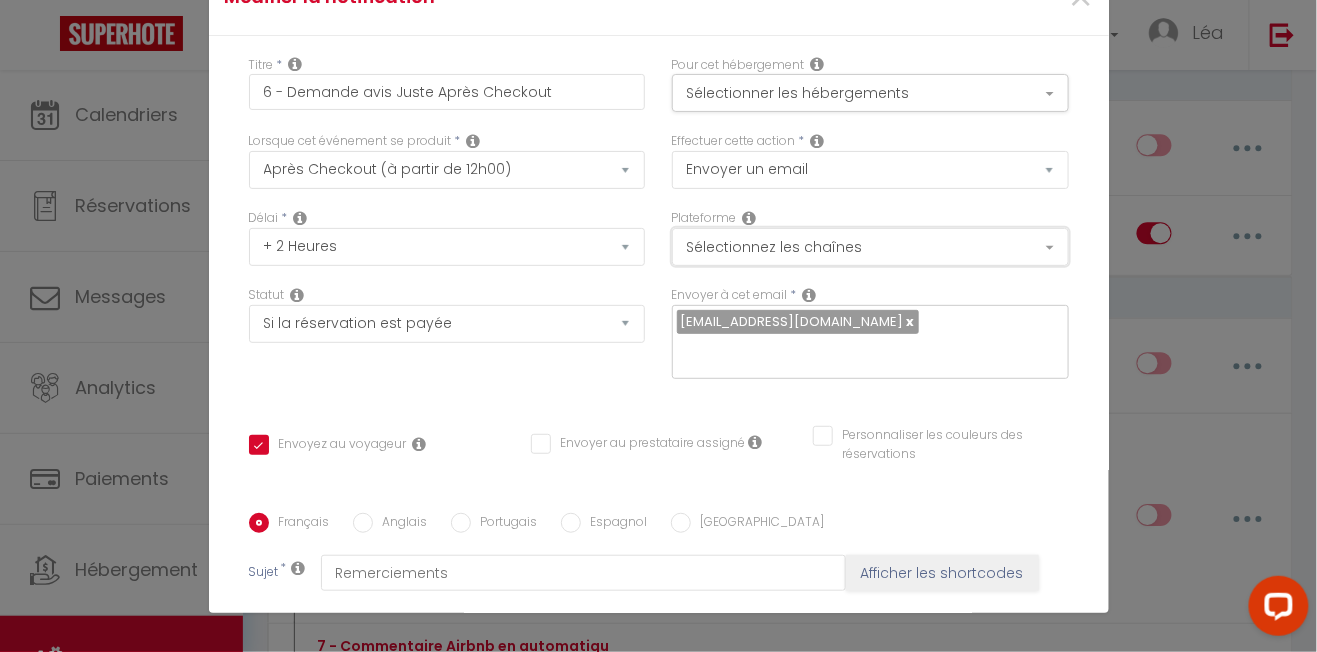 click on "Sélectionnez les chaînes" at bounding box center [870, 247] 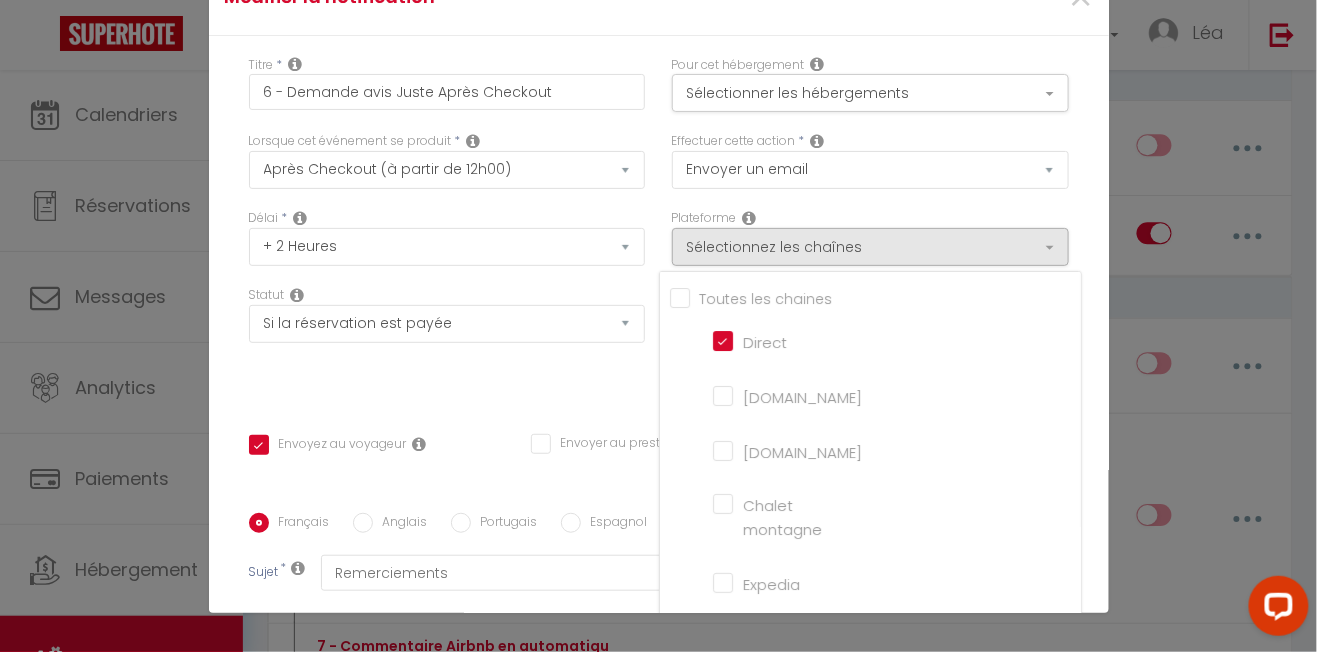 click on "[DOMAIN_NAME]" at bounding box center (770, 395) 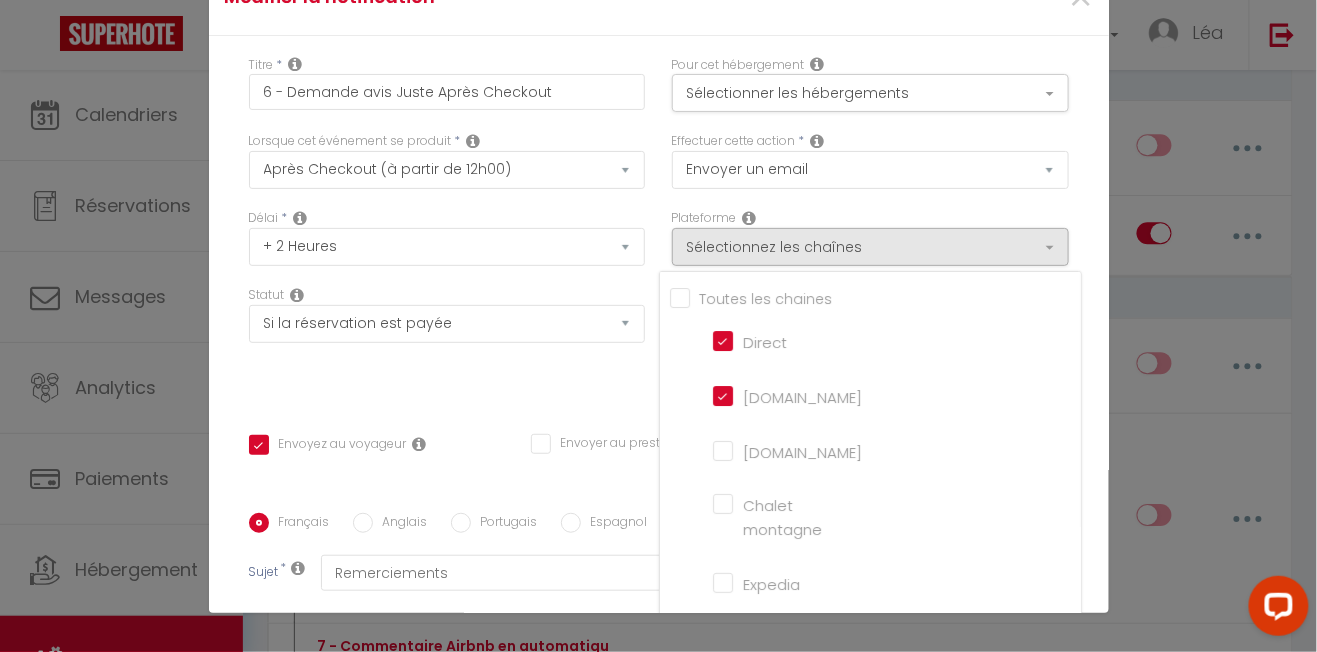 click on "Direct   [DOMAIN_NAME]   [DOMAIN_NAME]   Chalet montagne   Expedia   Gite de France   Homeaway   Homeaway iCal   [DOMAIN_NAME]   [DOMAIN_NAME]   [DOMAIN_NAME]   Ical   Office du tourisme   VRBO   Website" at bounding box center [870, 770] 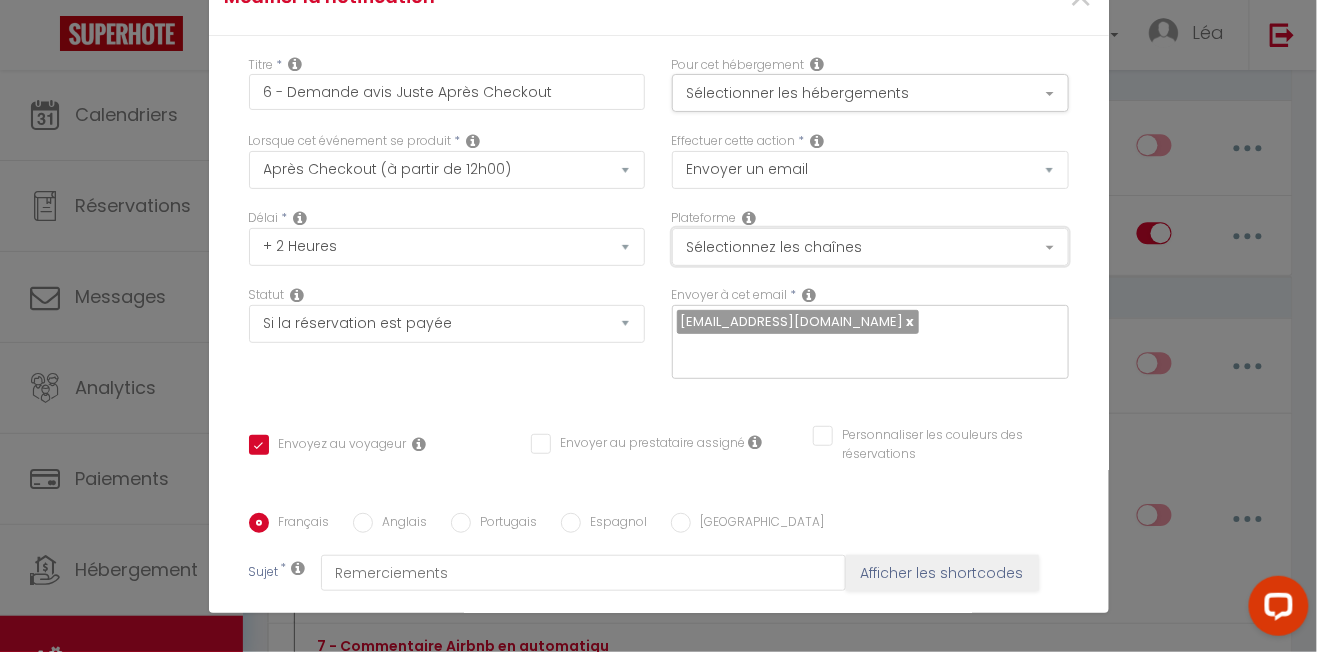 click on "Sélectionnez les chaînes" at bounding box center [870, 247] 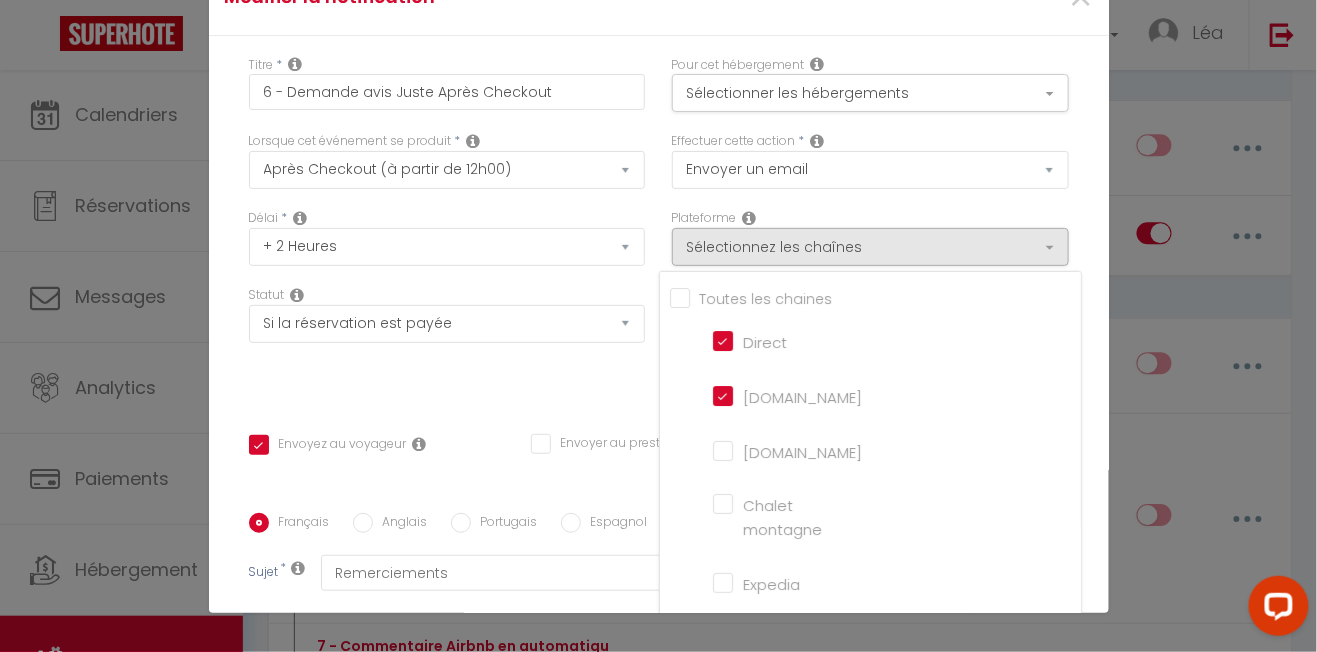 click on "[DOMAIN_NAME]" at bounding box center (770, 450) 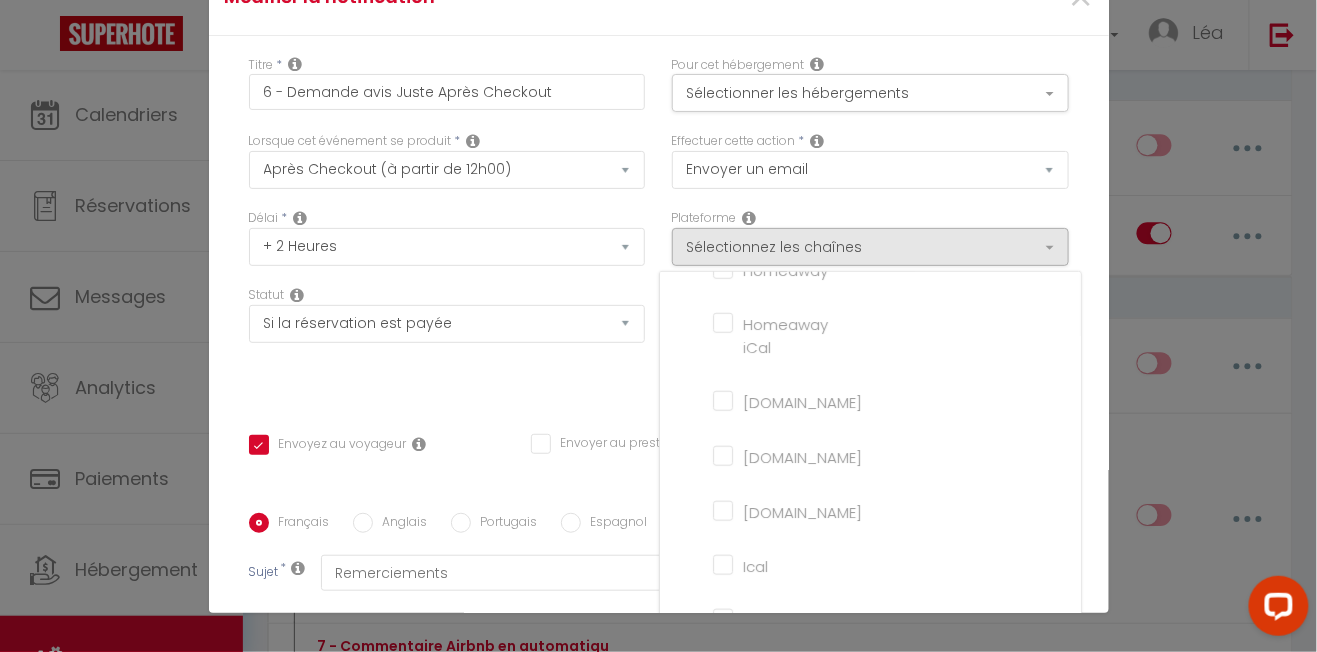 scroll, scrollTop: 457, scrollLeft: 0, axis: vertical 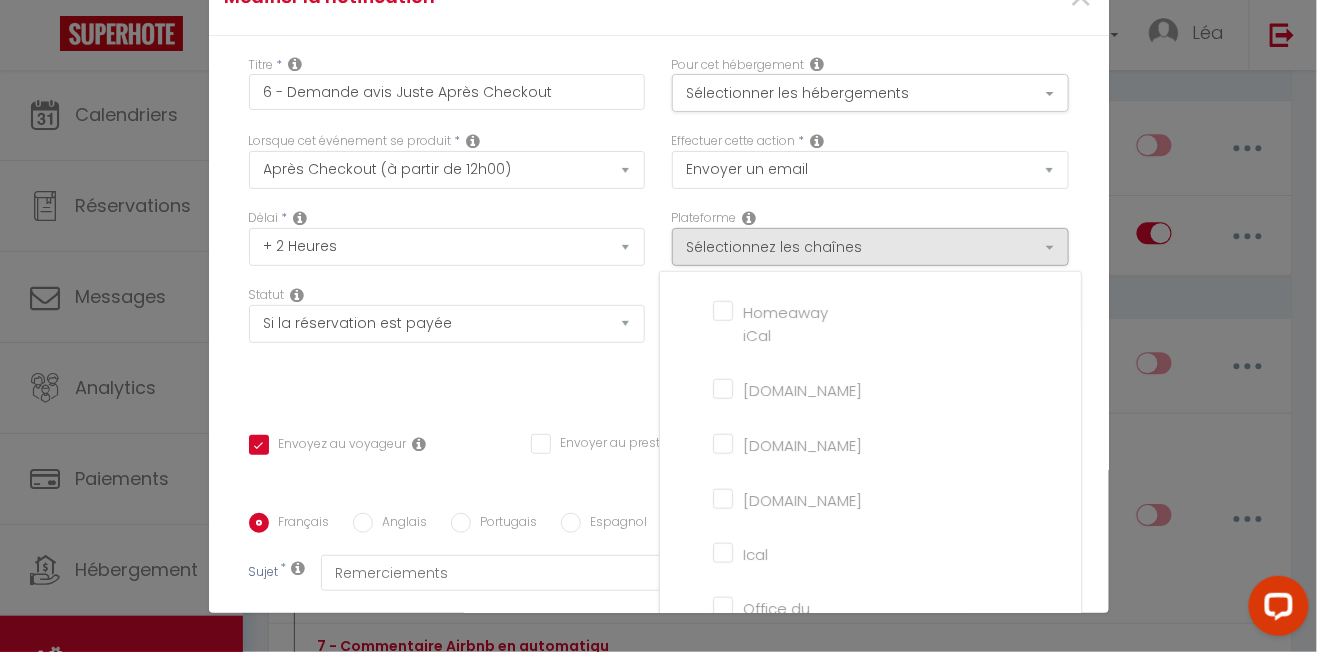 click at bounding box center [658, 326] 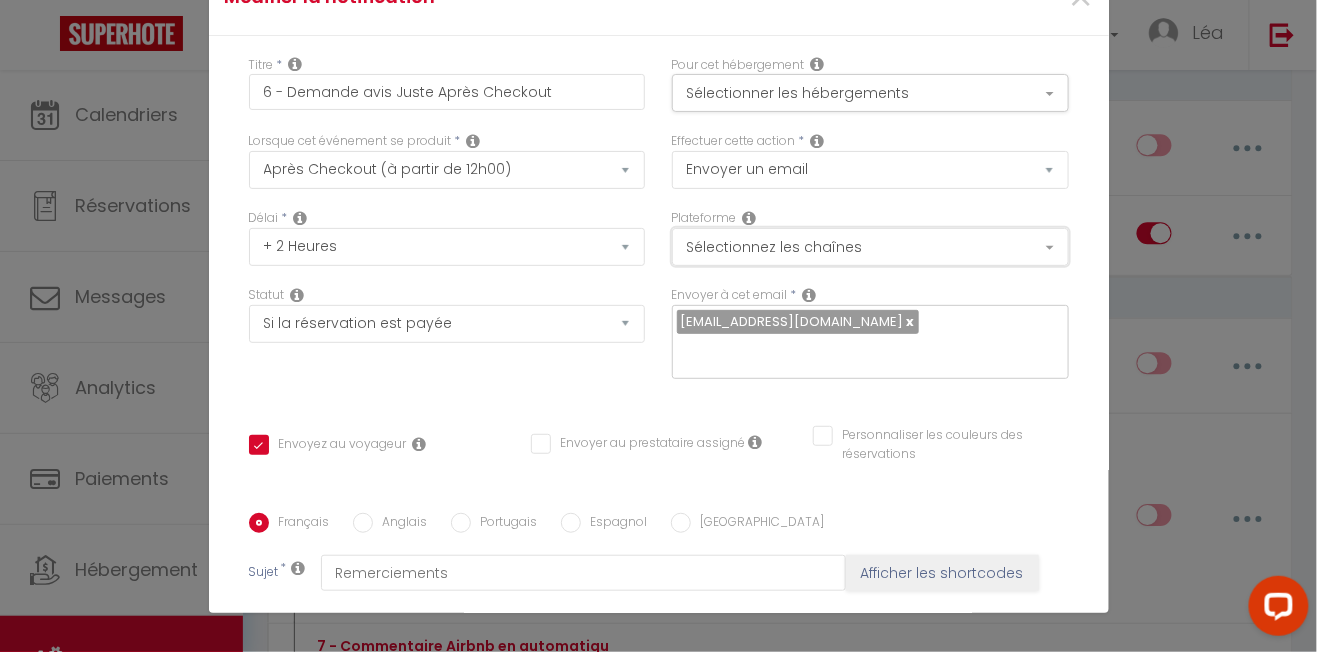 click on "Sélectionnez les chaînes" at bounding box center [870, 247] 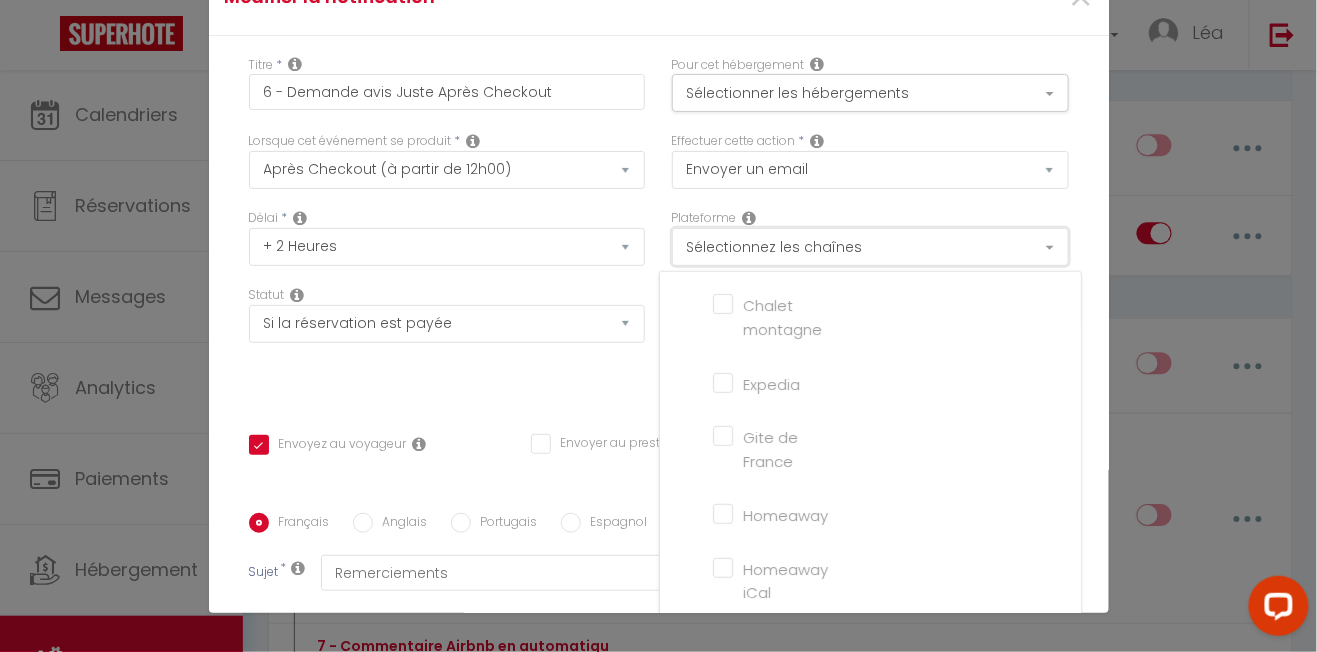 scroll, scrollTop: 457, scrollLeft: 0, axis: vertical 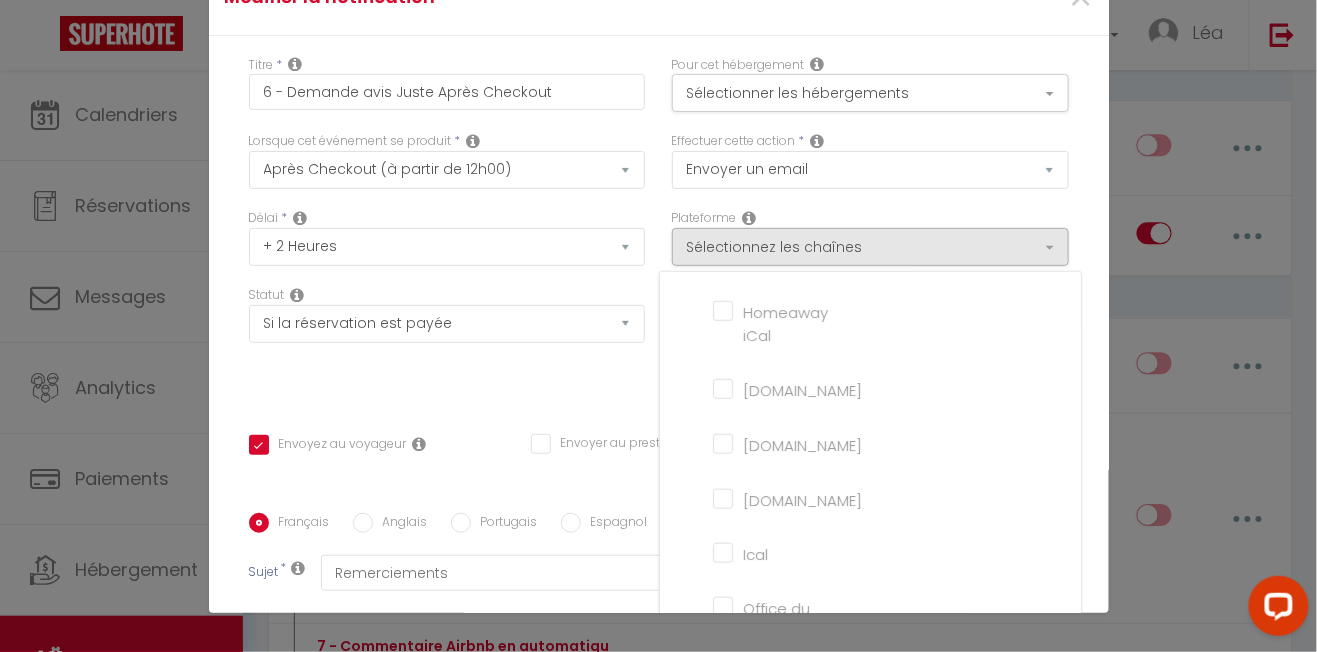 click at bounding box center (658, 326) 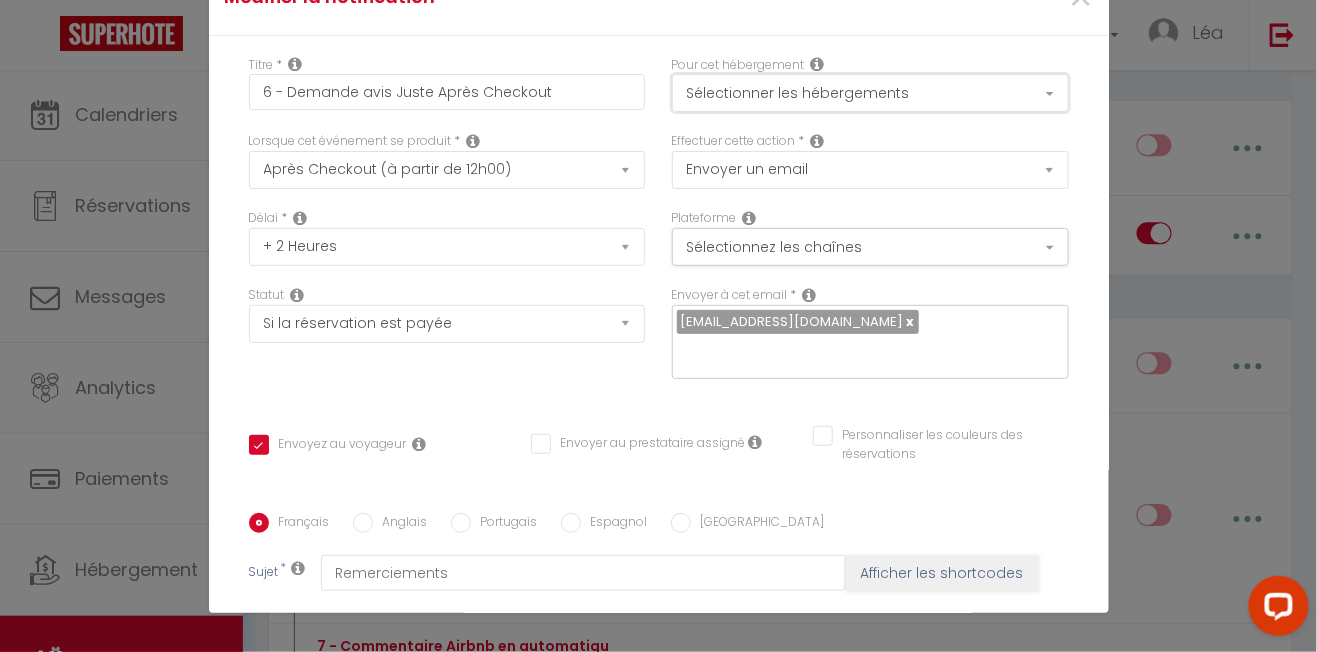 click on "Sélectionner les hébergements" at bounding box center [870, 93] 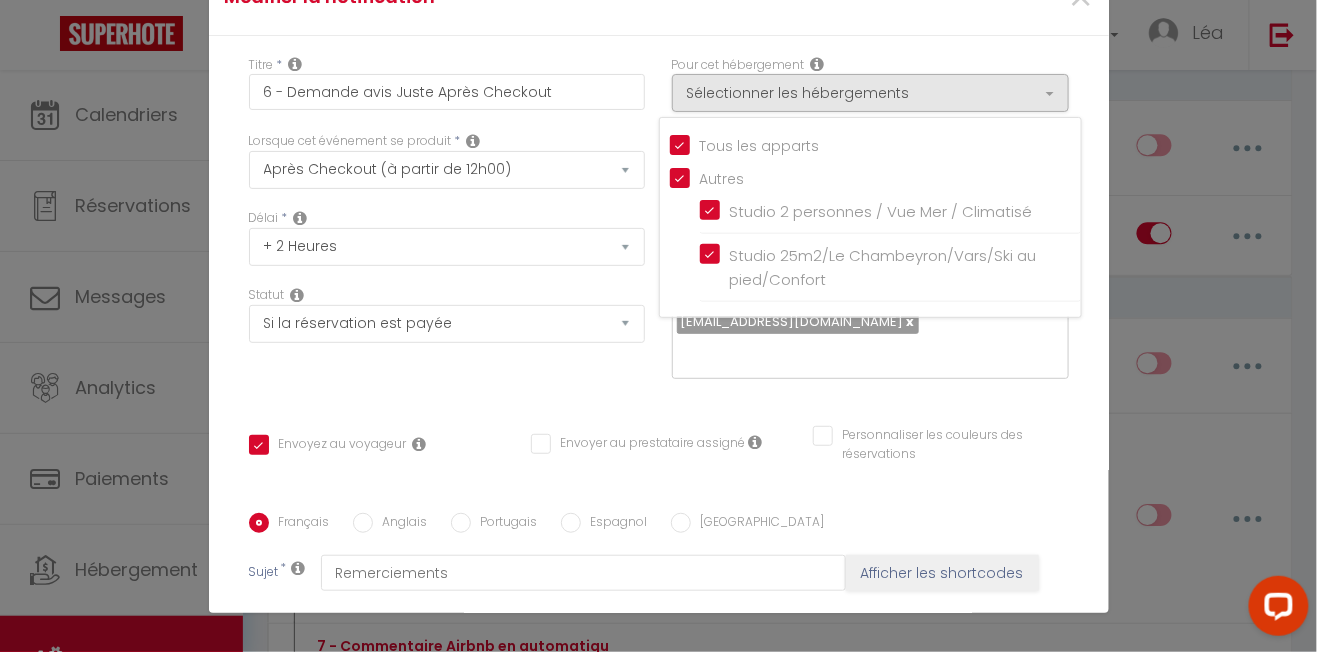 click at bounding box center (658, 326) 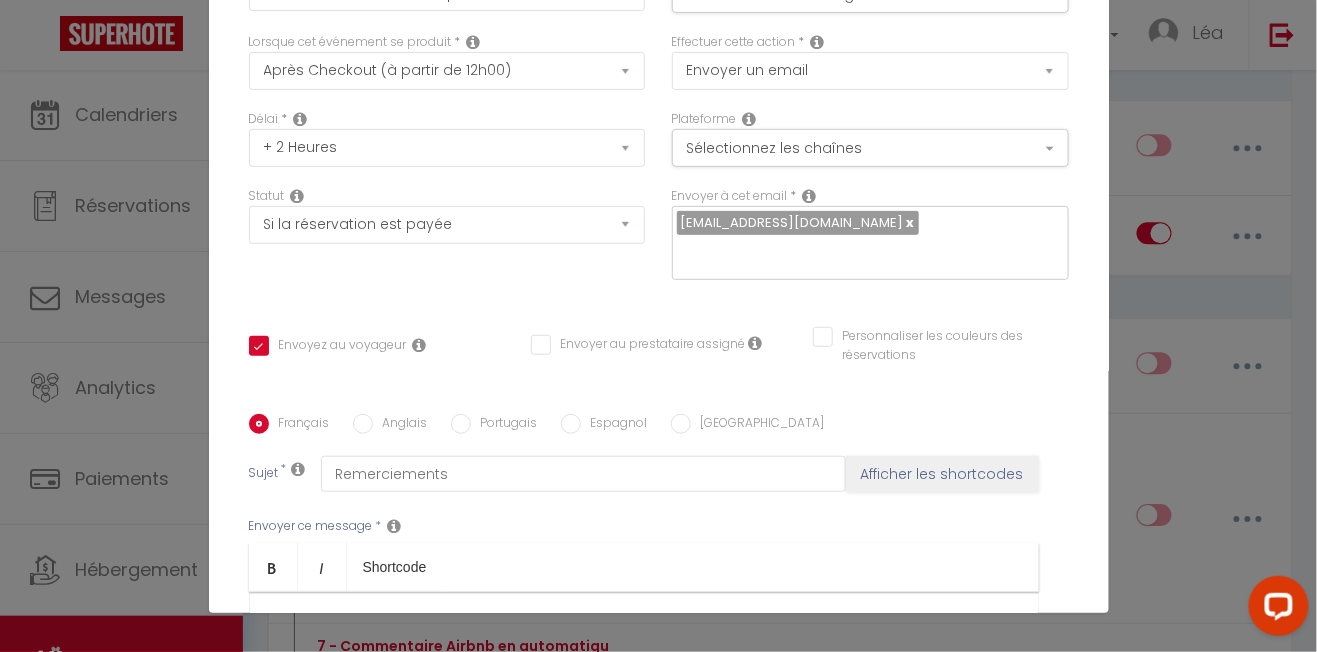 scroll, scrollTop: 440, scrollLeft: 0, axis: vertical 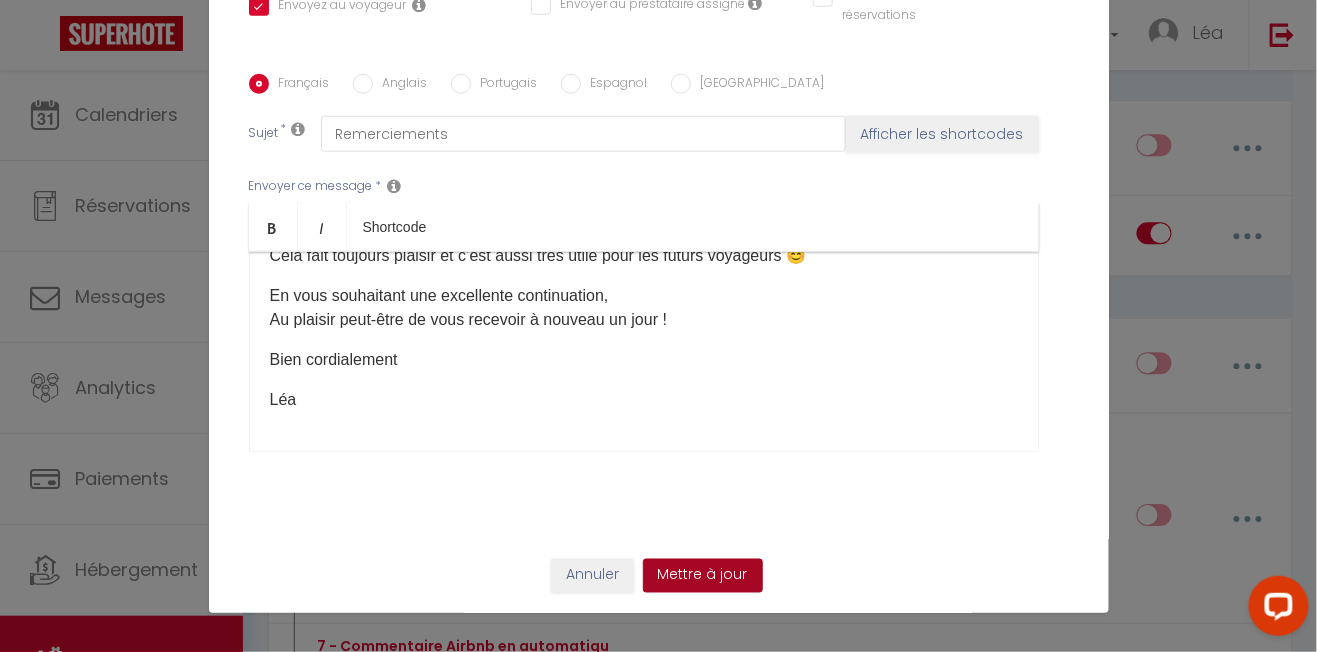 click on "Mettre à jour" at bounding box center (703, 576) 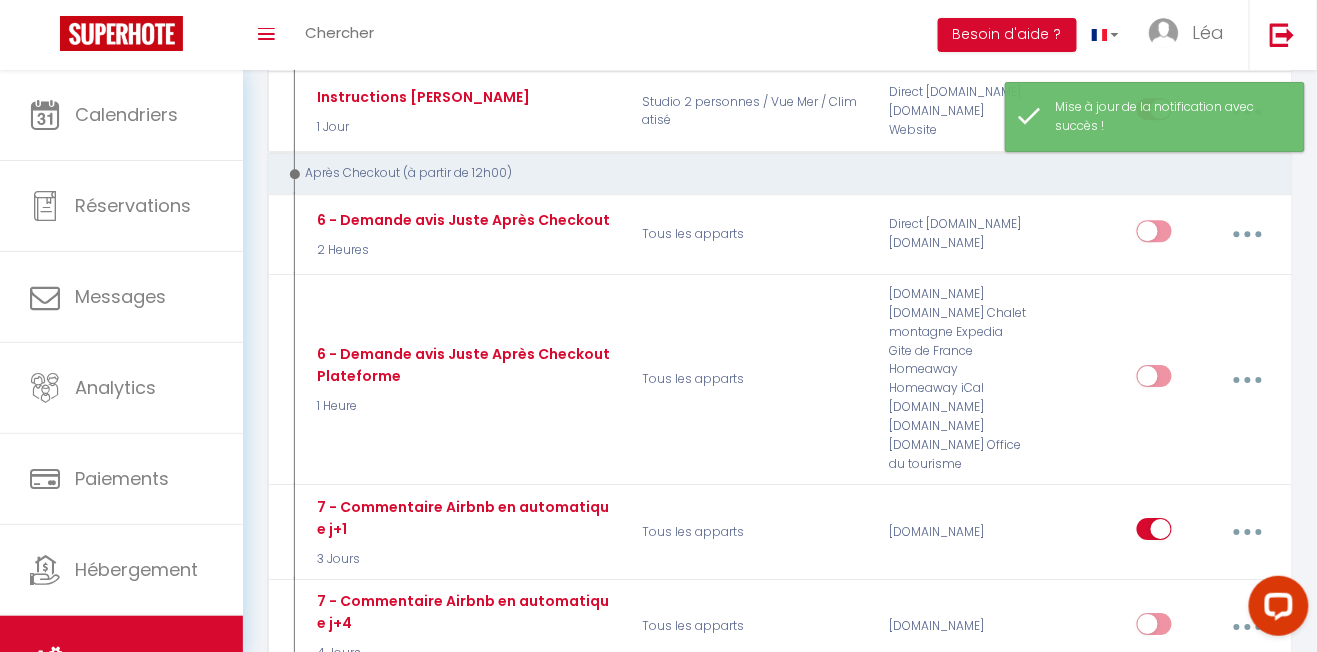 scroll, scrollTop: 1536, scrollLeft: 0, axis: vertical 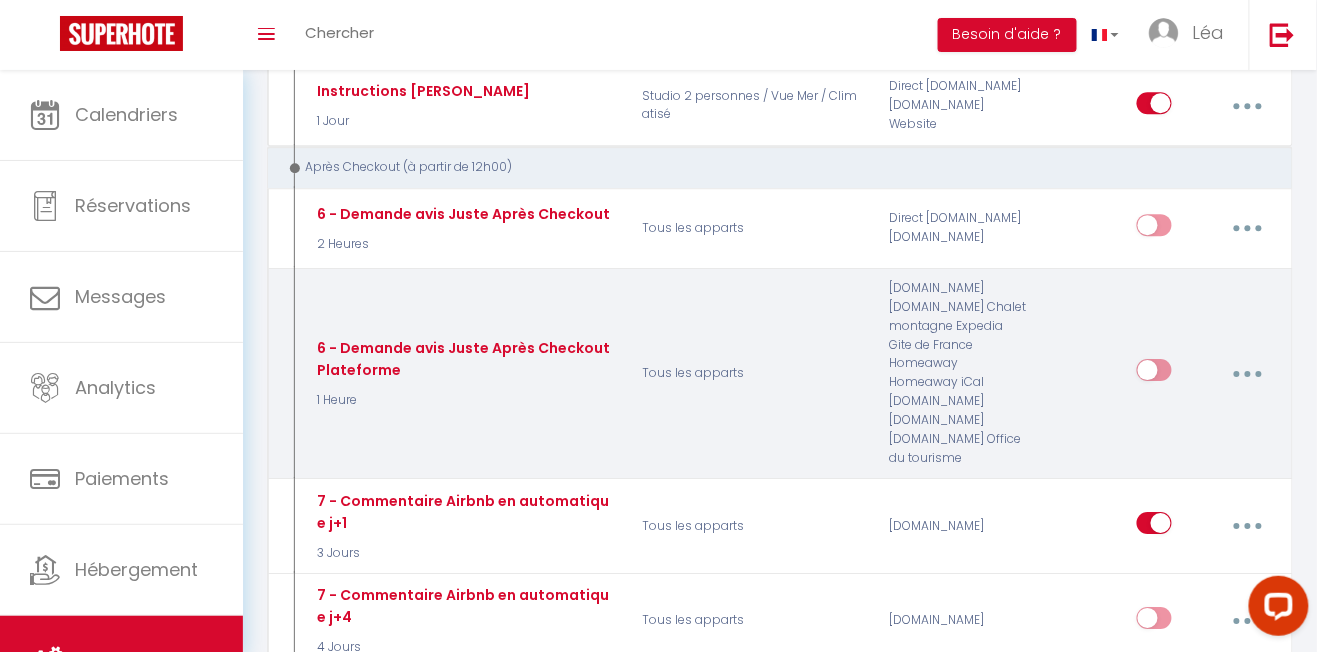 click at bounding box center (1248, 373) 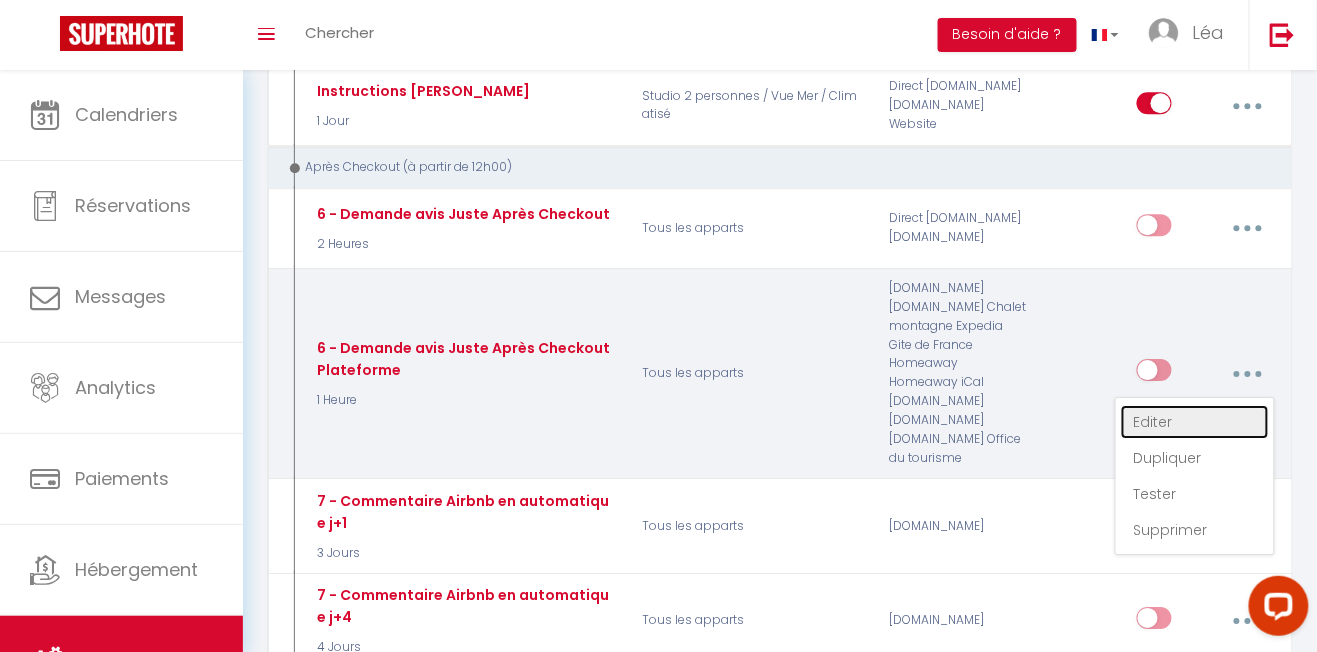 click on "Editer" at bounding box center [1195, 422] 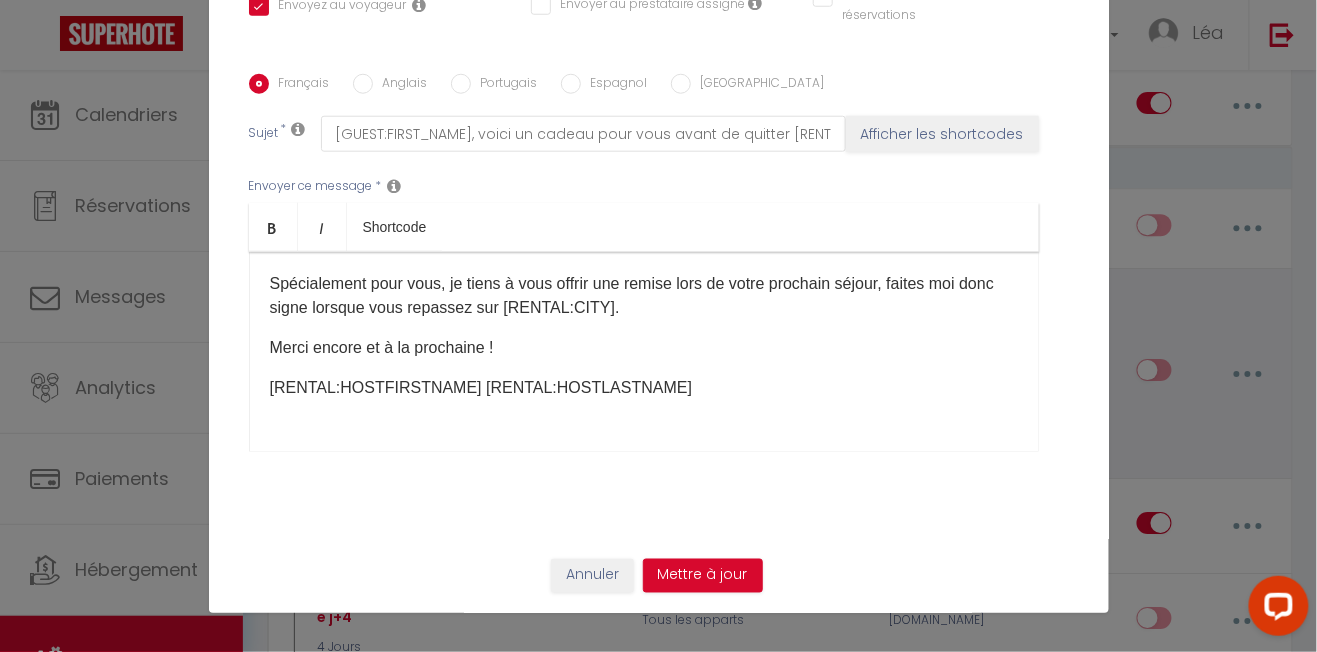 scroll, scrollTop: 253, scrollLeft: 0, axis: vertical 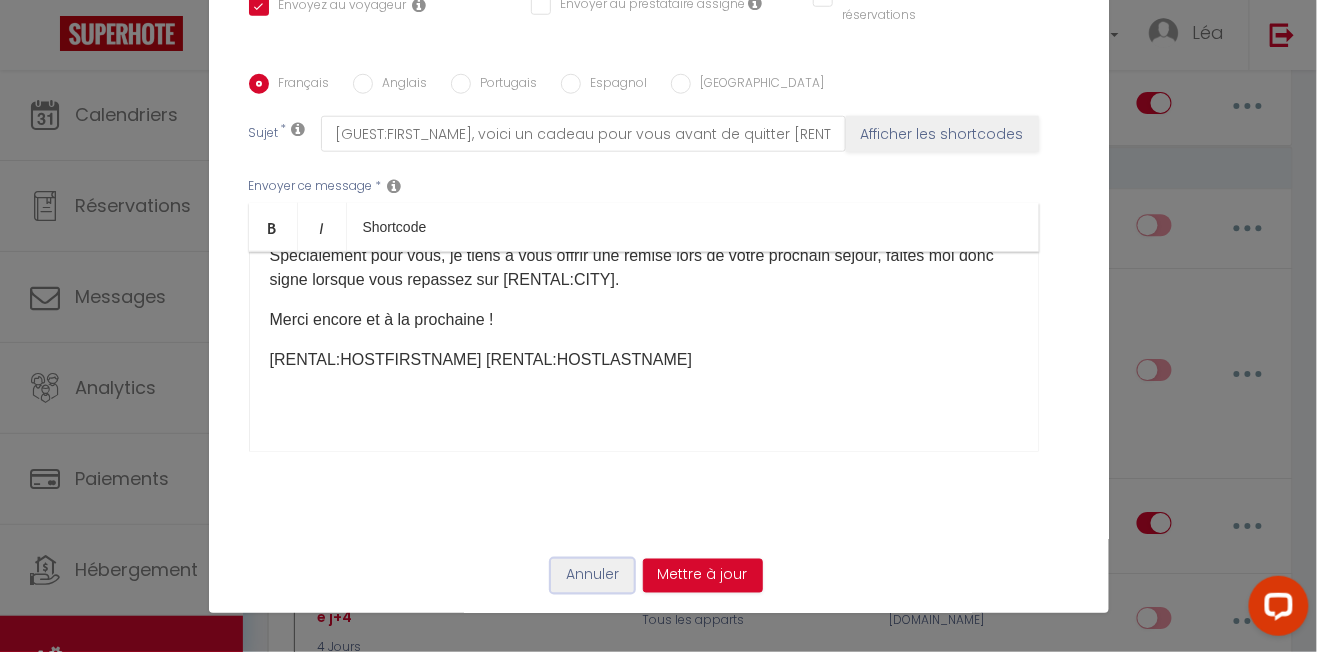 click on "Annuler" at bounding box center [592, 576] 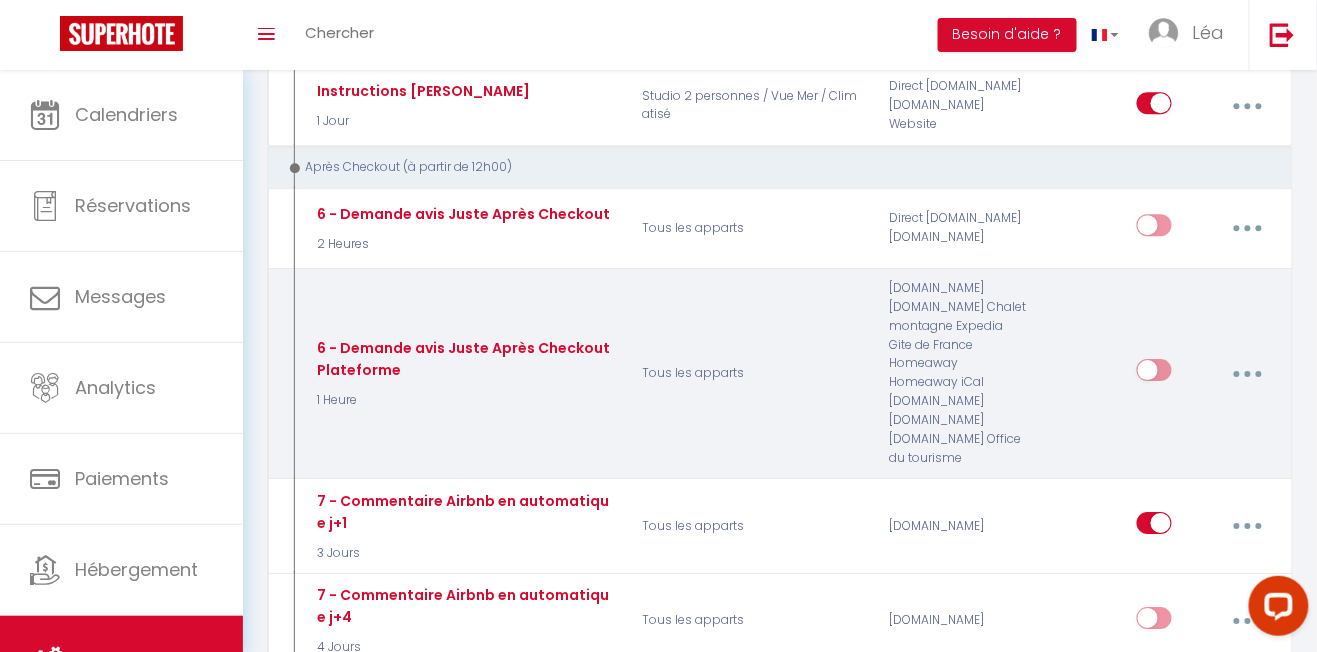 click at bounding box center [1248, 373] 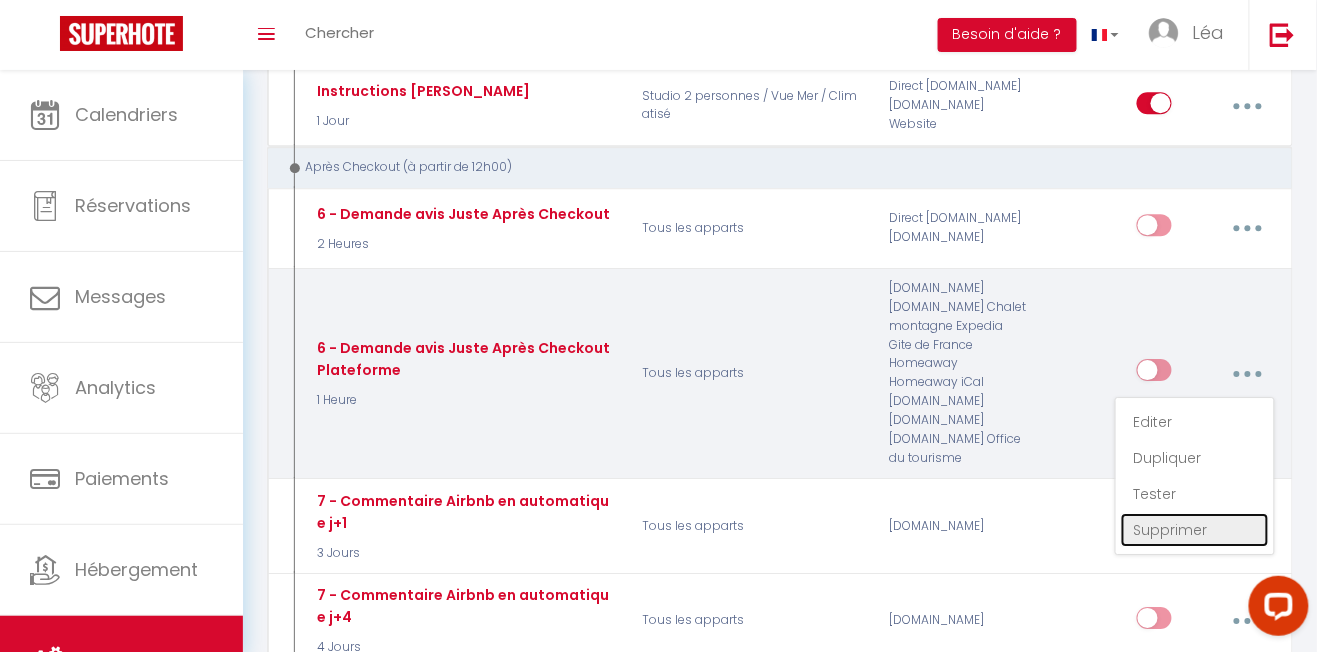 click on "Supprimer" at bounding box center [1195, 530] 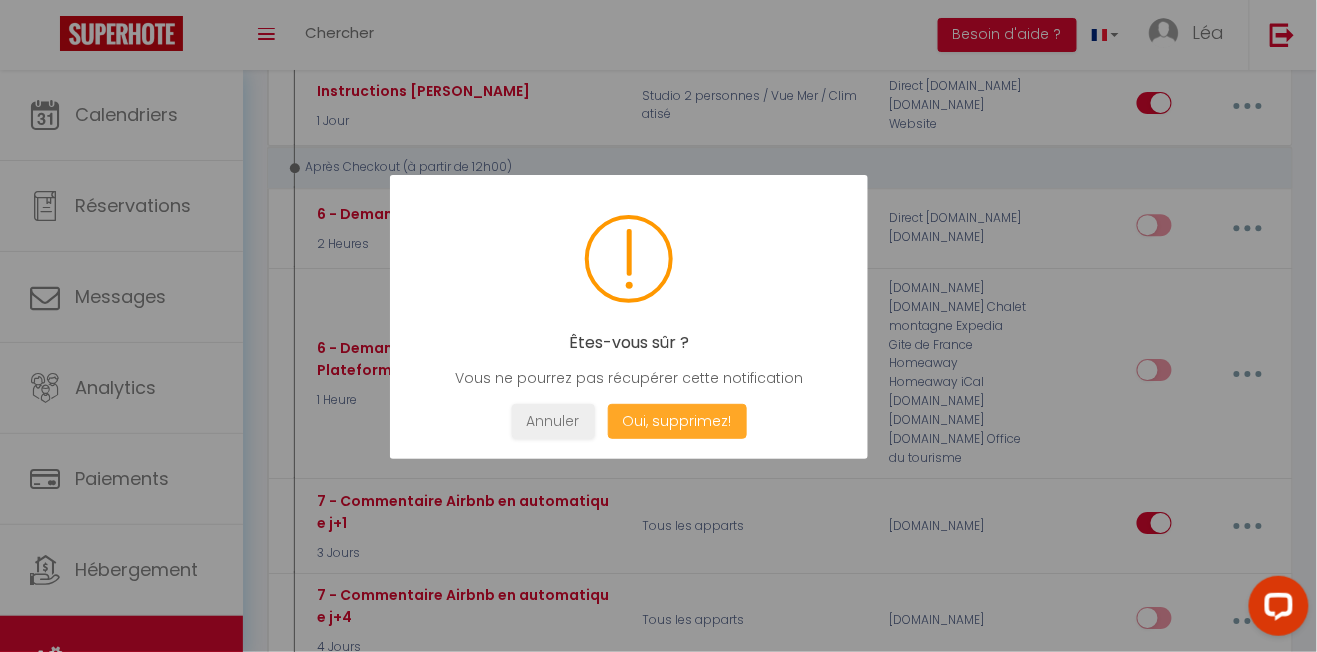 click on "Oui, supprimez!" at bounding box center (676, 421) 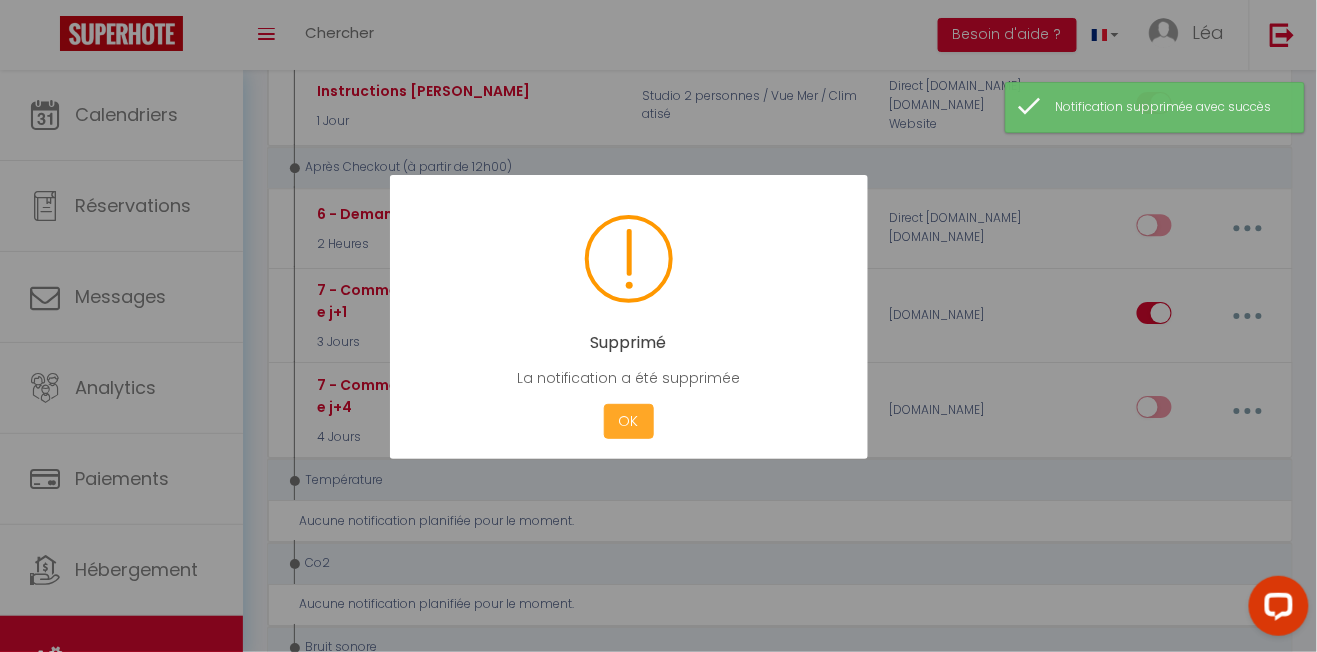 click on "OK" at bounding box center (629, 421) 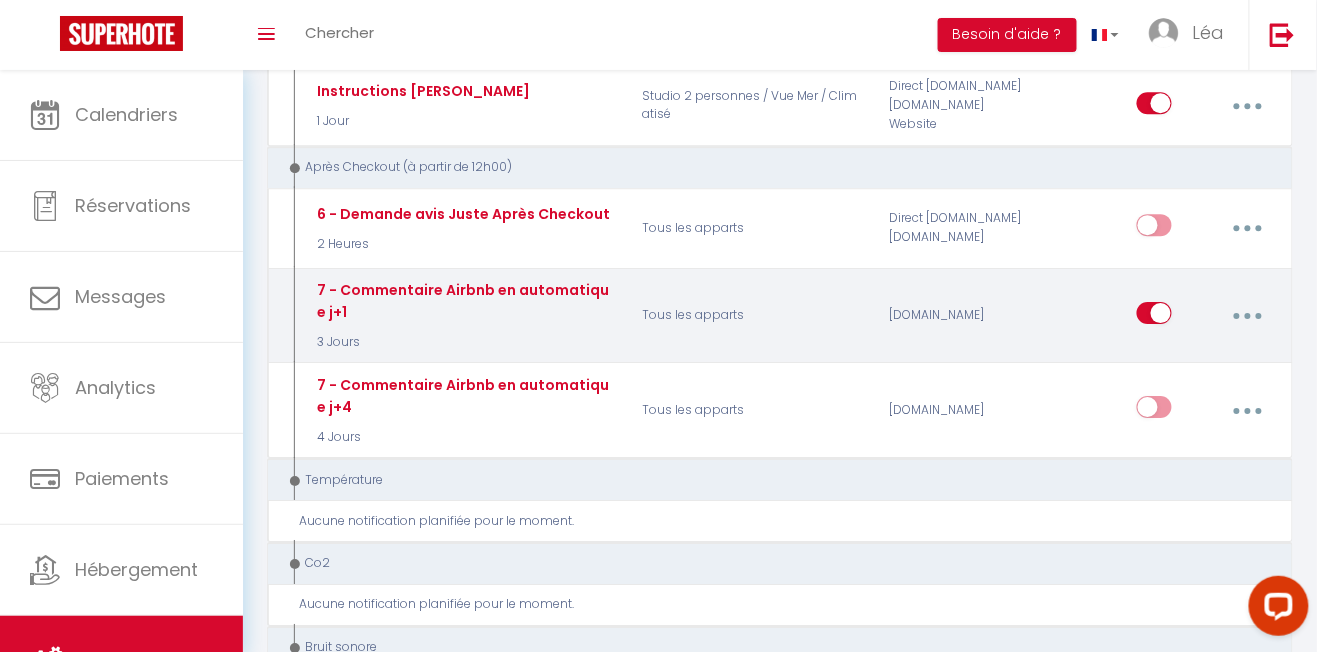 click at bounding box center (1248, 316) 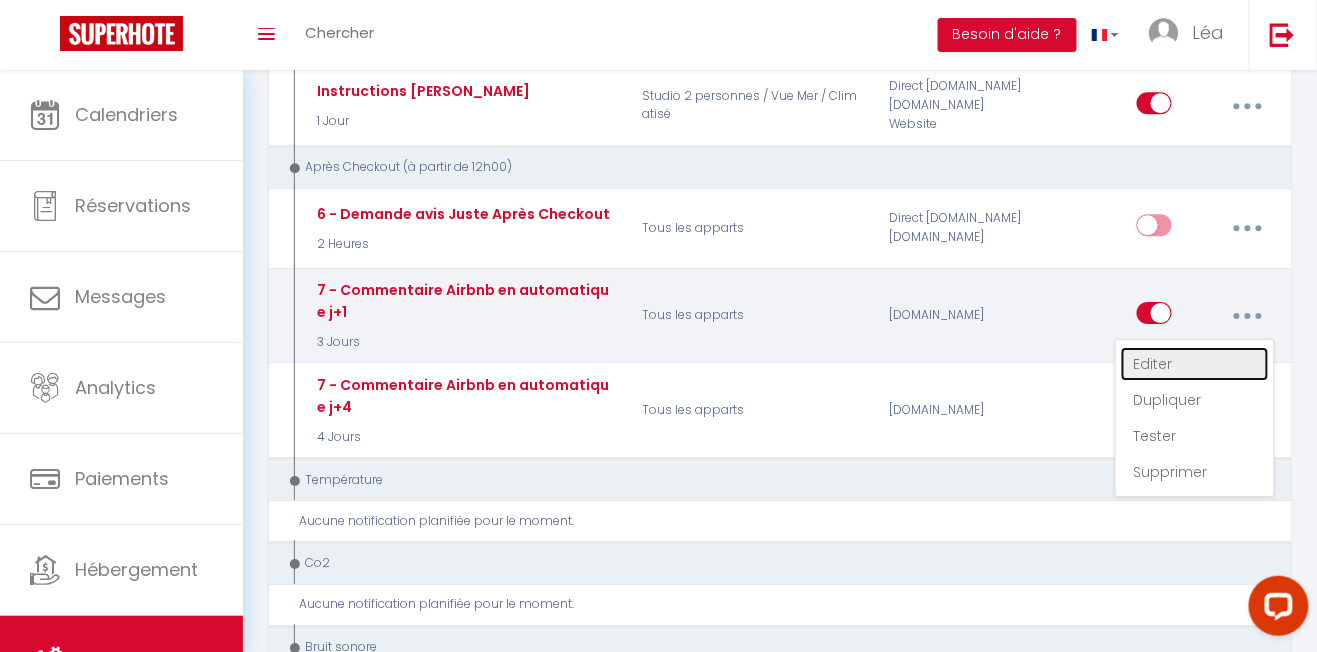 click on "Editer" at bounding box center [1195, 364] 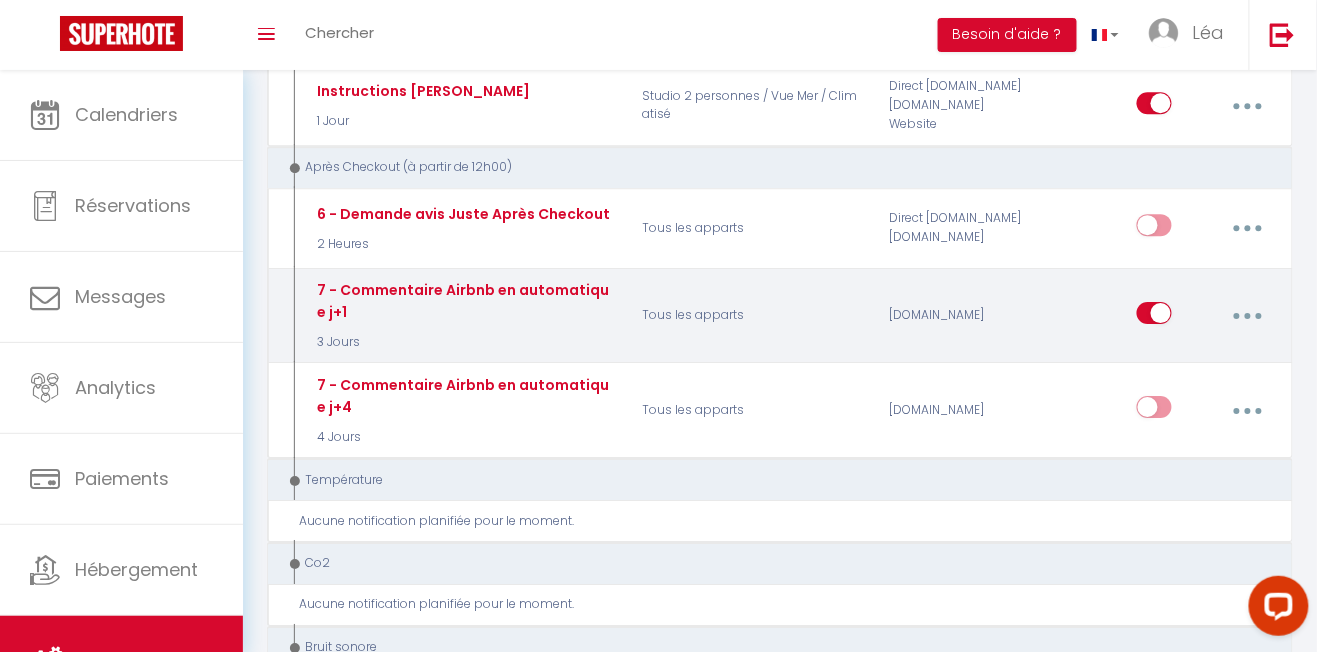 scroll, scrollTop: 0, scrollLeft: 0, axis: both 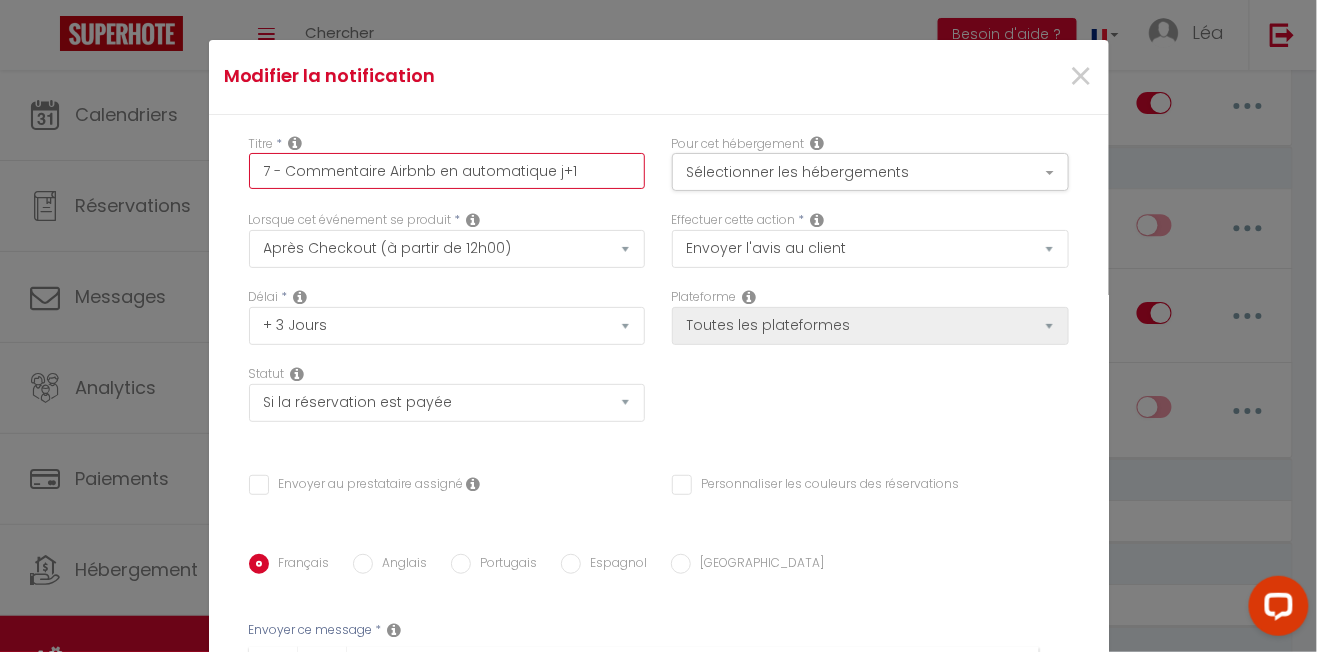 click on "7 - Commentaire Airbnb en automatique j+1" at bounding box center [447, 171] 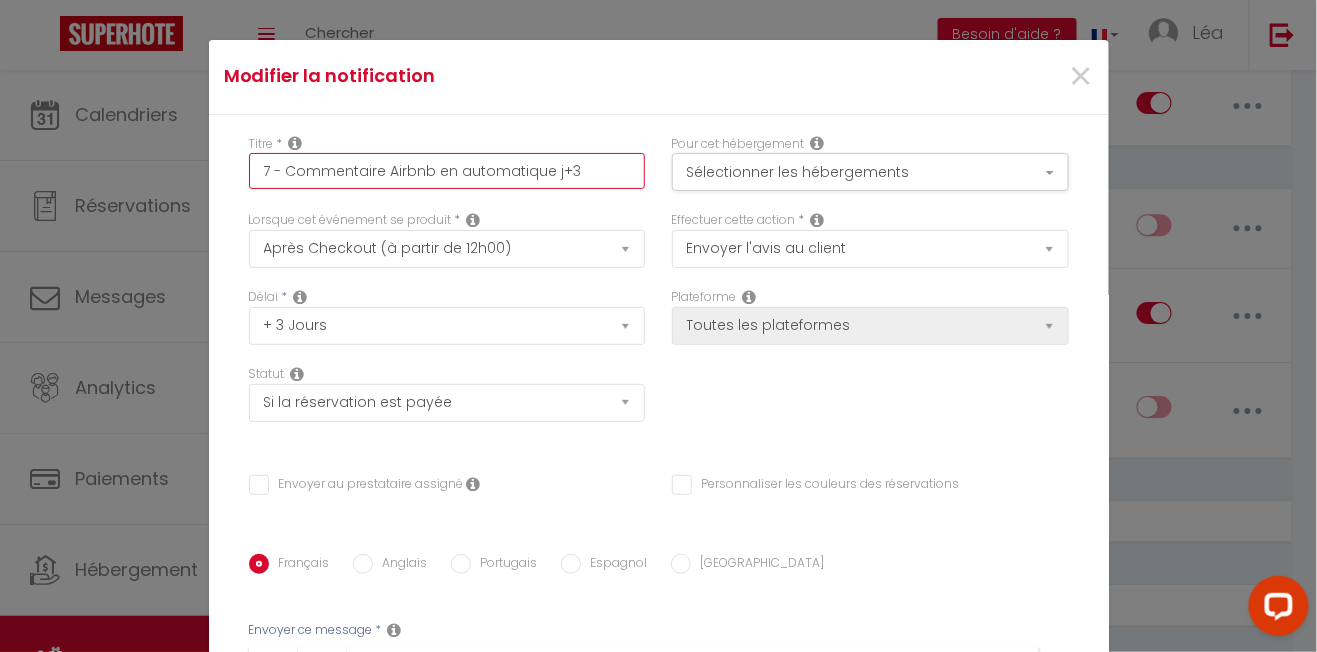 click on "7 - Commentaire Airbnb en automatique j+3" at bounding box center (447, 171) 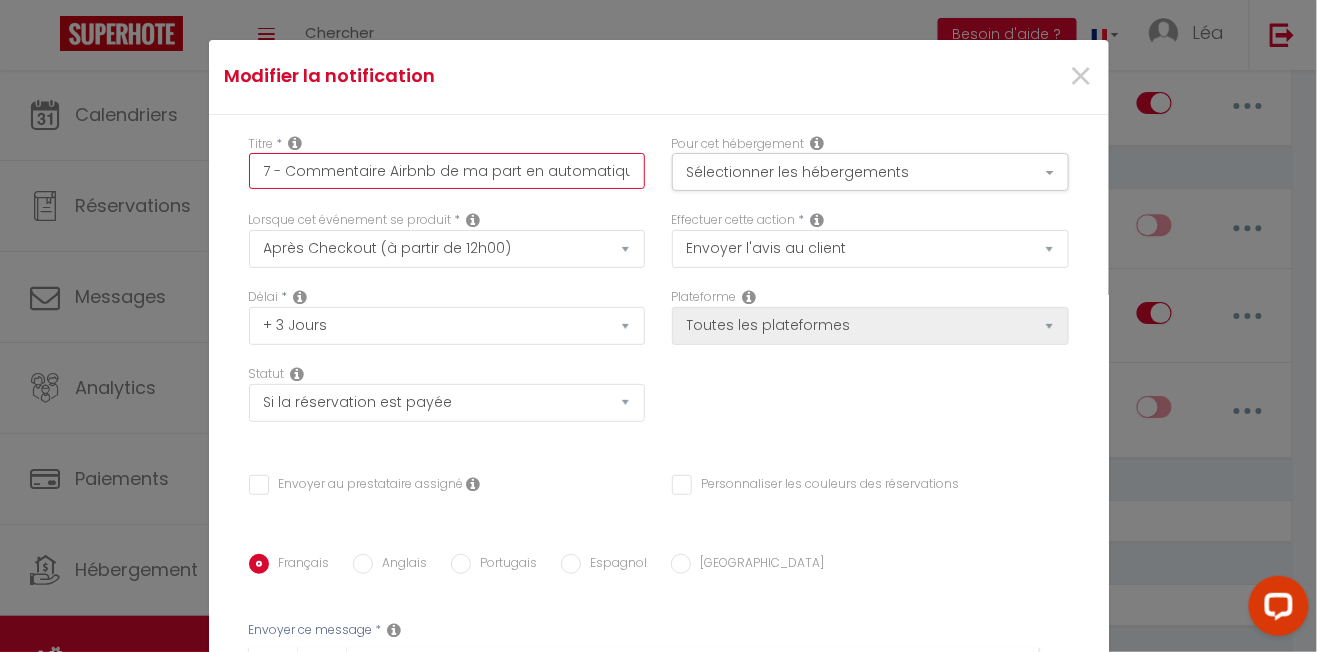 click on "7 - Commentaire Airbnb de ma part en automatique j+3" at bounding box center [447, 171] 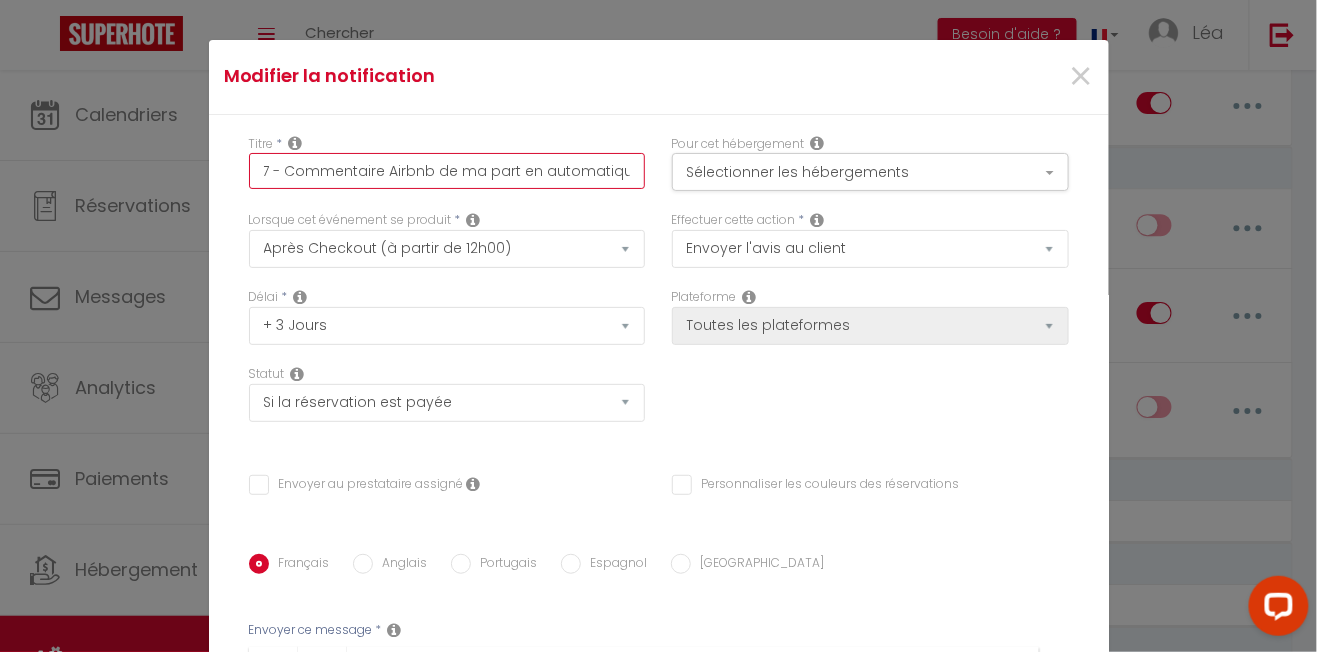 click on "7 - Commentaire Airbnb de ma part en automatique j+3" at bounding box center [447, 171] 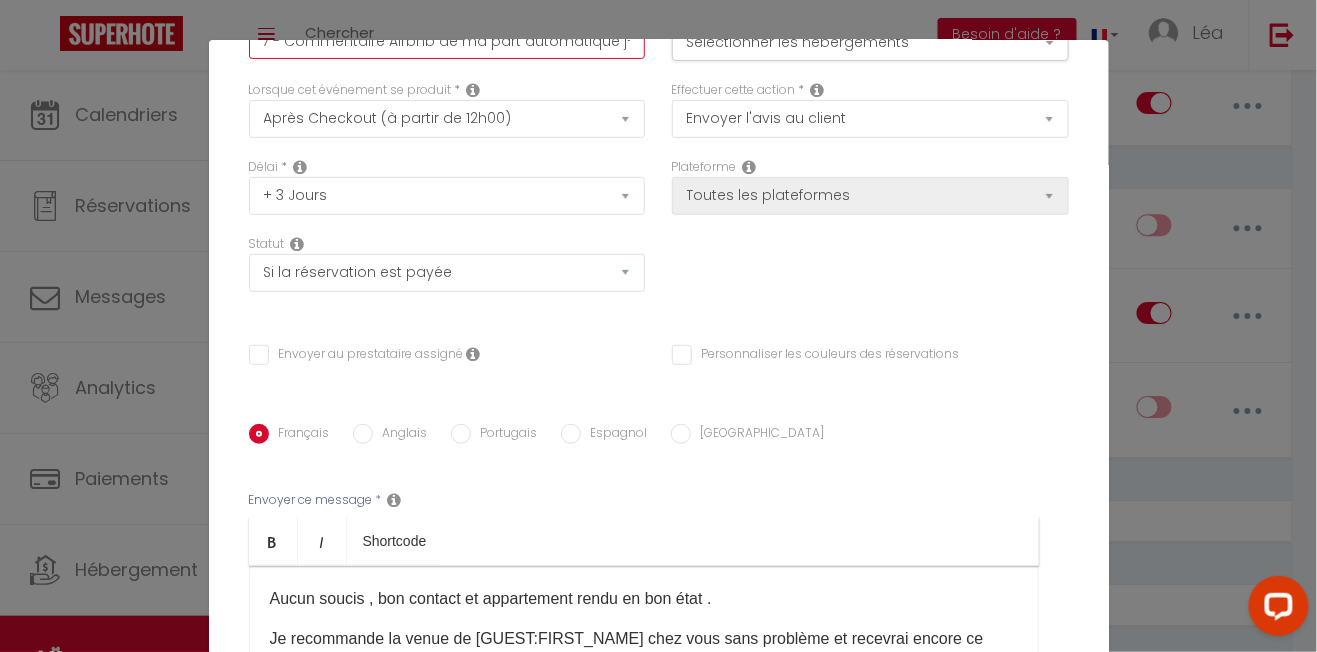 scroll, scrollTop: 366, scrollLeft: 0, axis: vertical 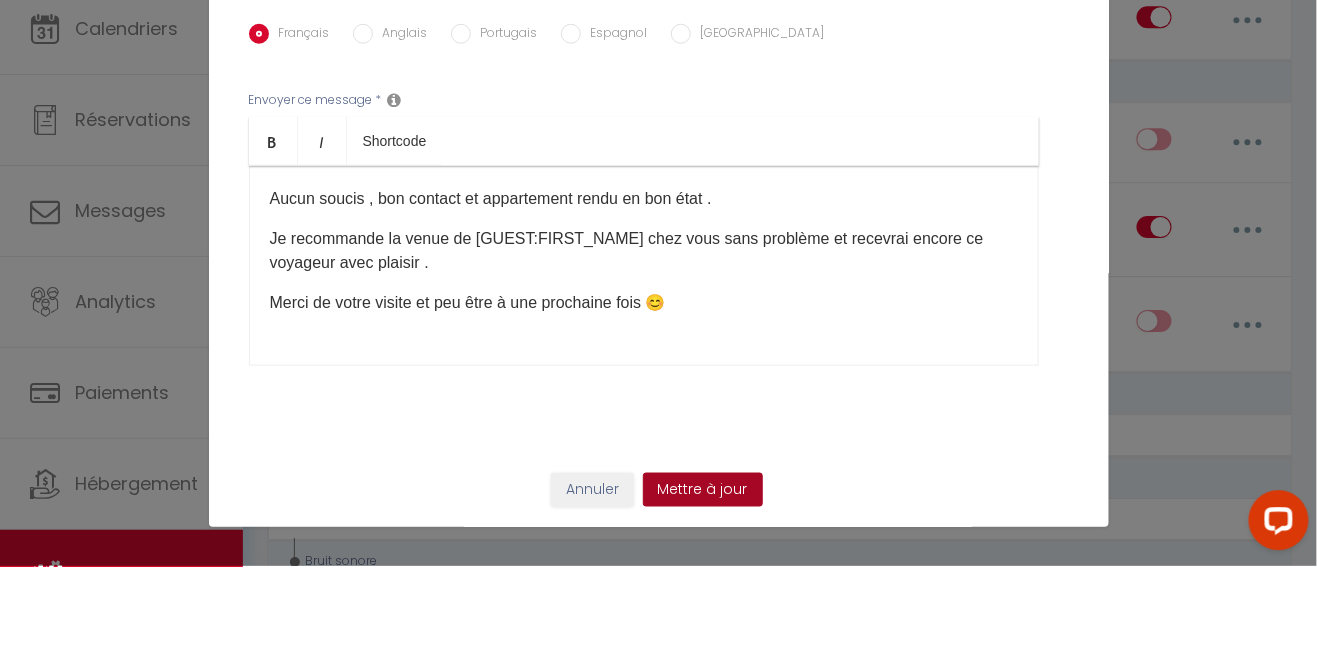 click on "Mettre à jour" at bounding box center (703, 576) 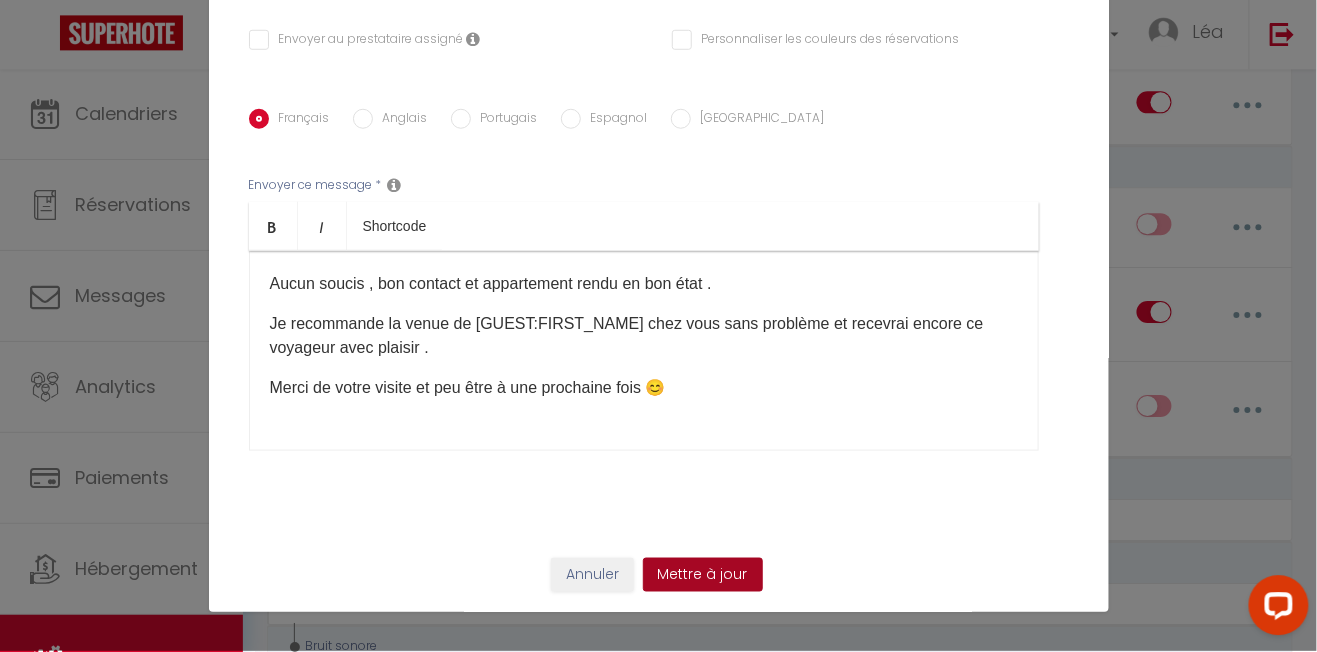 scroll, scrollTop: 0, scrollLeft: 0, axis: both 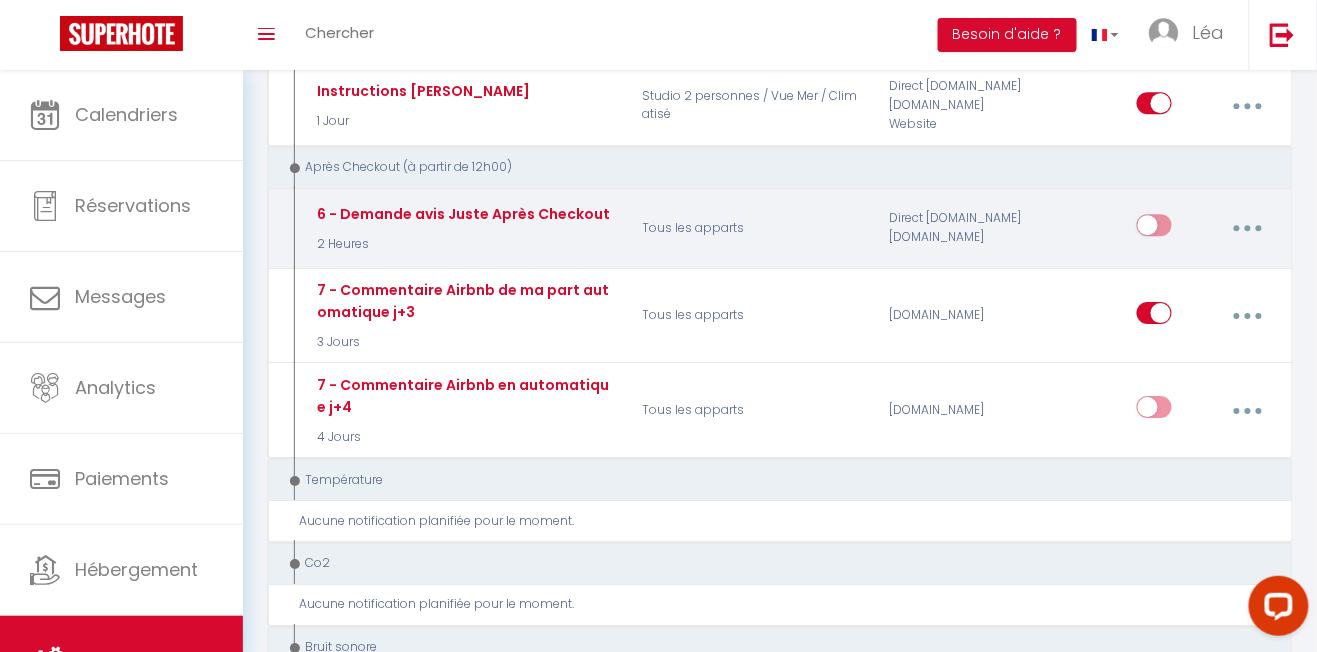 click at bounding box center [1154, 229] 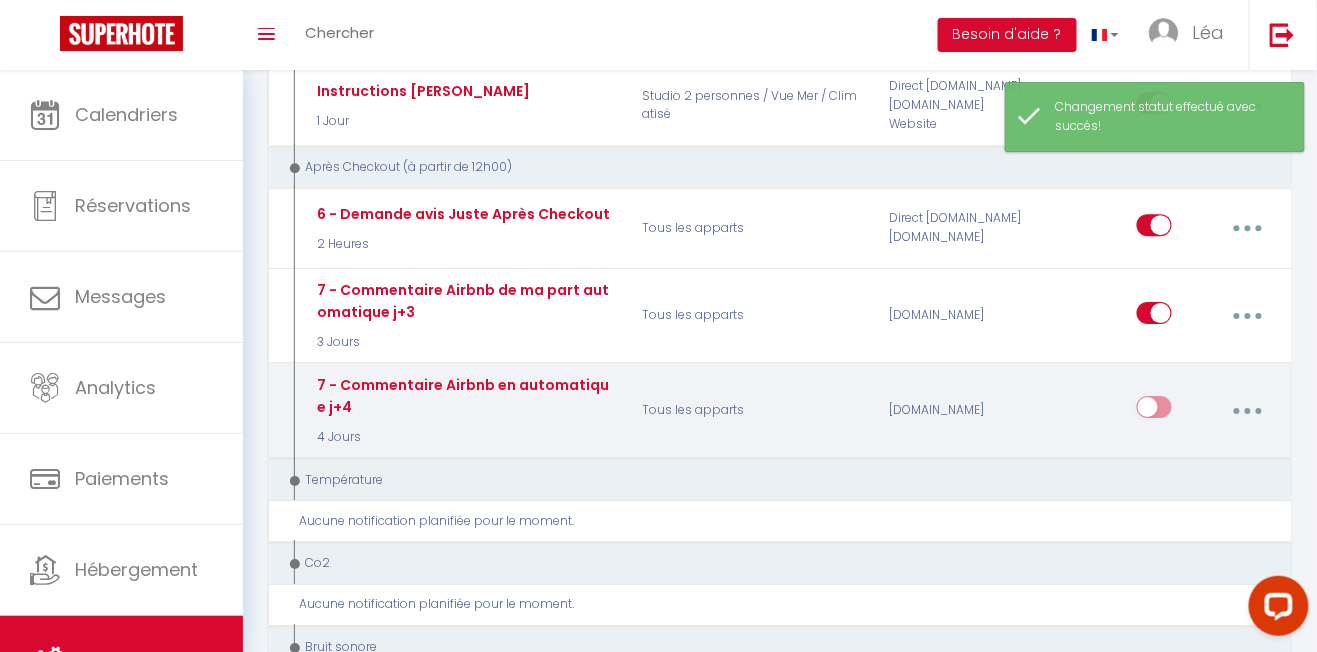 click at bounding box center (1248, 410) 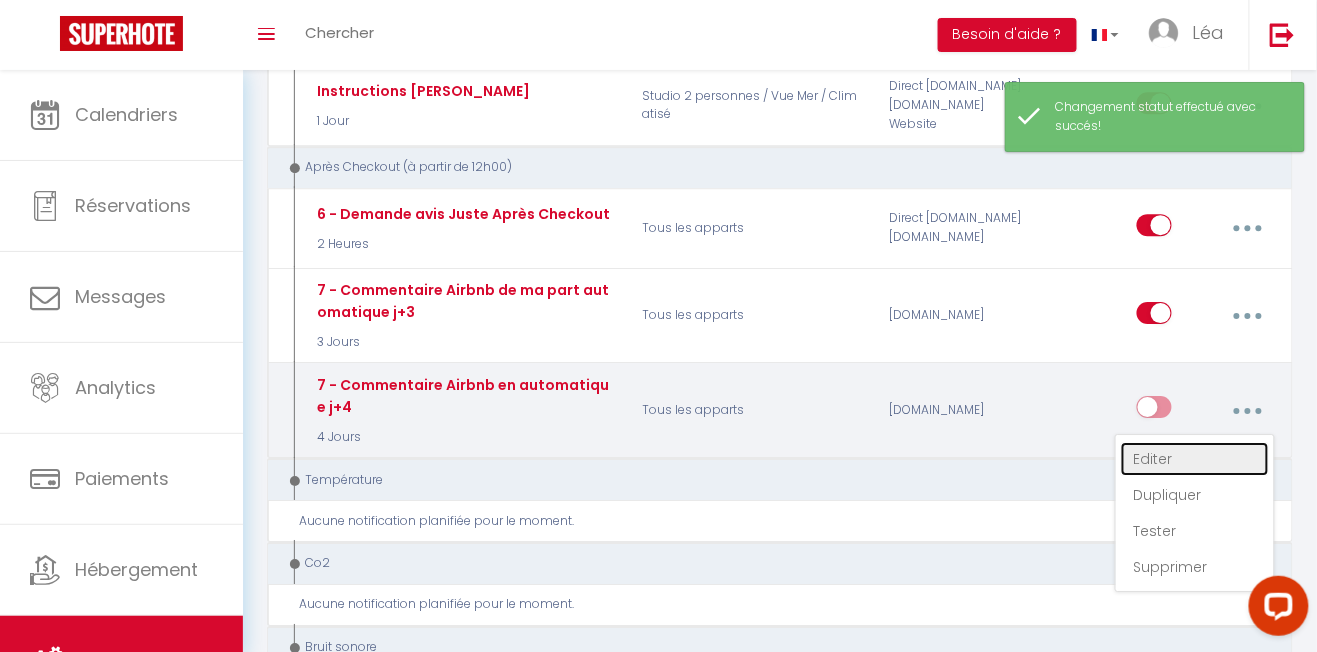 click on "Editer" at bounding box center [1195, 459] 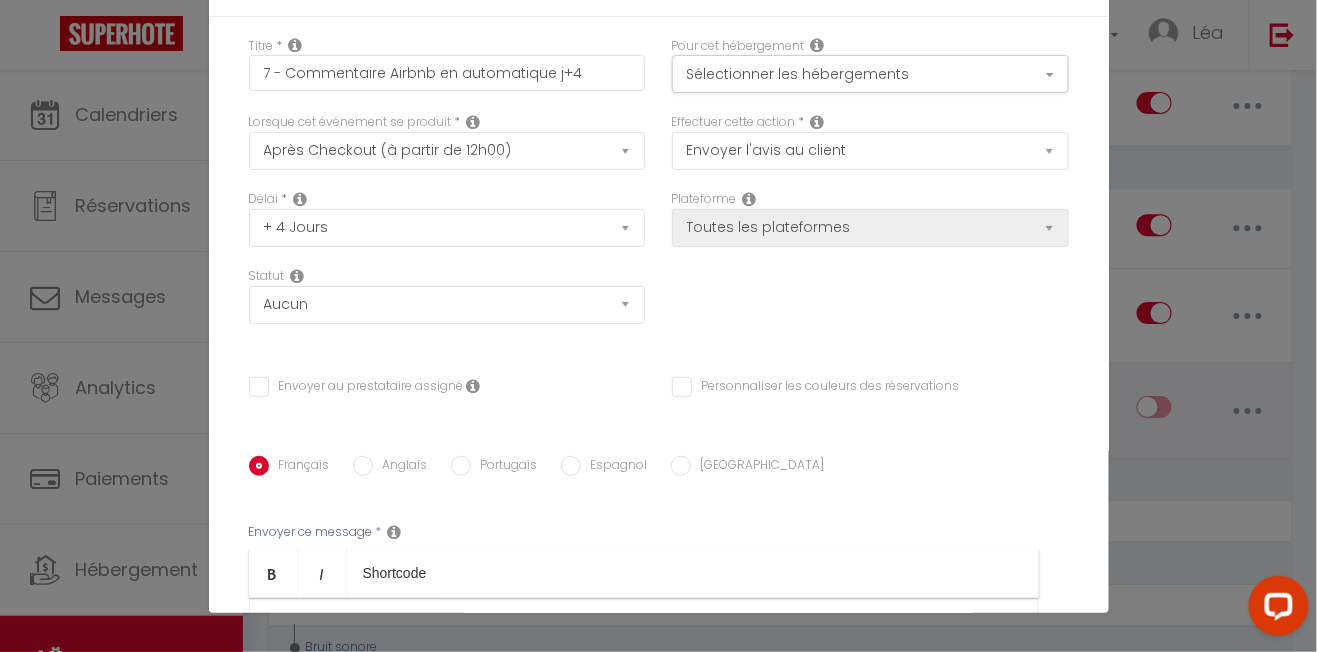 scroll, scrollTop: 0, scrollLeft: 0, axis: both 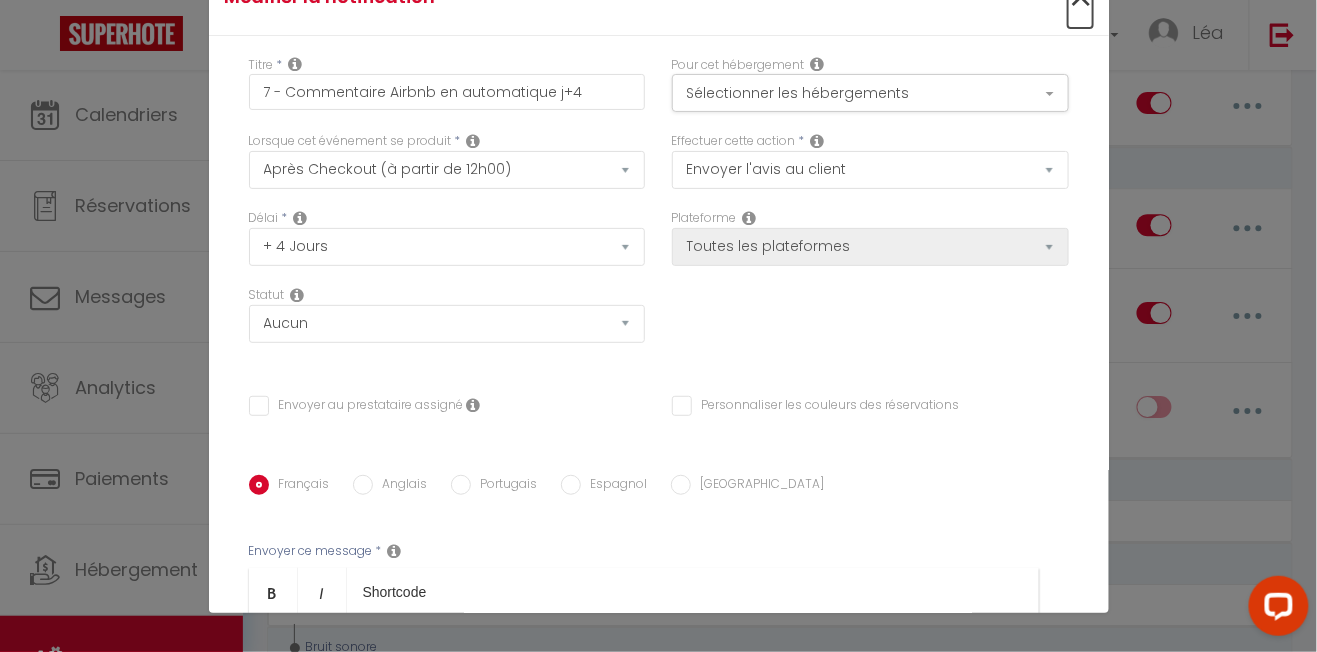 click on "×" at bounding box center [1080, -2] 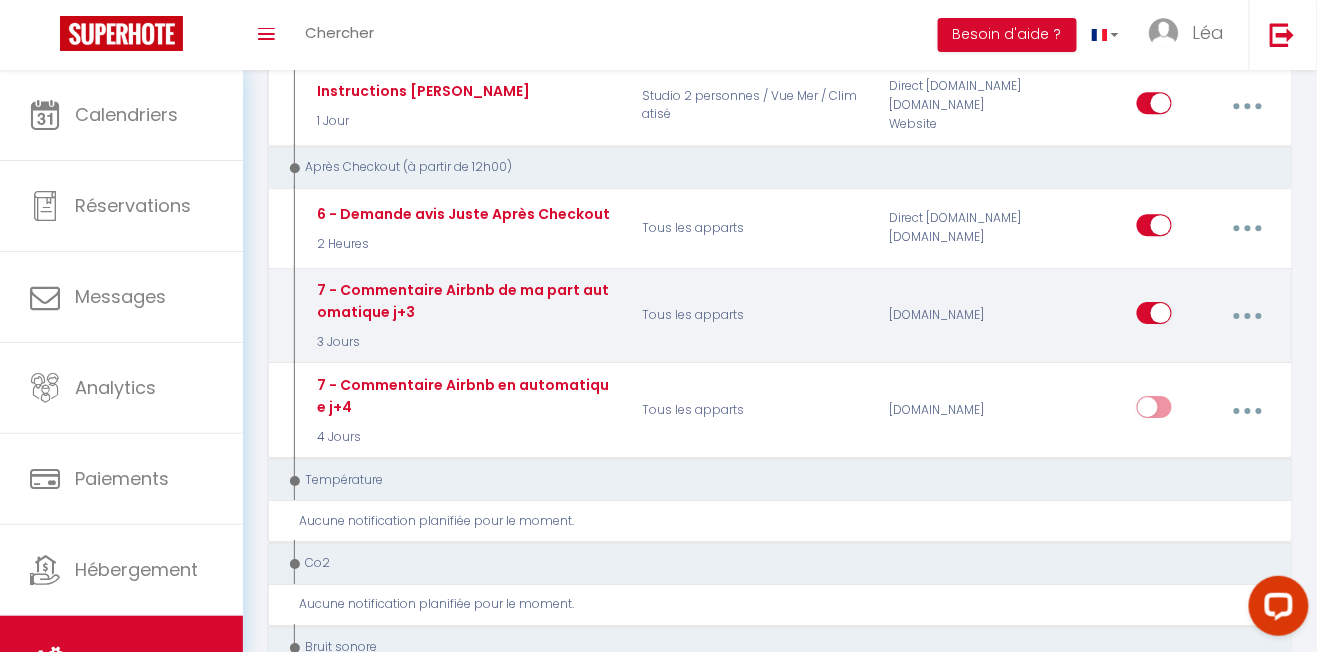 click at bounding box center [1248, 316] 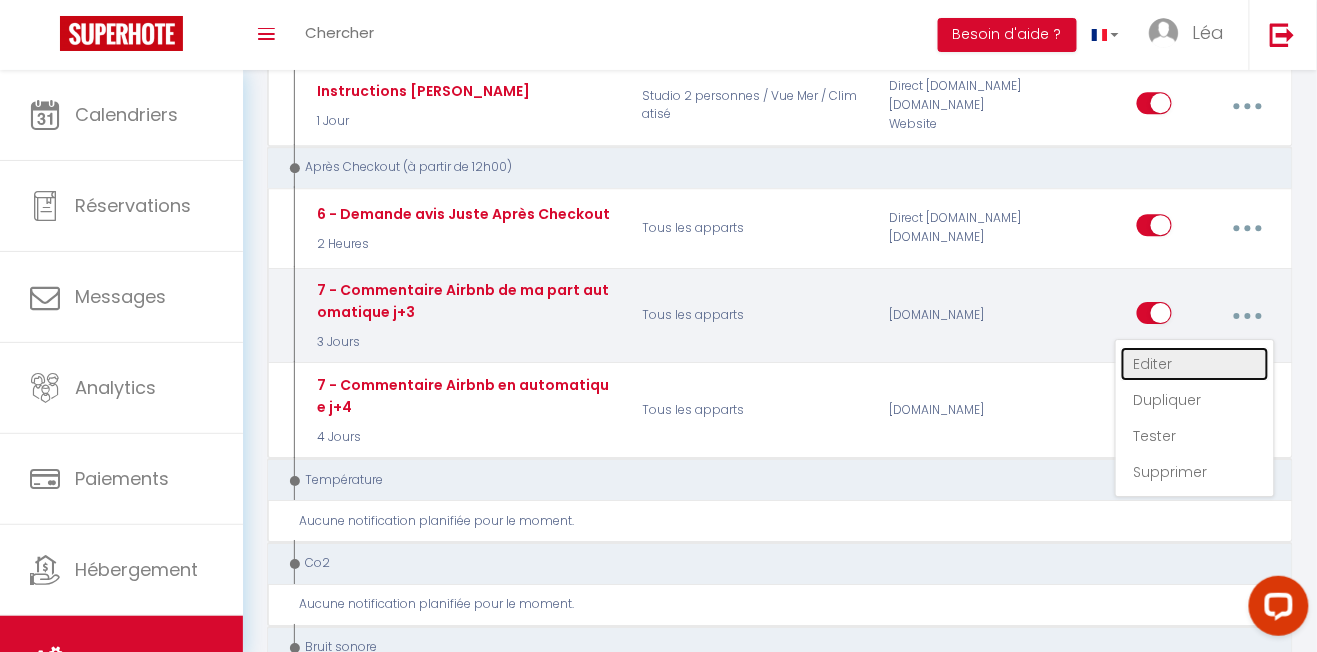 click on "Editer" at bounding box center [1195, 364] 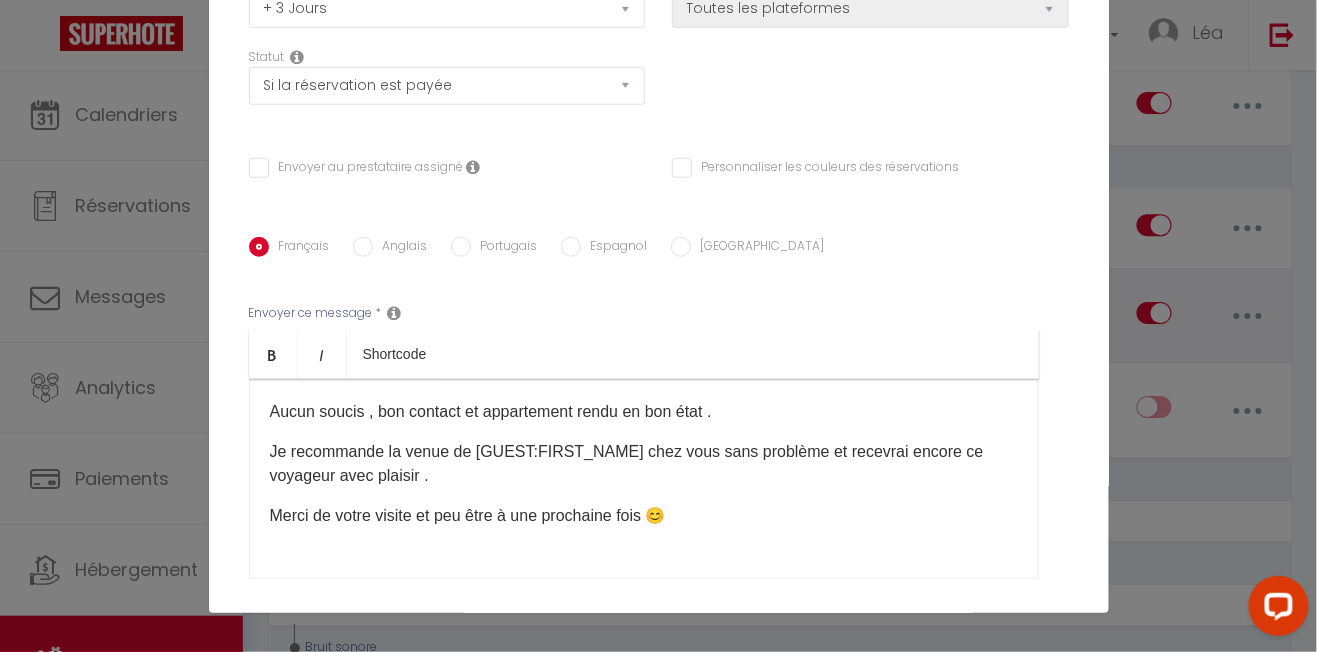 scroll, scrollTop: 0, scrollLeft: 0, axis: both 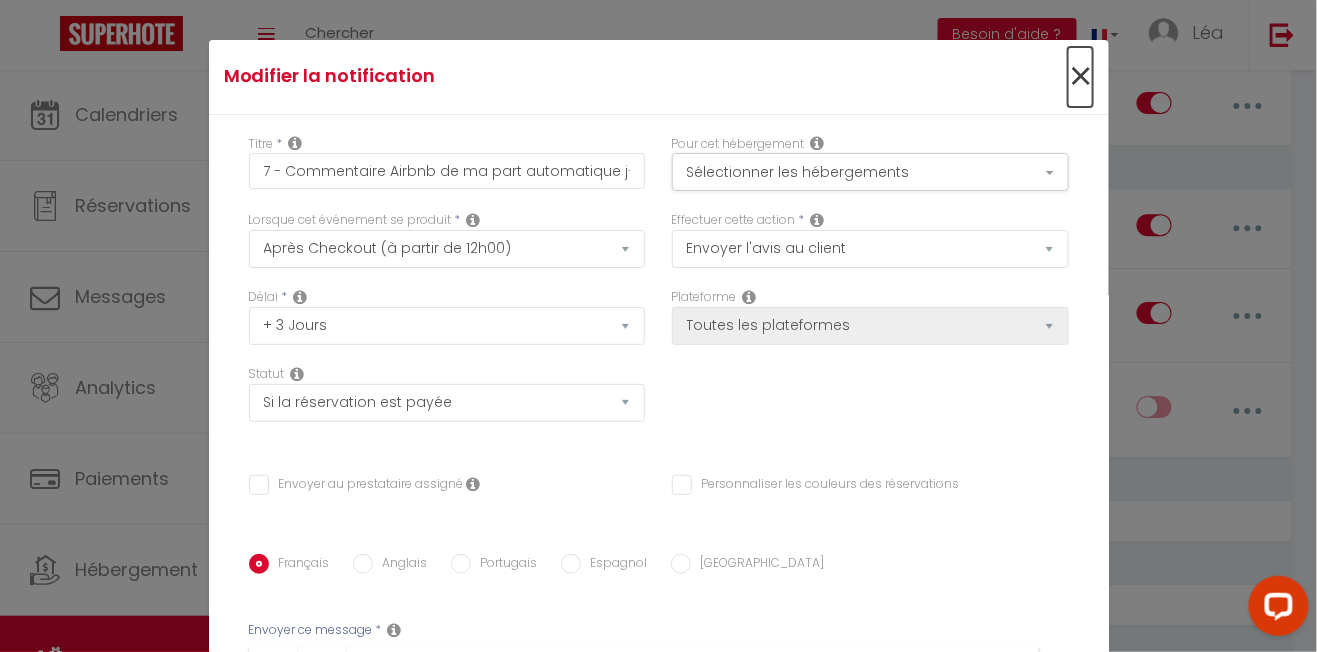 click on "×" at bounding box center (1080, 77) 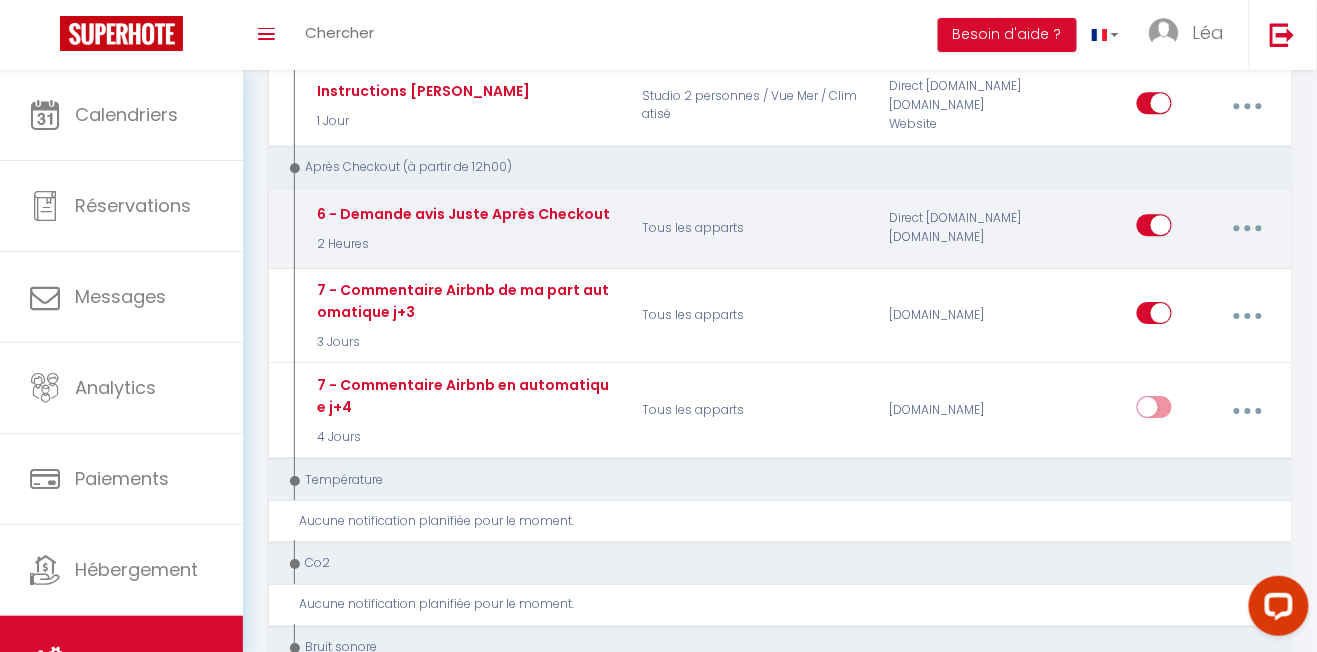 click at bounding box center (1248, 228) 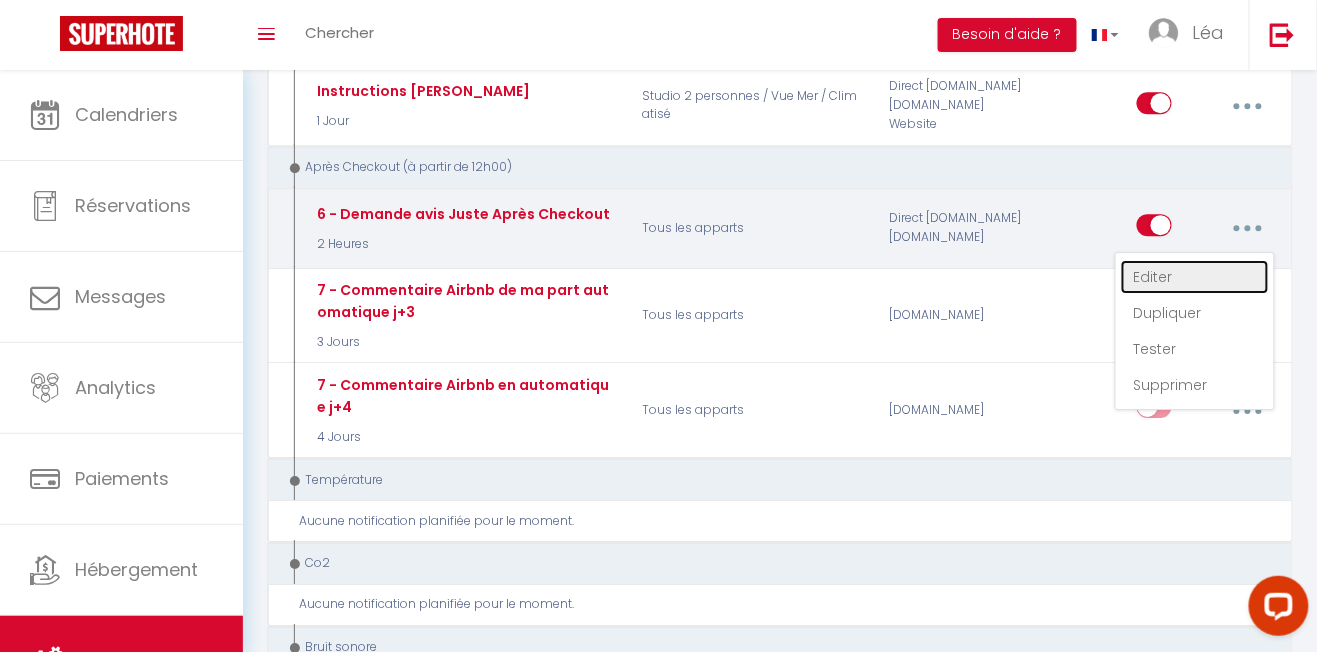 click on "Editer" at bounding box center [1195, 277] 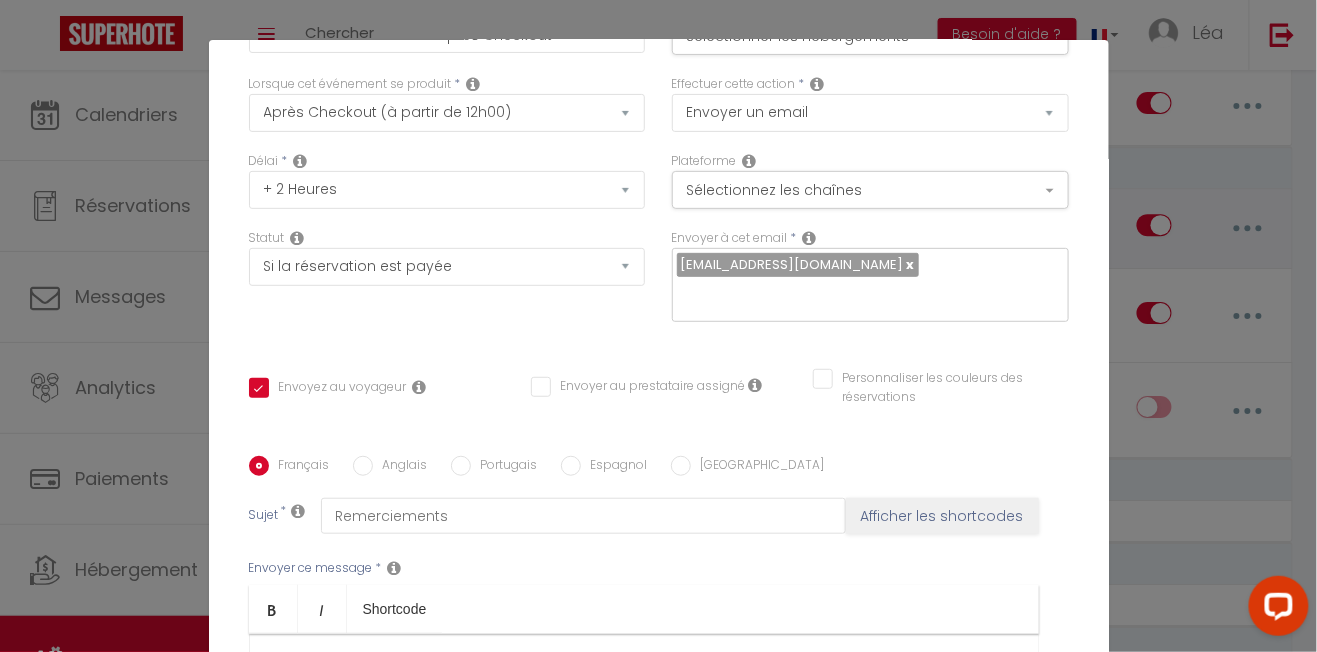 scroll, scrollTop: 0, scrollLeft: 0, axis: both 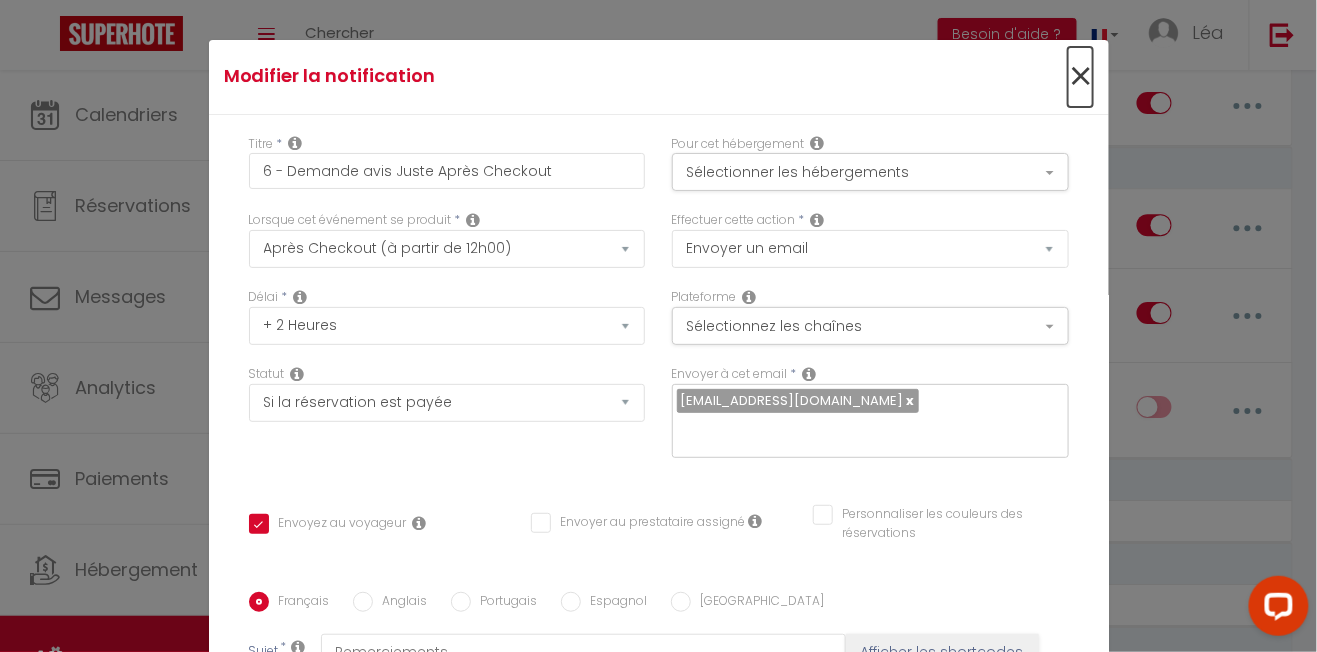 click on "×" at bounding box center [1080, 77] 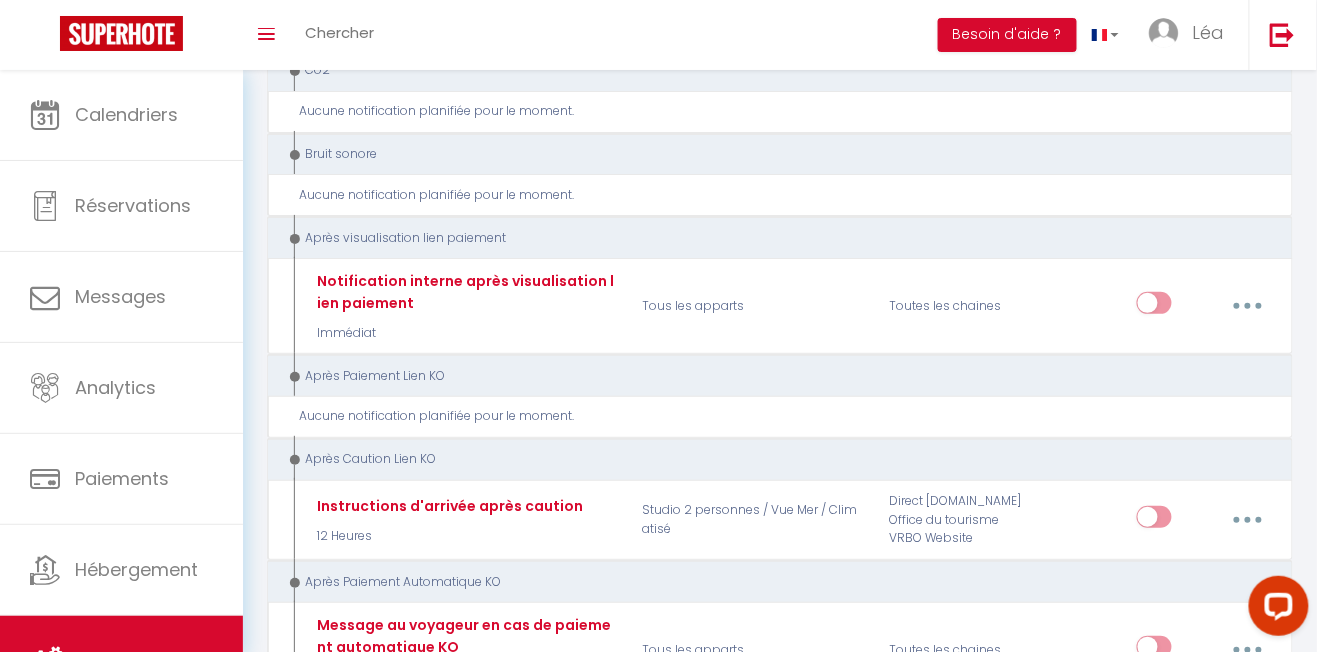 scroll, scrollTop: 2042, scrollLeft: 0, axis: vertical 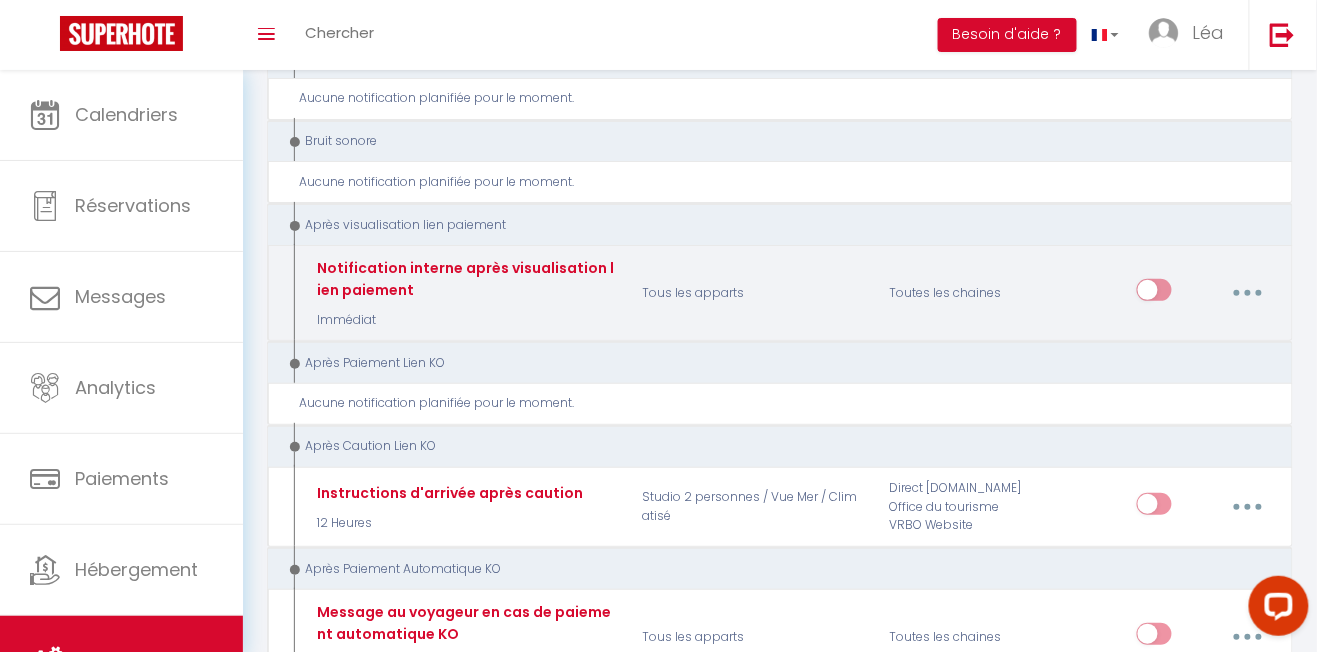 click at bounding box center (1248, 293) 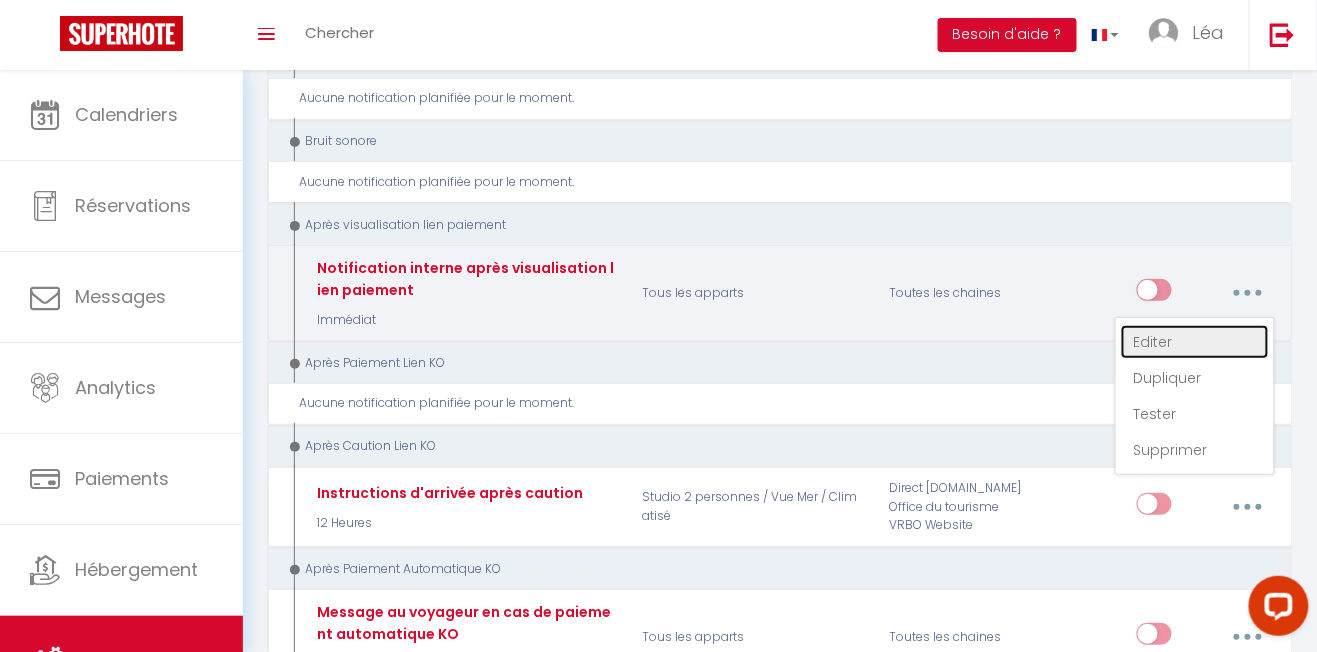 click on "Editer" at bounding box center (1195, 342) 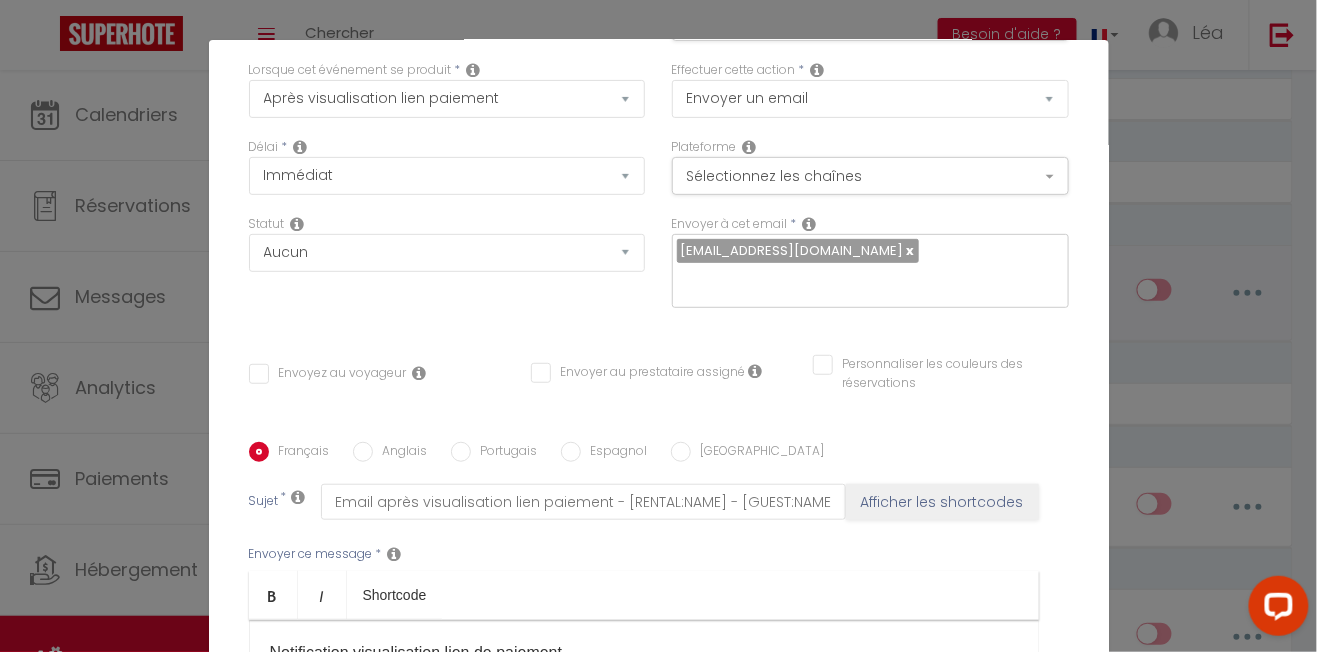 scroll, scrollTop: 440, scrollLeft: 0, axis: vertical 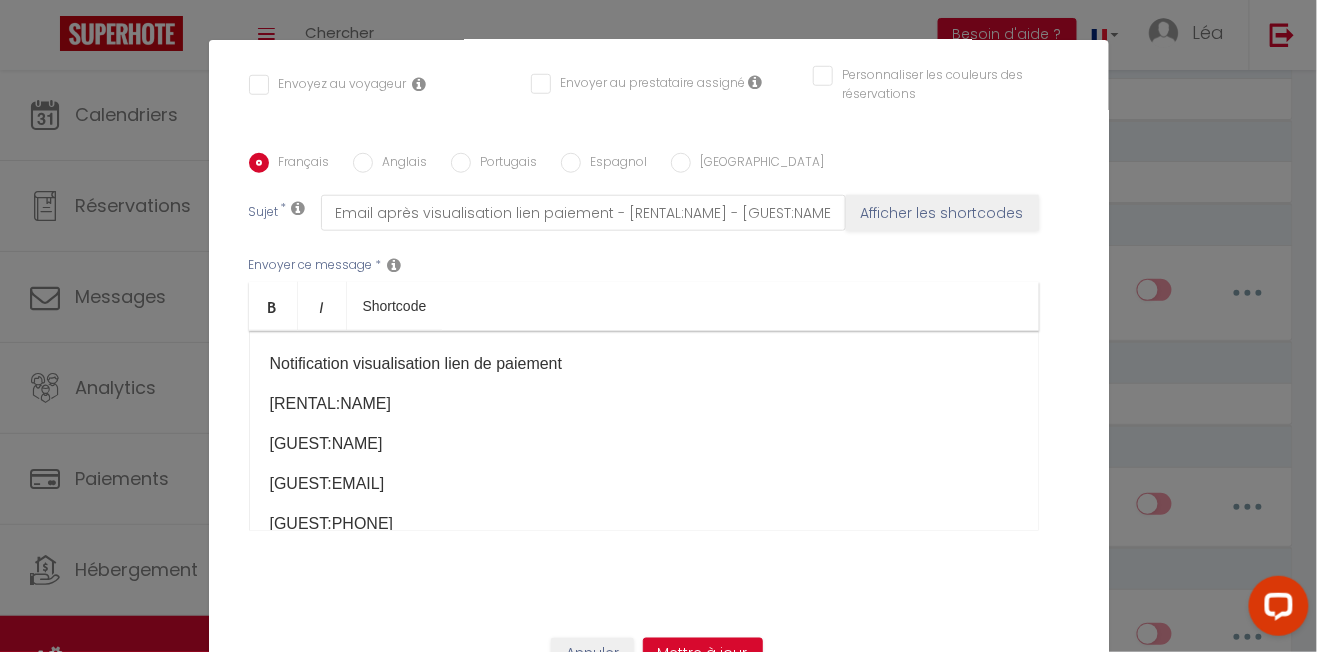 click on "Modifier la notification   ×   Titre   *     Notification interne après visualisation lien paiement   Pour cet hébergement
Sélectionner les hébergements
Tous les apparts
Autres
Studio 2 personnes / Vue Mer / Climatisé
Studio 25m2/Le Chambeyron/Vars/Ski au pied/Confort
Lorsque cet événement se produit   *      Après la réservation   Avant Checkin (à partir de 12h00)   Après Checkin (à partir de 12h00)   Avant Checkout (à partir de 12h00)   Après Checkout (à partir de 12h00)   Température   Co2   [MEDICAL_DATA] sonore   Après visualisation lien paiement   Après Paiement Lien KO   Après Caution Lien KO   Après Paiement Automatique KO   Après Caution Automatique KO   Paiement OK      *" at bounding box center (658, 326) 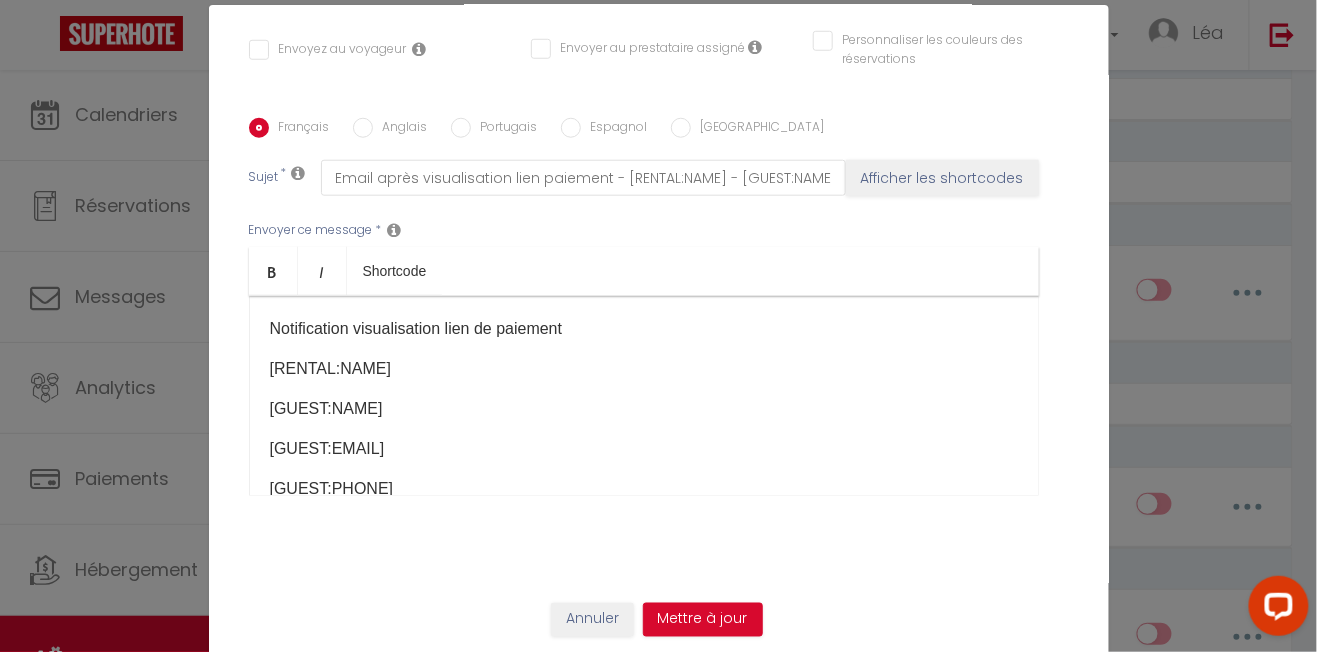 scroll, scrollTop: 38, scrollLeft: 0, axis: vertical 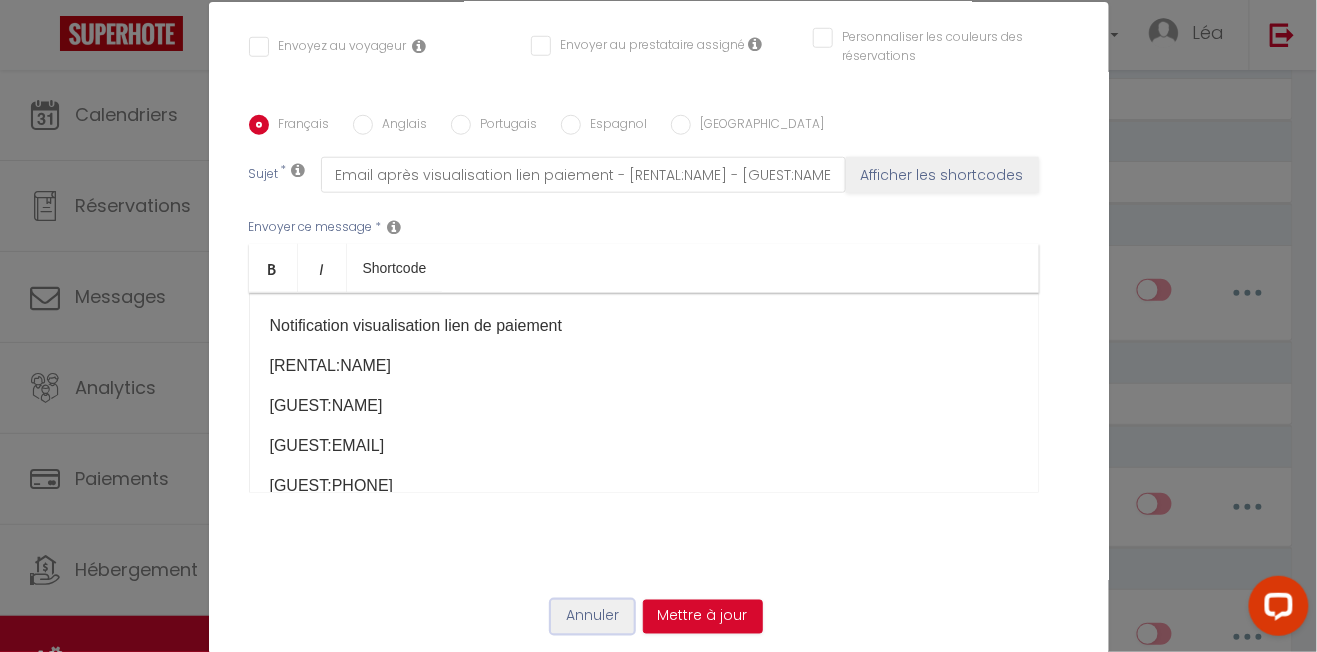 click on "Annuler" at bounding box center (592, 617) 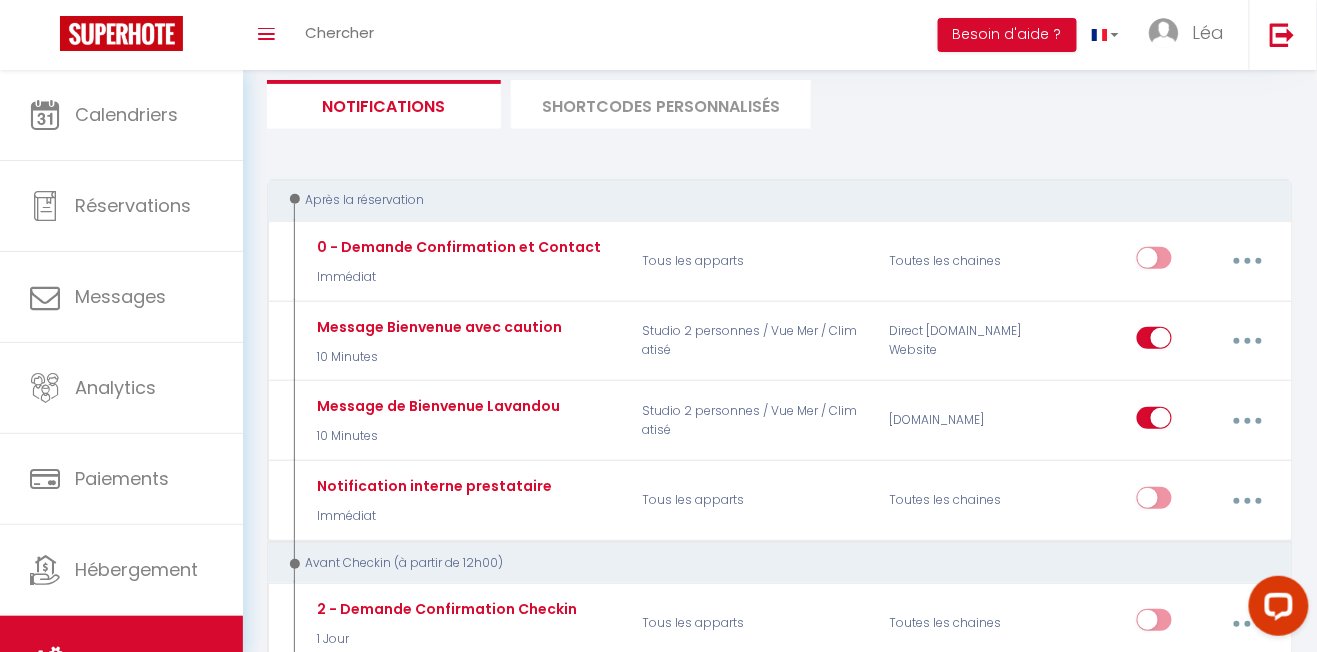scroll, scrollTop: 0, scrollLeft: 0, axis: both 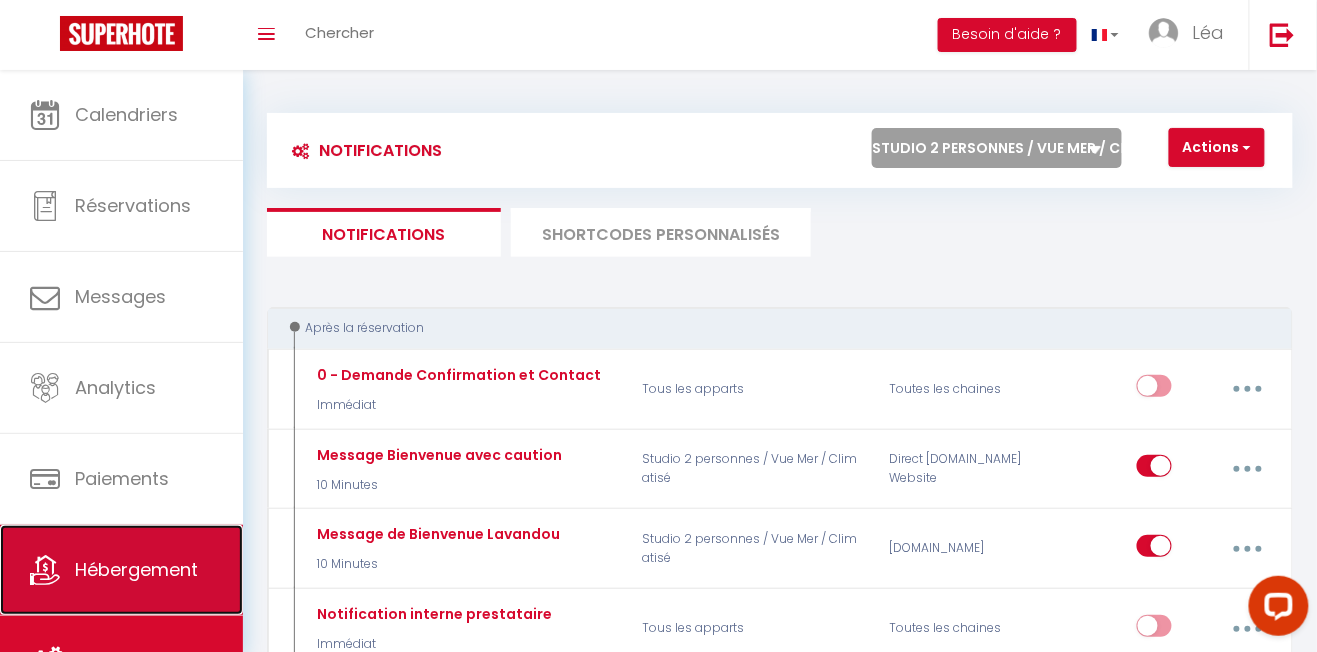 click on "Hébergement" at bounding box center (121, 570) 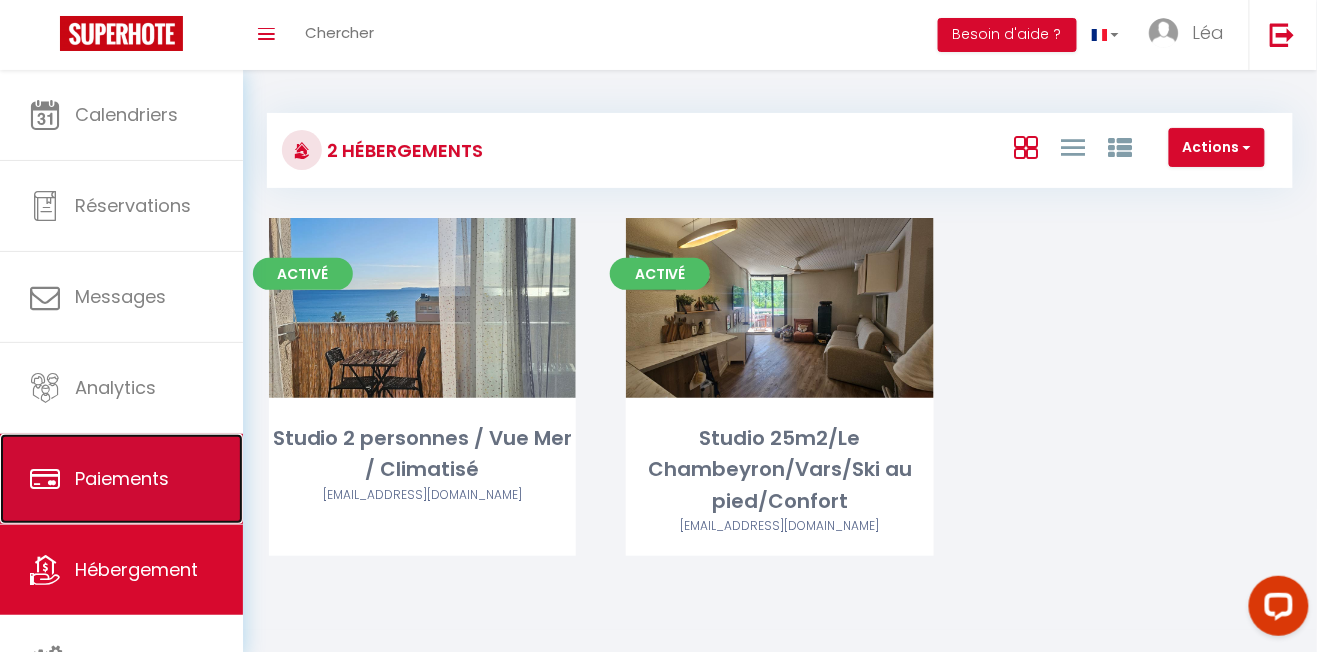 click on "Paiements" at bounding box center [121, 479] 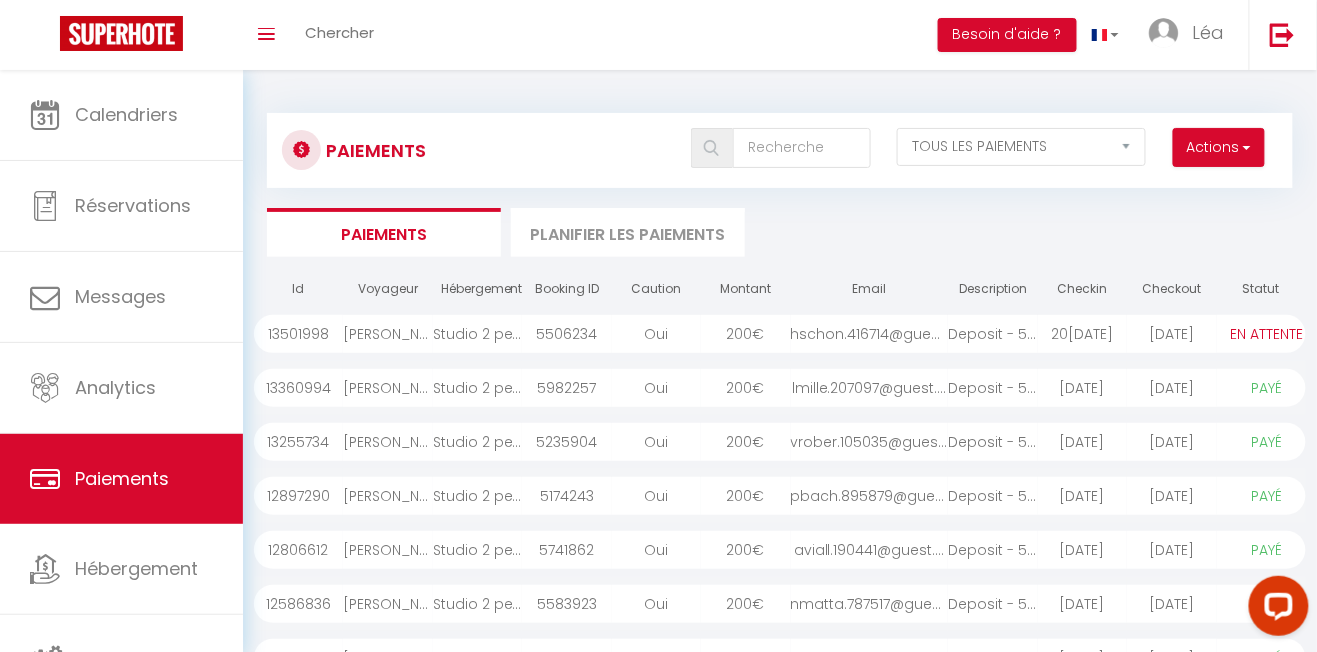 scroll, scrollTop: 49, scrollLeft: 0, axis: vertical 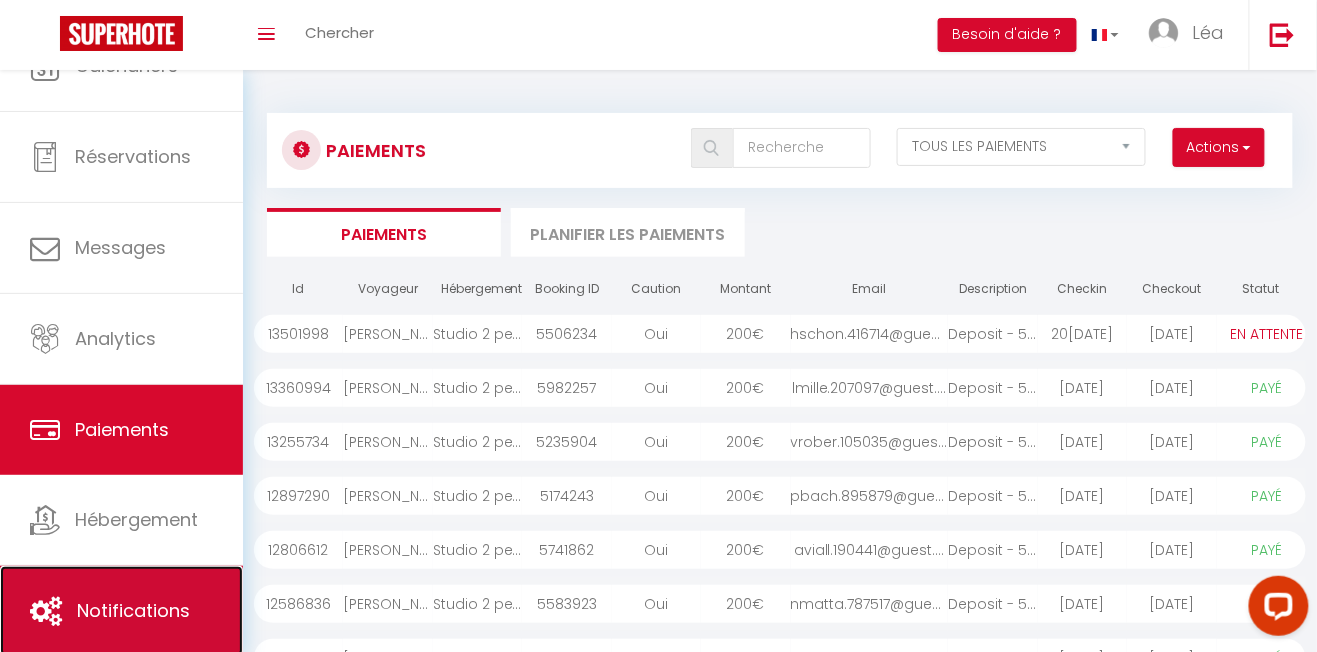 click on "Notifications" at bounding box center [133, 610] 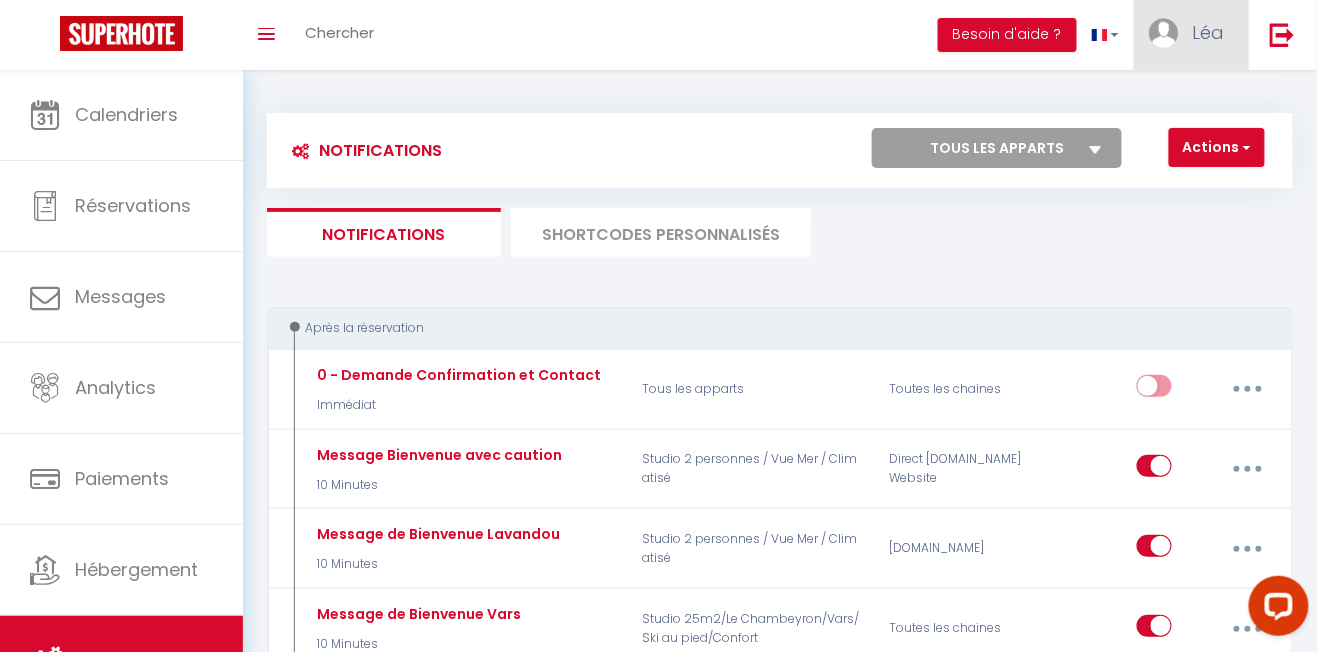 click on "Léa" at bounding box center [1208, 32] 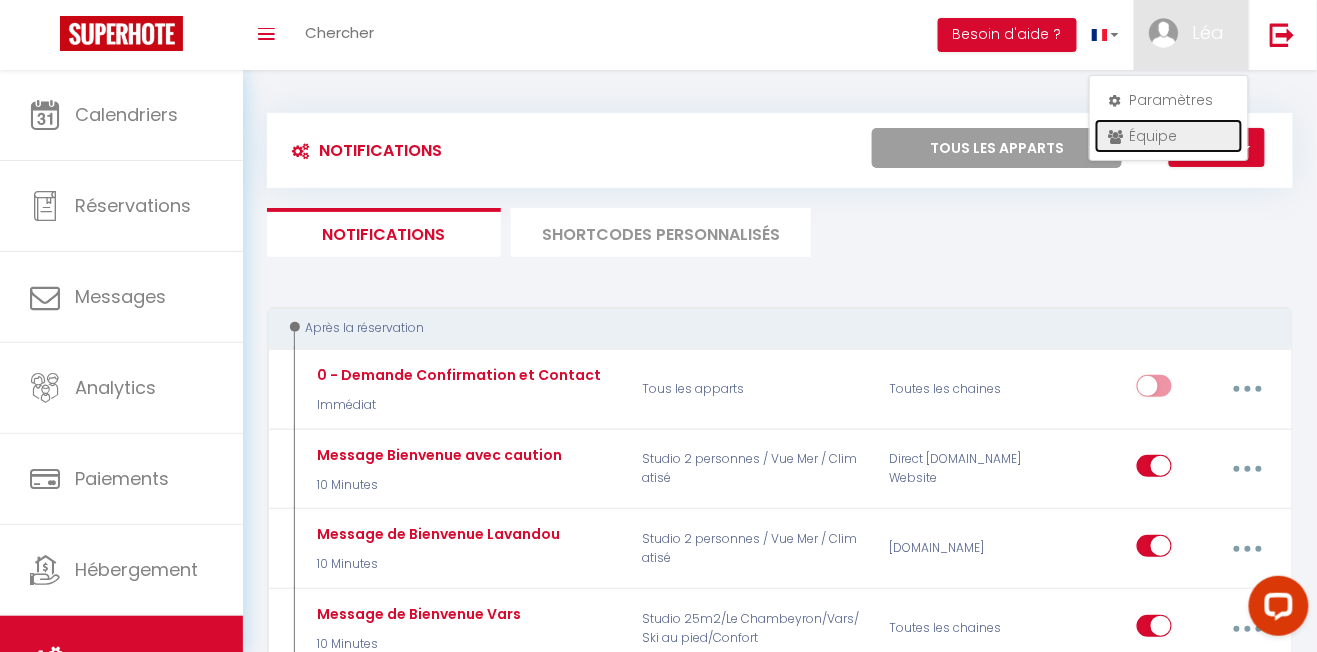 click on "Équipe" at bounding box center (1169, 136) 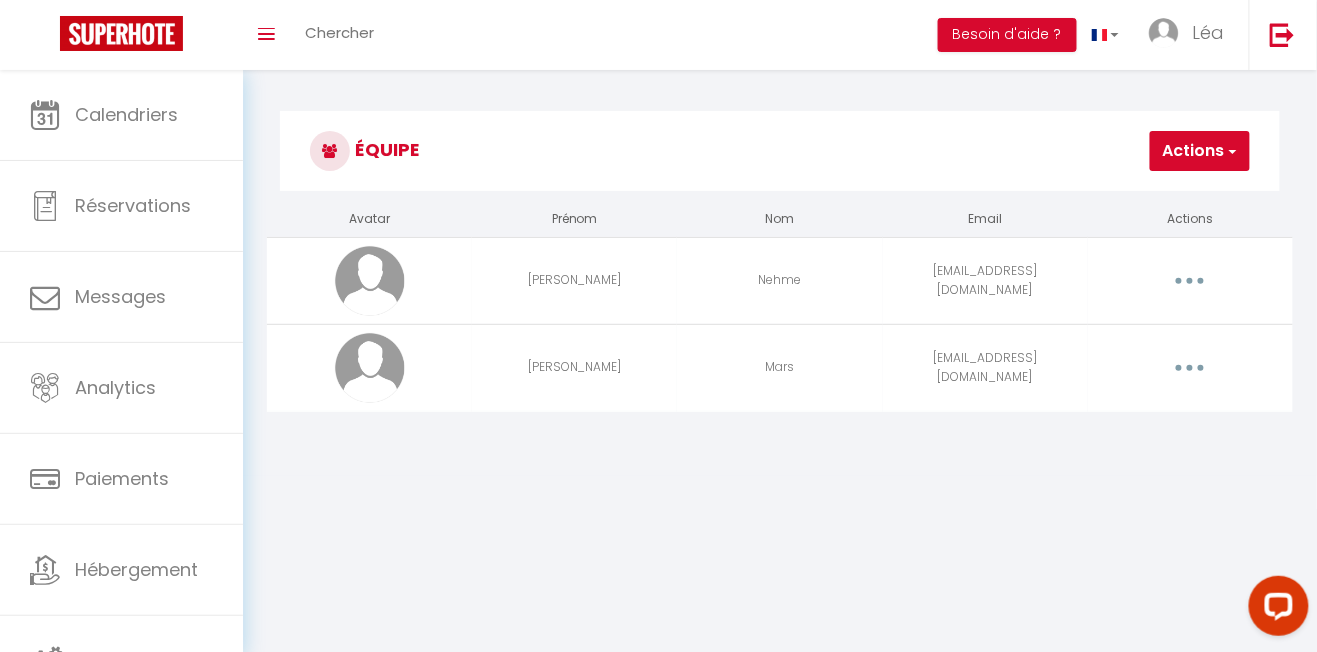 click at bounding box center [1190, 368] 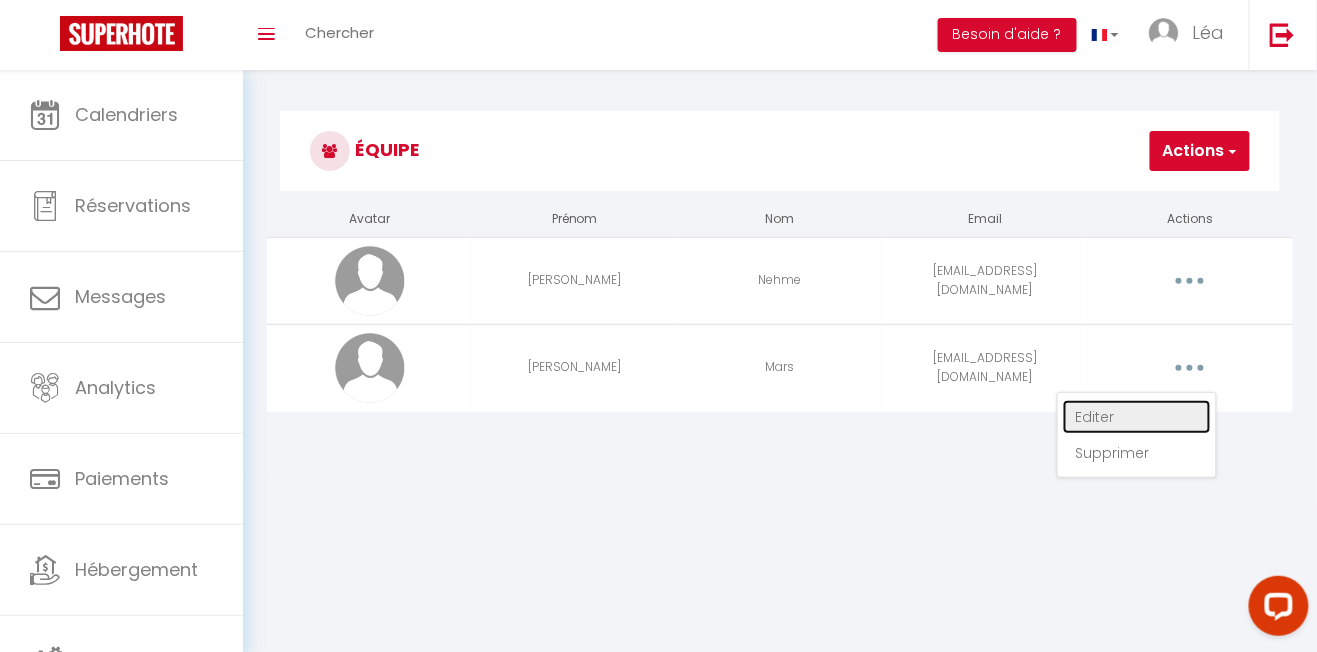 click on "Editer" at bounding box center (1137, 417) 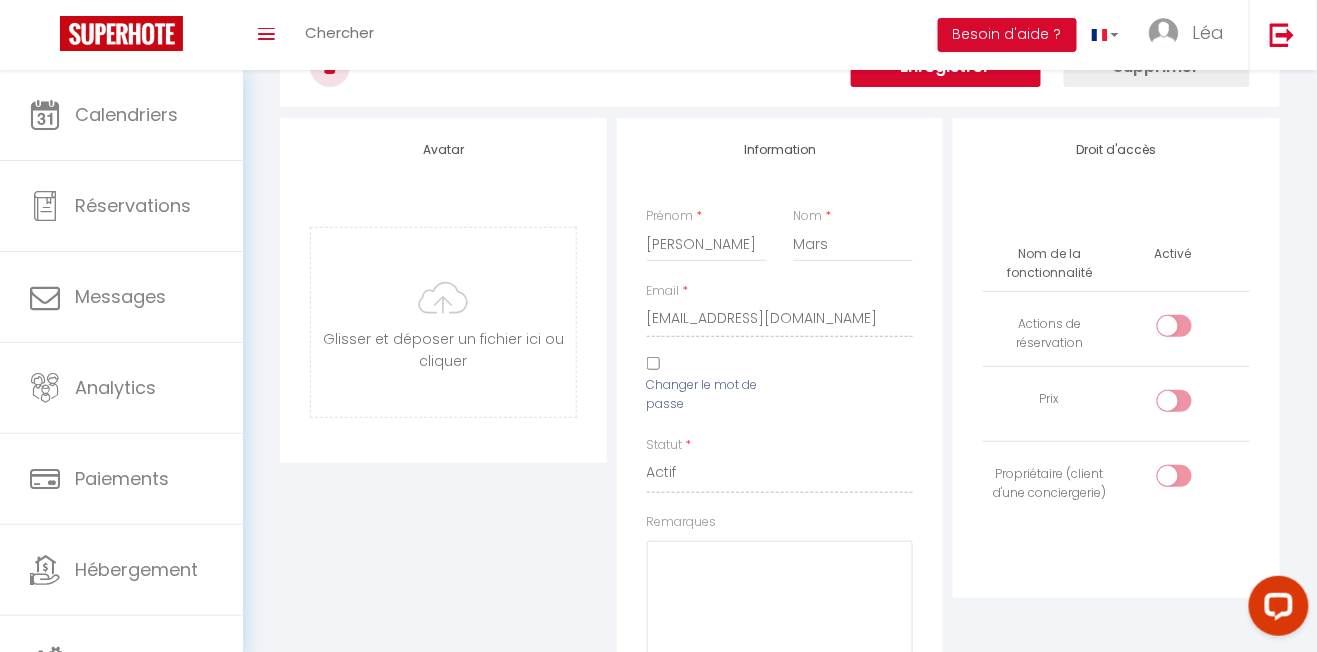 scroll, scrollTop: 0, scrollLeft: 0, axis: both 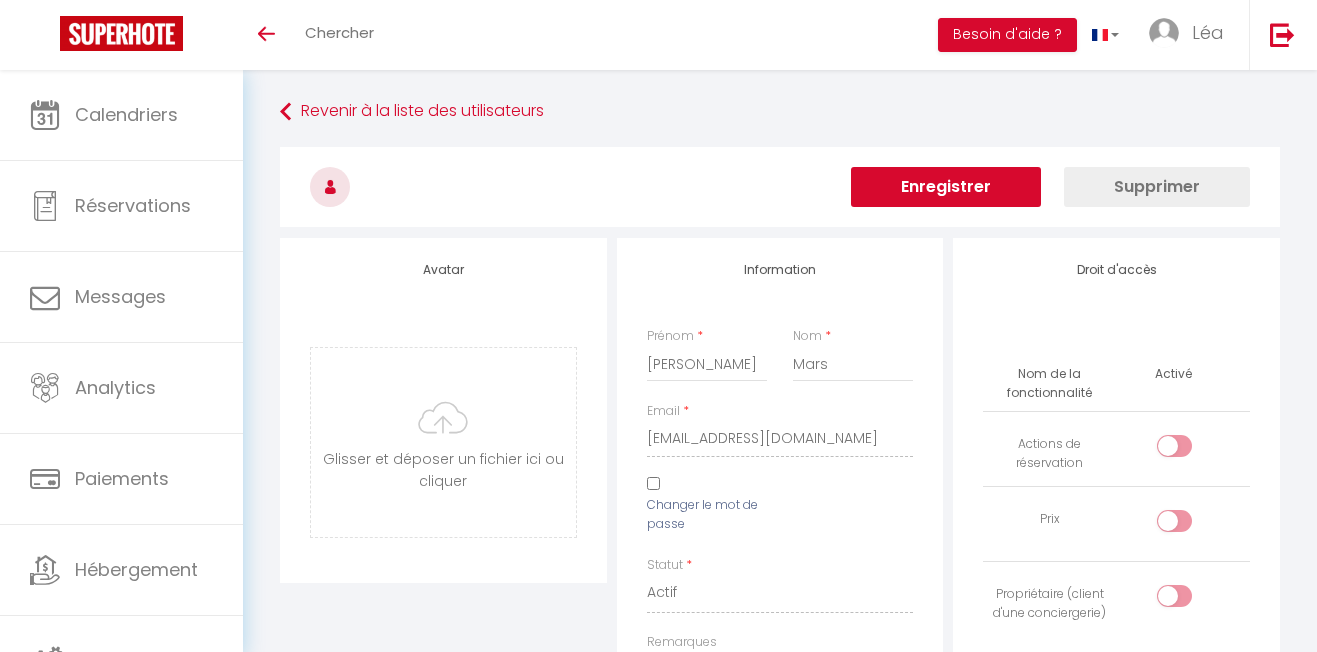 select 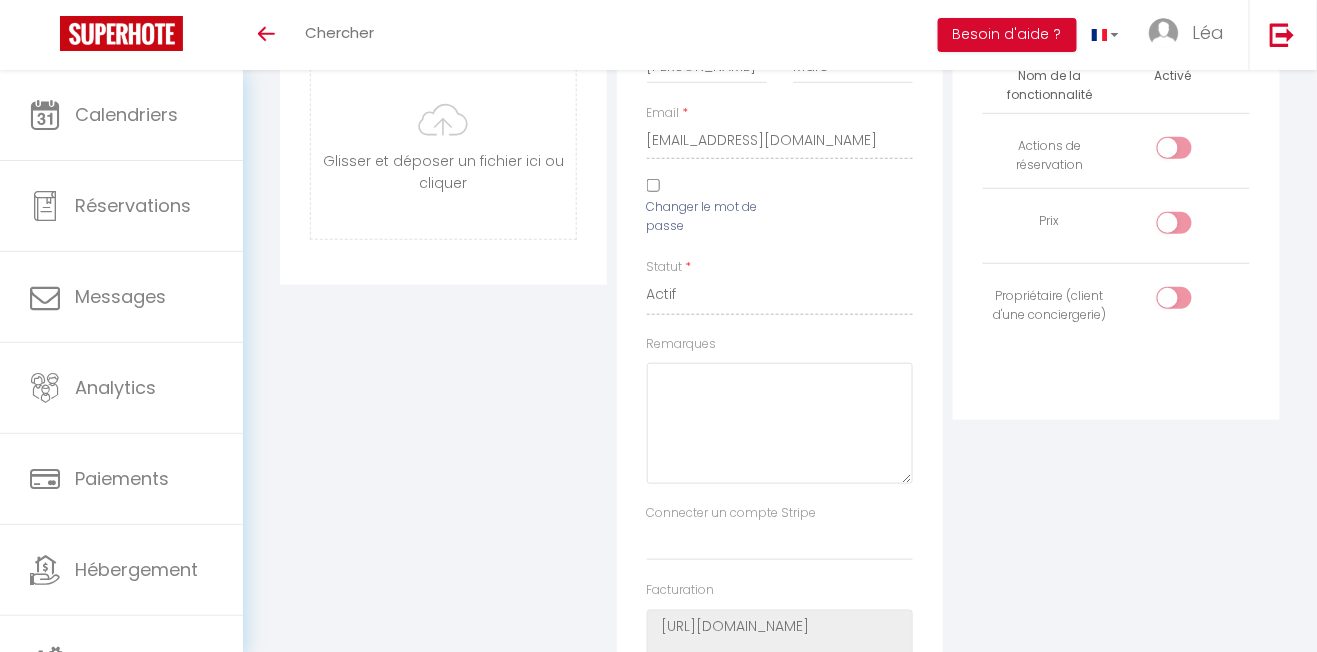 scroll, scrollTop: 309, scrollLeft: 0, axis: vertical 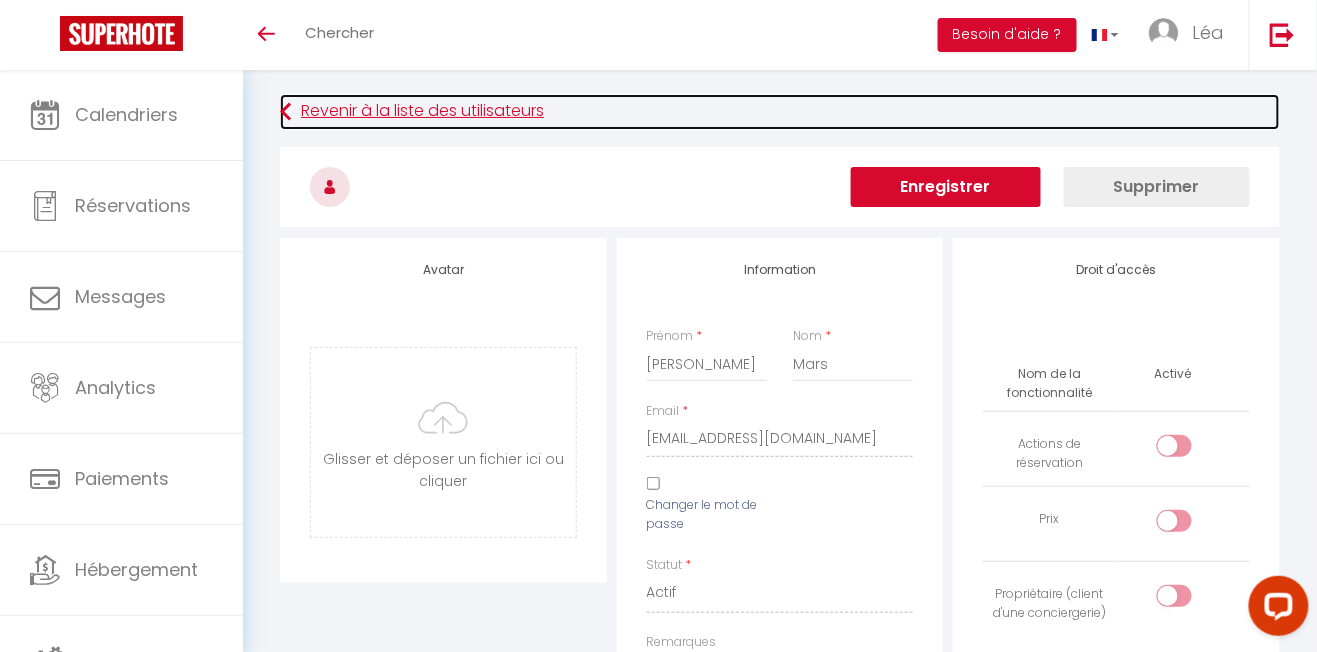 click on "Revenir à la liste des utilisateurs" at bounding box center [780, 112] 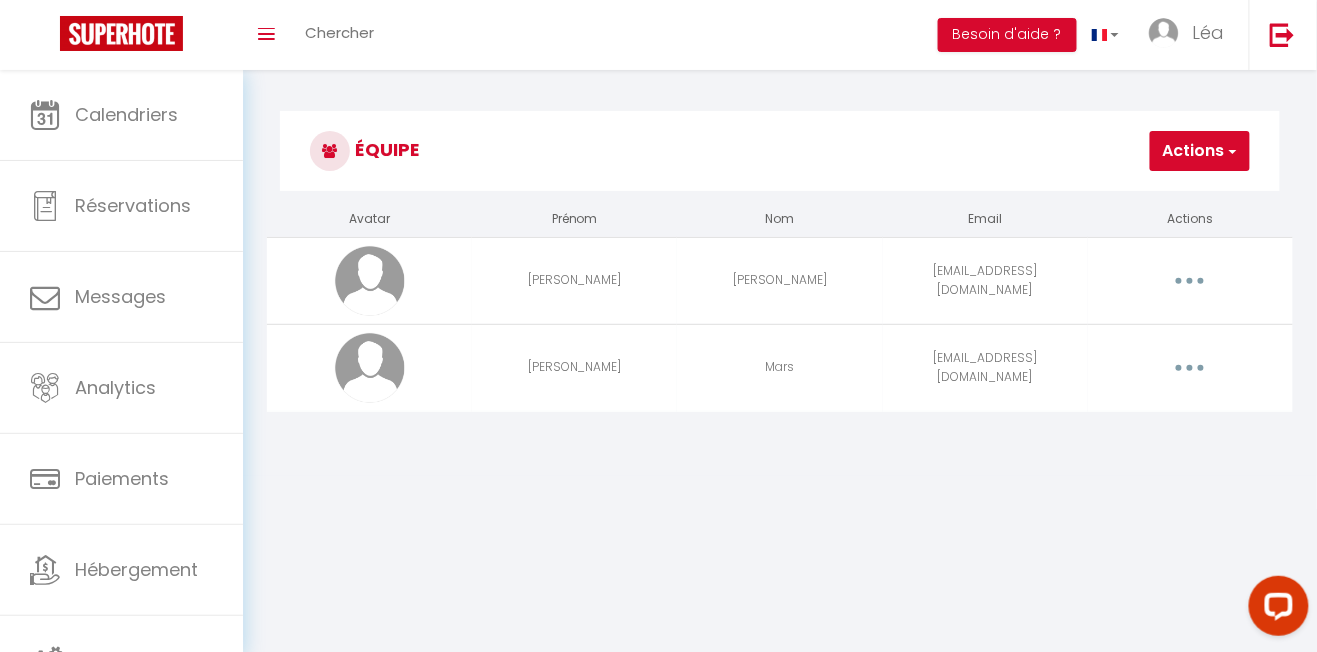 click at bounding box center [1190, 281] 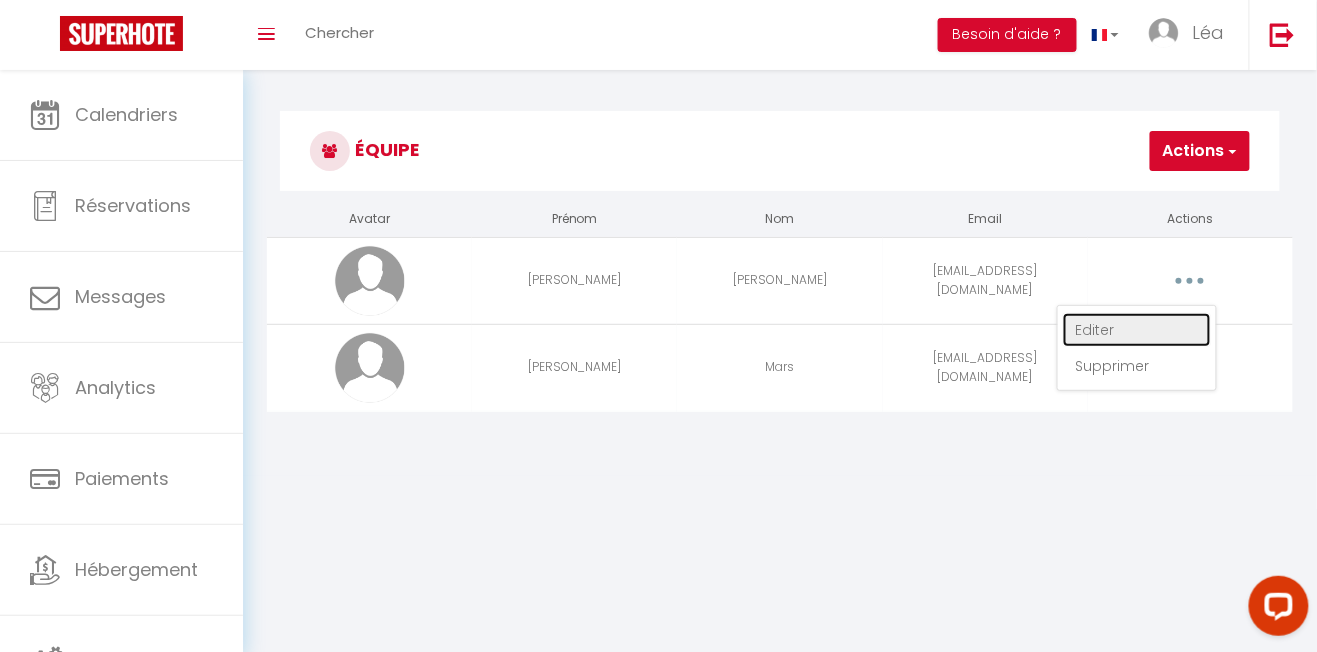 click on "Editer" at bounding box center [1137, 330] 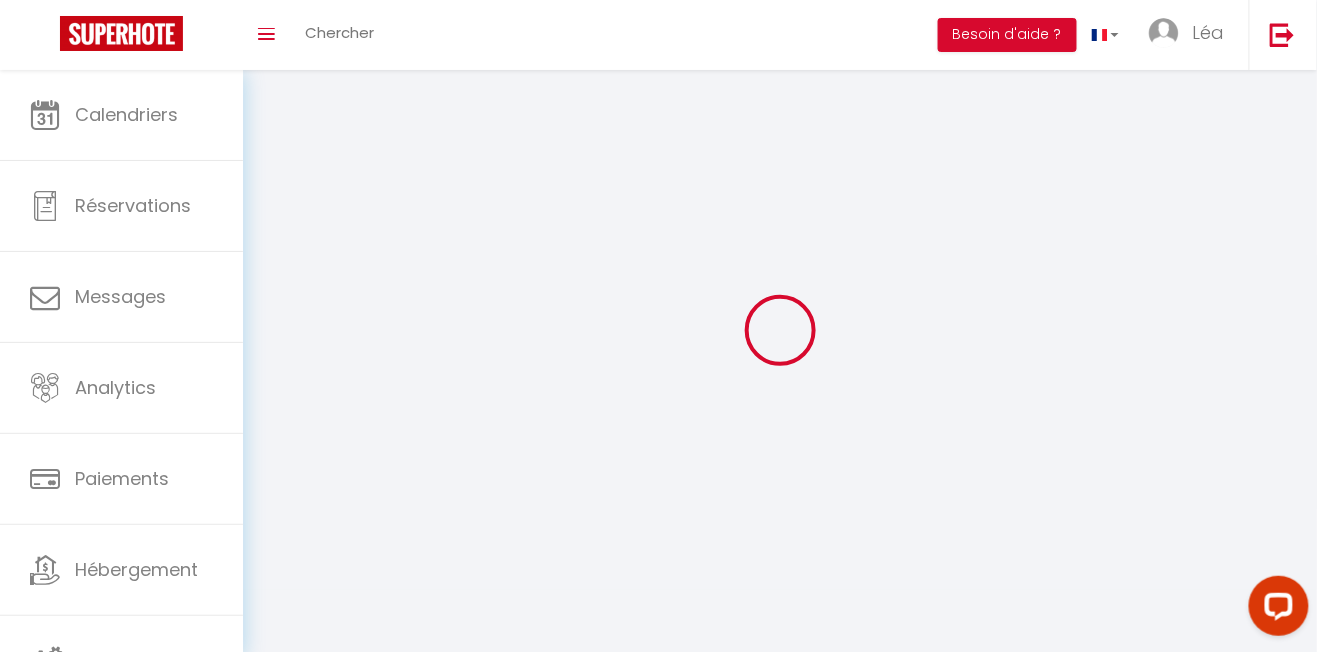type on "[PERSON_NAME]" 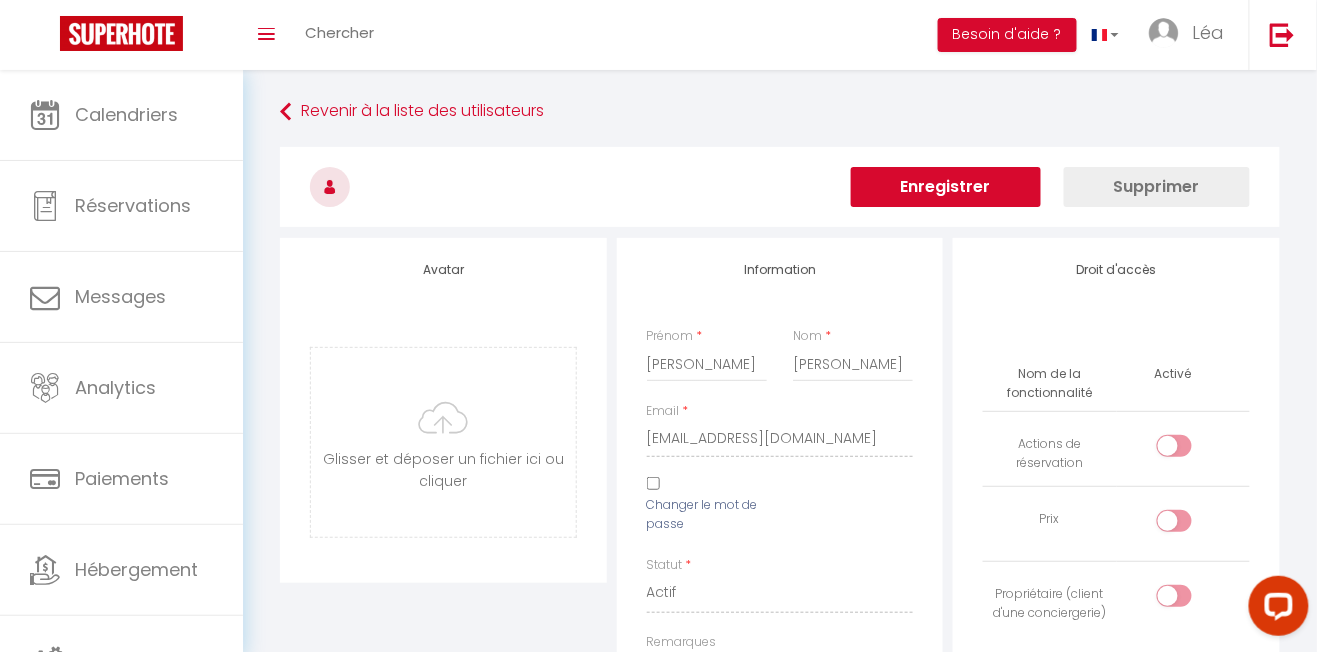 click at bounding box center (443, 442) 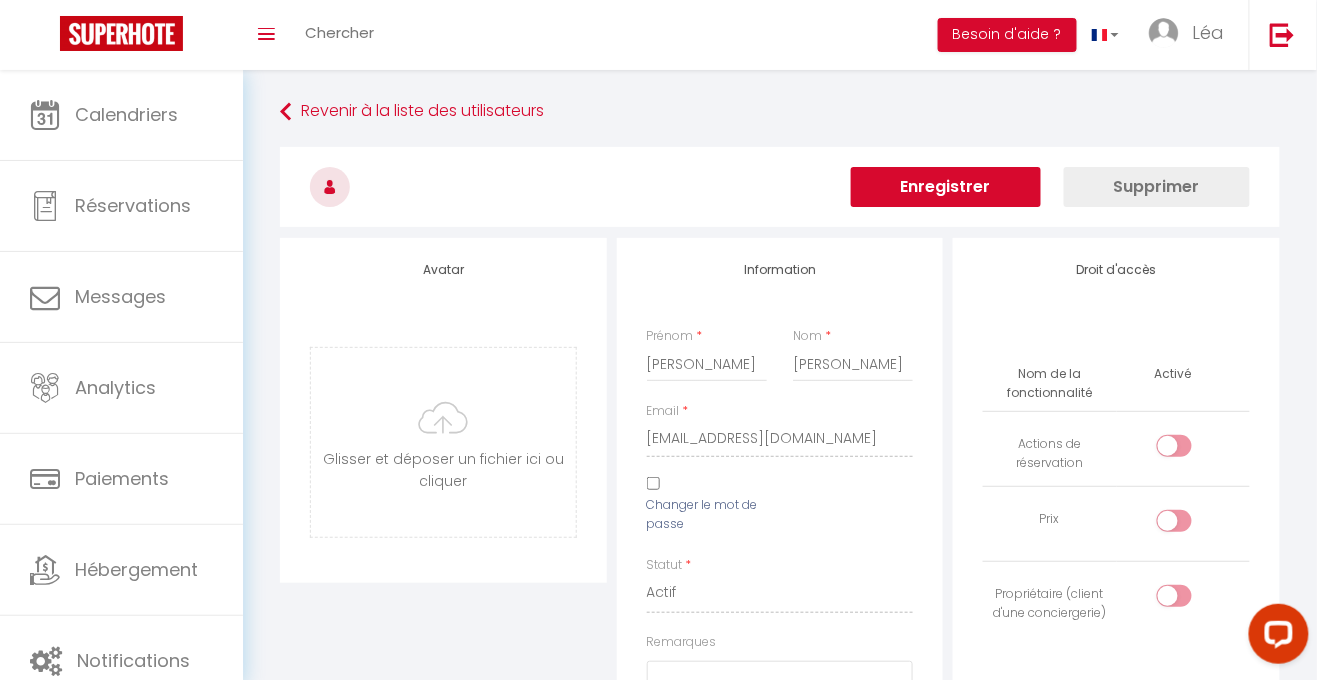 type on "C:\fakepath\Screenshot_20250712_135727_Instagram.jpg" 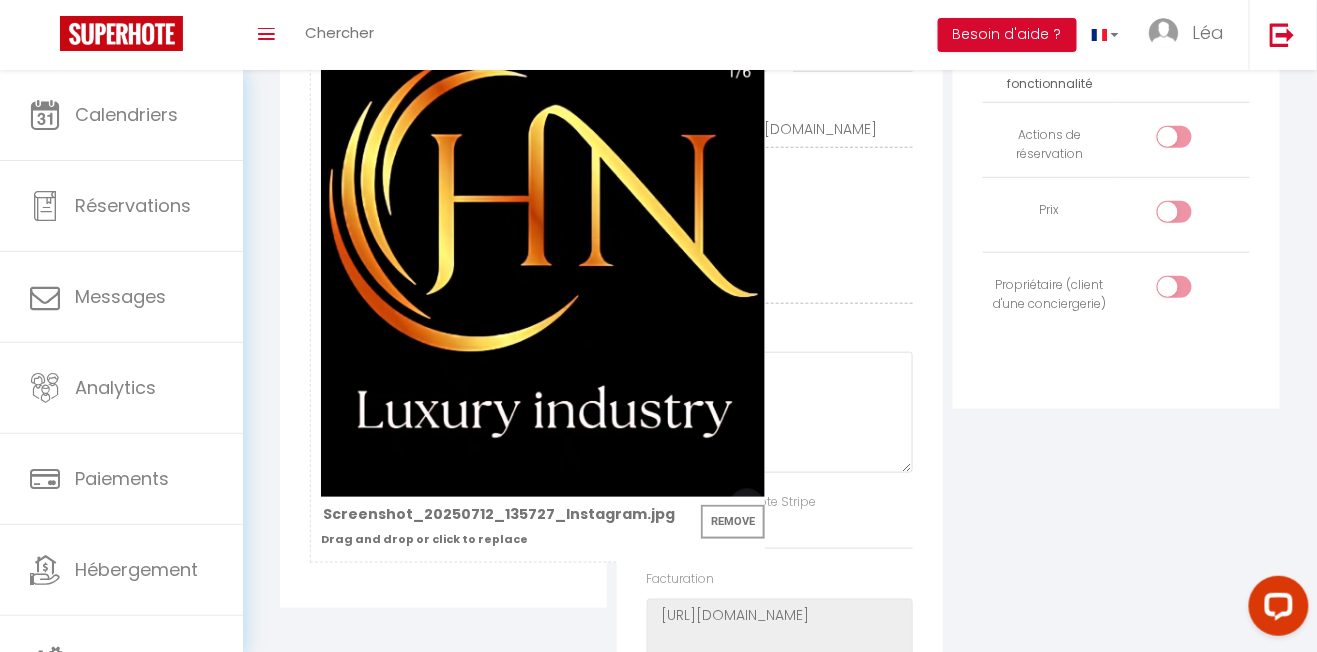 scroll, scrollTop: 310, scrollLeft: 0, axis: vertical 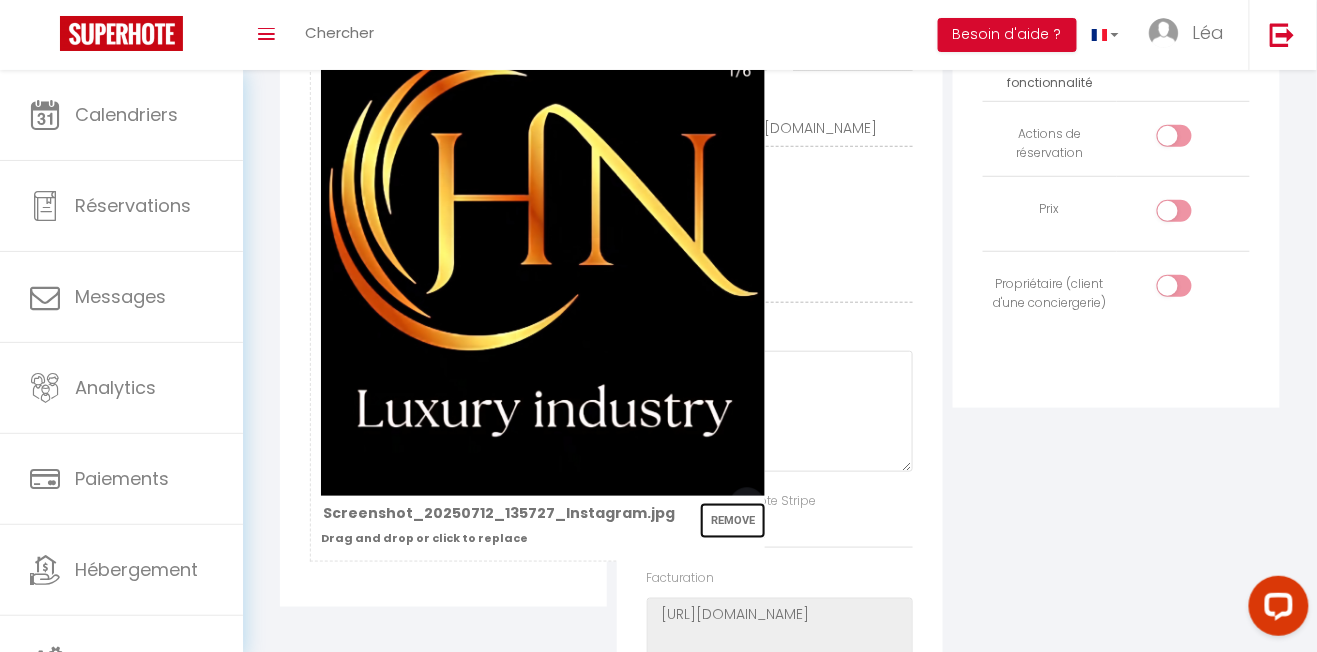 click on "Remove" at bounding box center (733, 521) 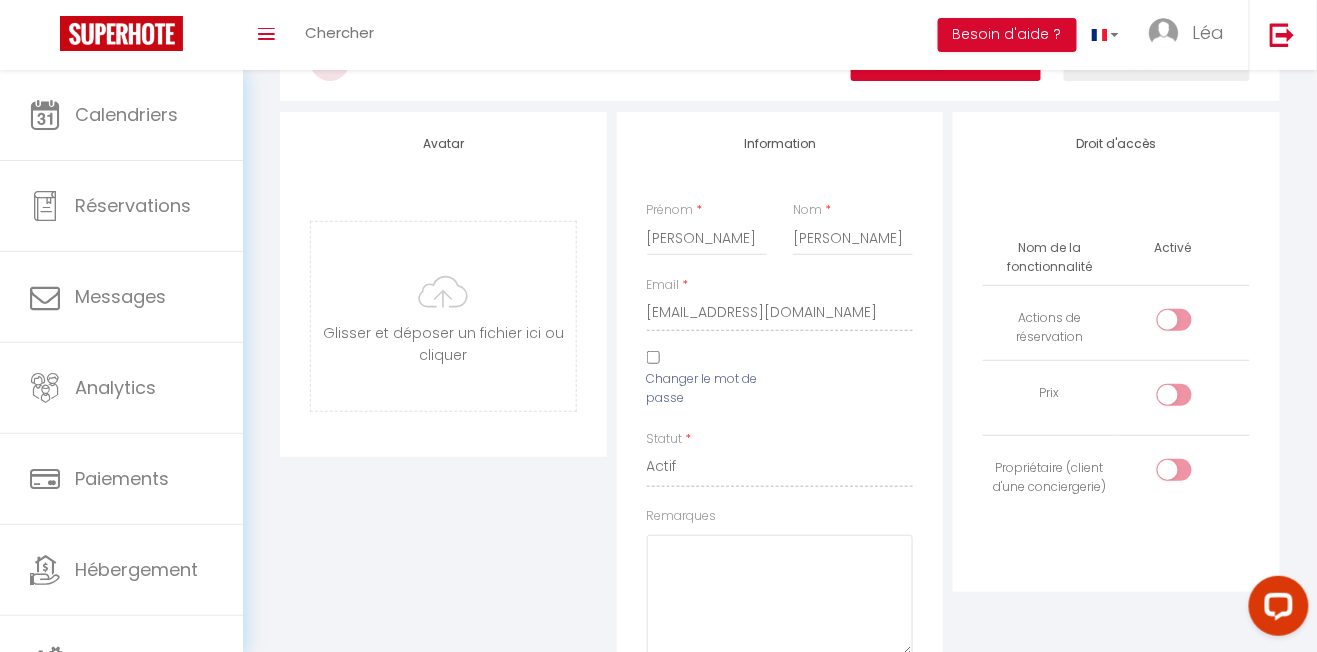 click at bounding box center [443, 316] 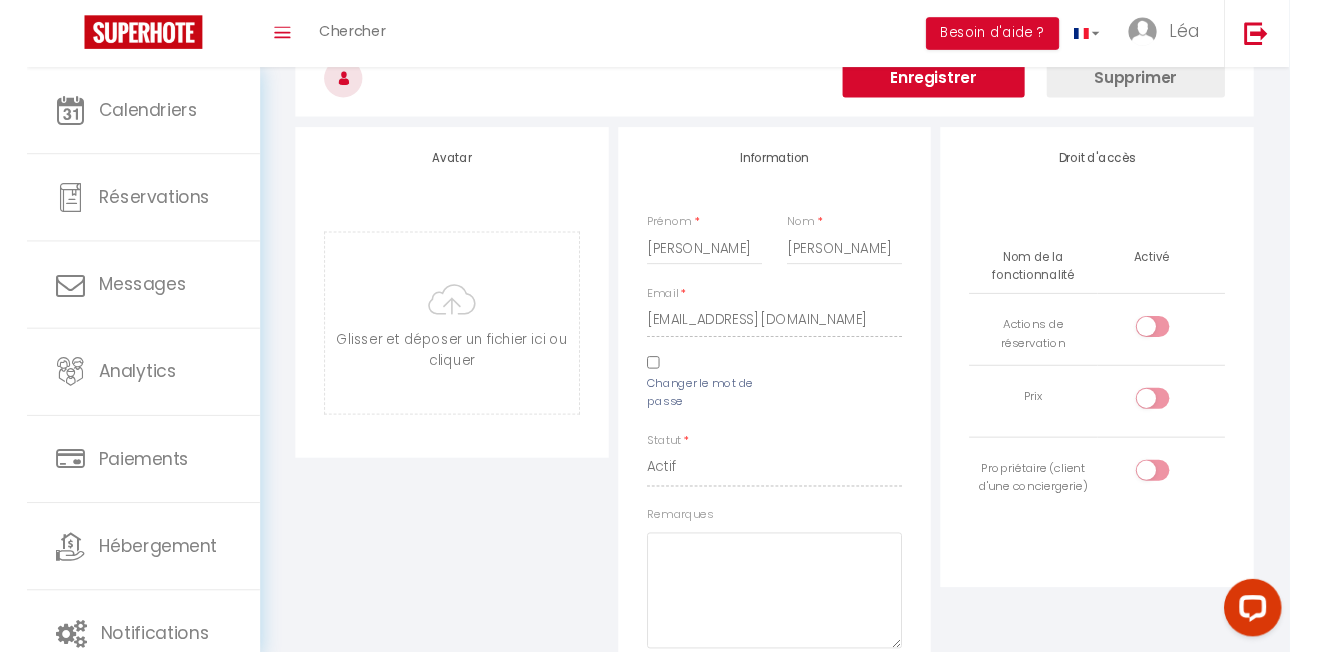 scroll, scrollTop: 98, scrollLeft: 0, axis: vertical 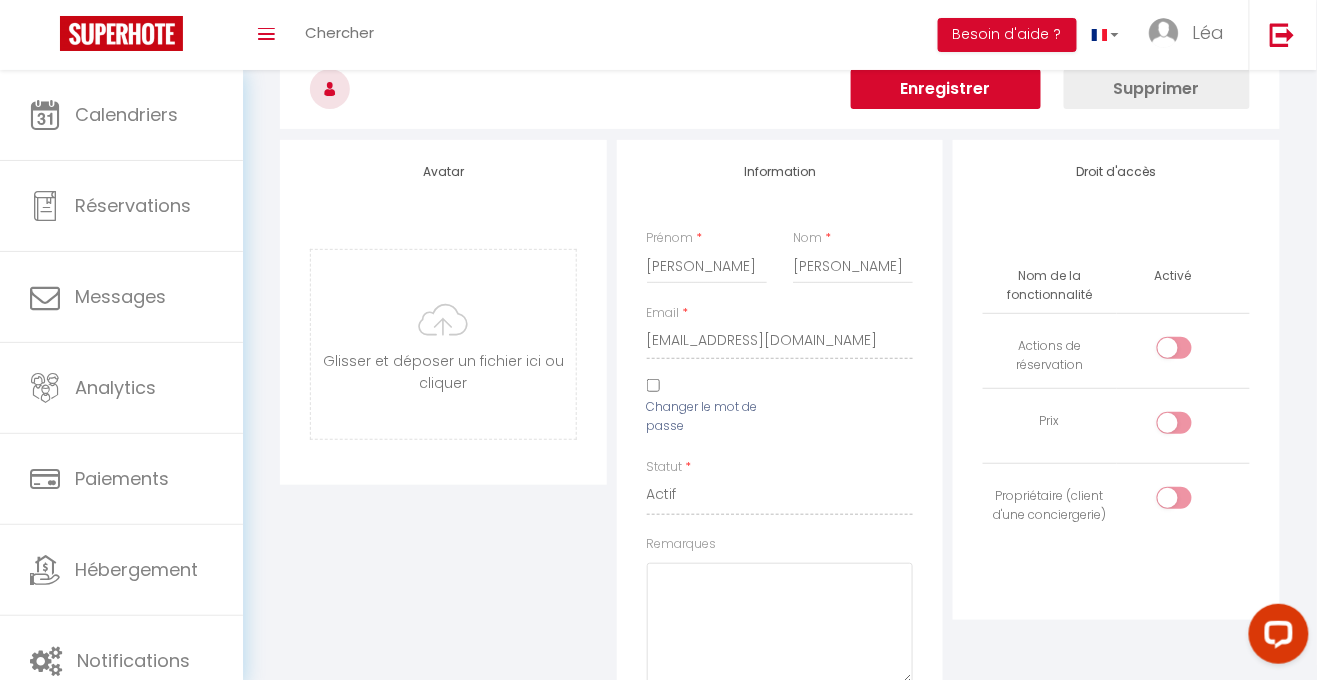 type on "C:\fakepath\Screenshot_20250712_135727_Instagram.jpg" 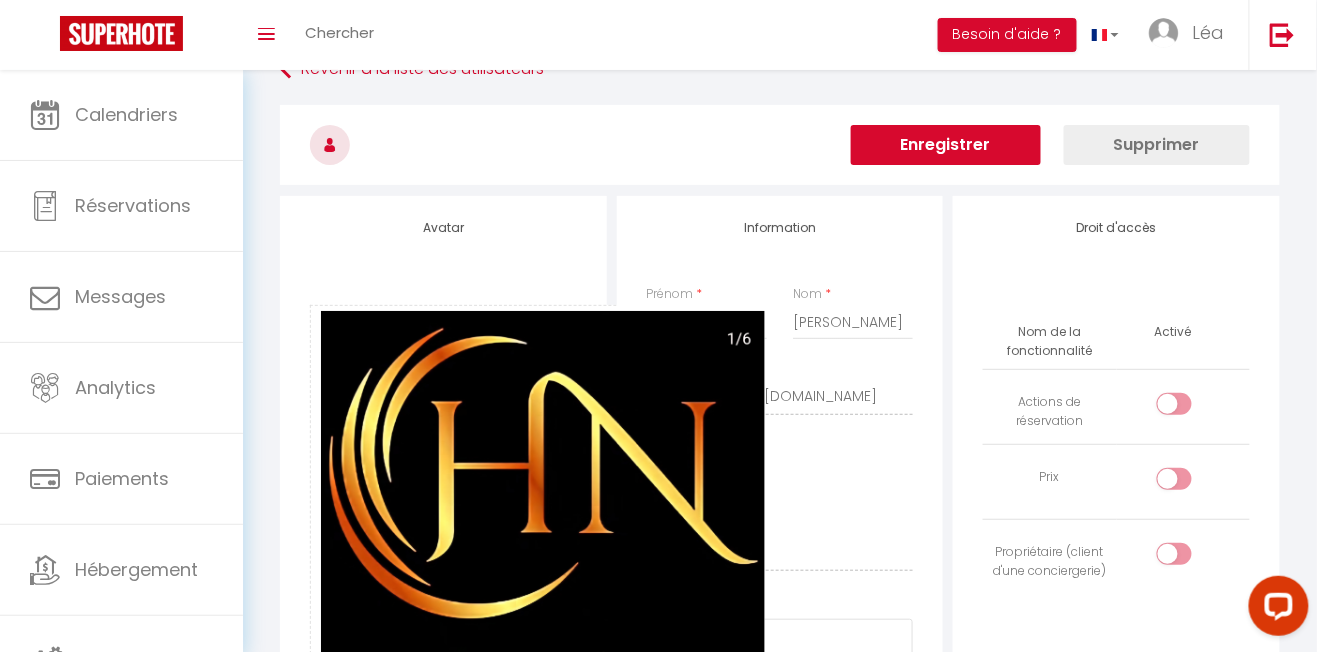 scroll, scrollTop: 0, scrollLeft: 0, axis: both 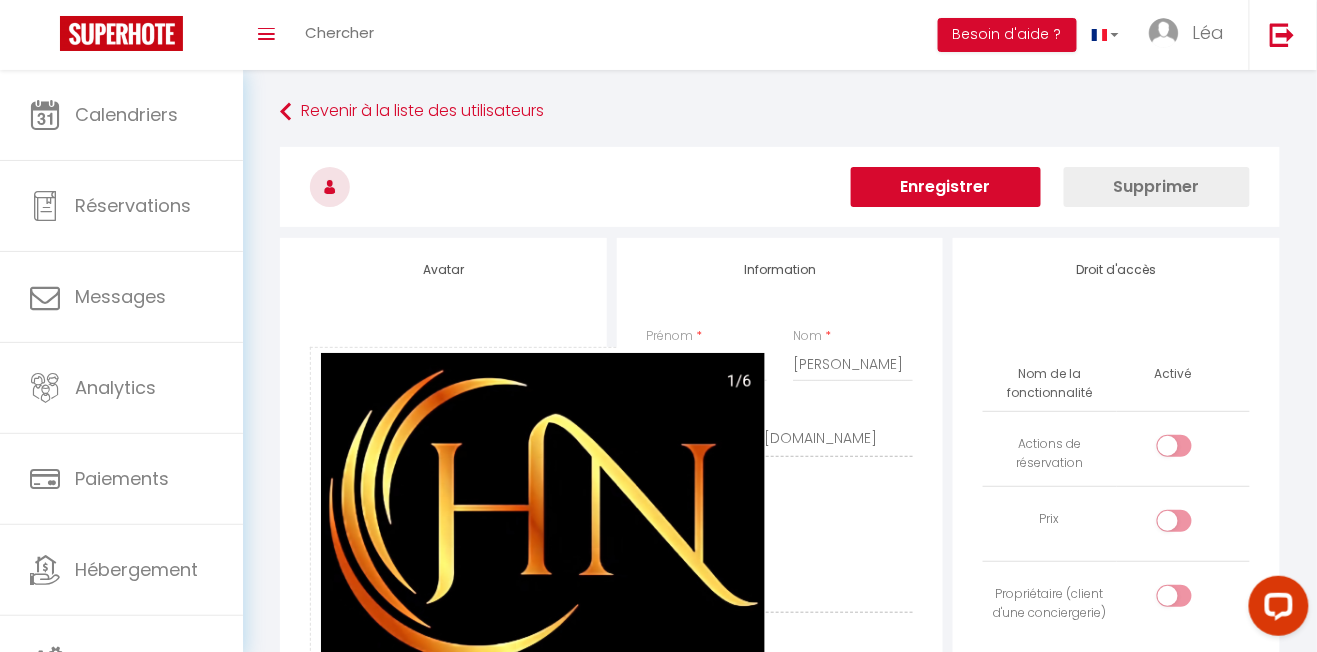 click on "Enregistrer" at bounding box center [946, 187] 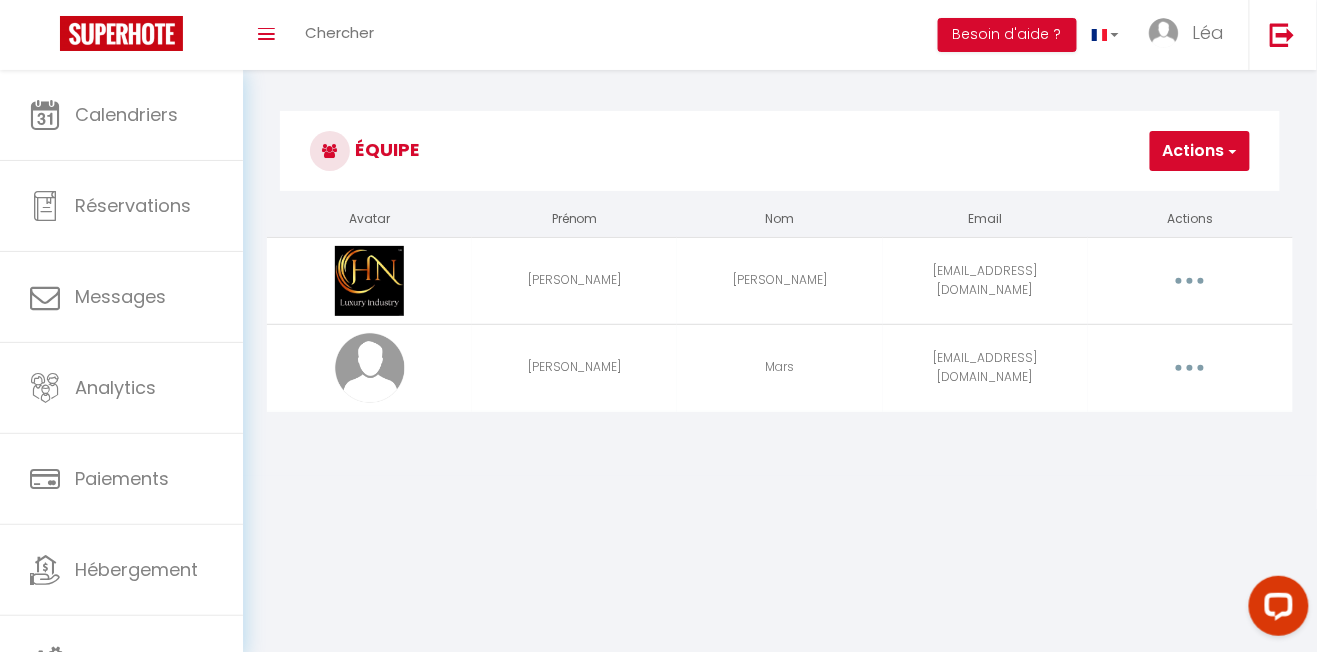 click at bounding box center (370, 368) 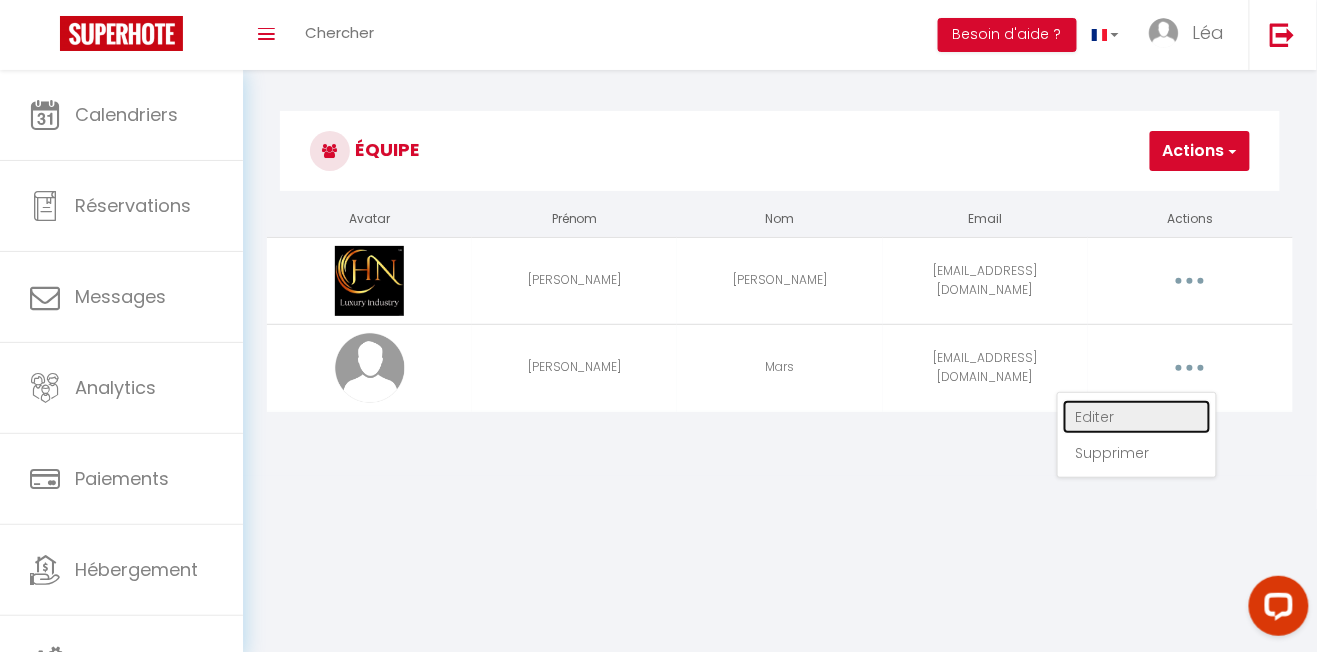 click on "Editer" at bounding box center (1137, 417) 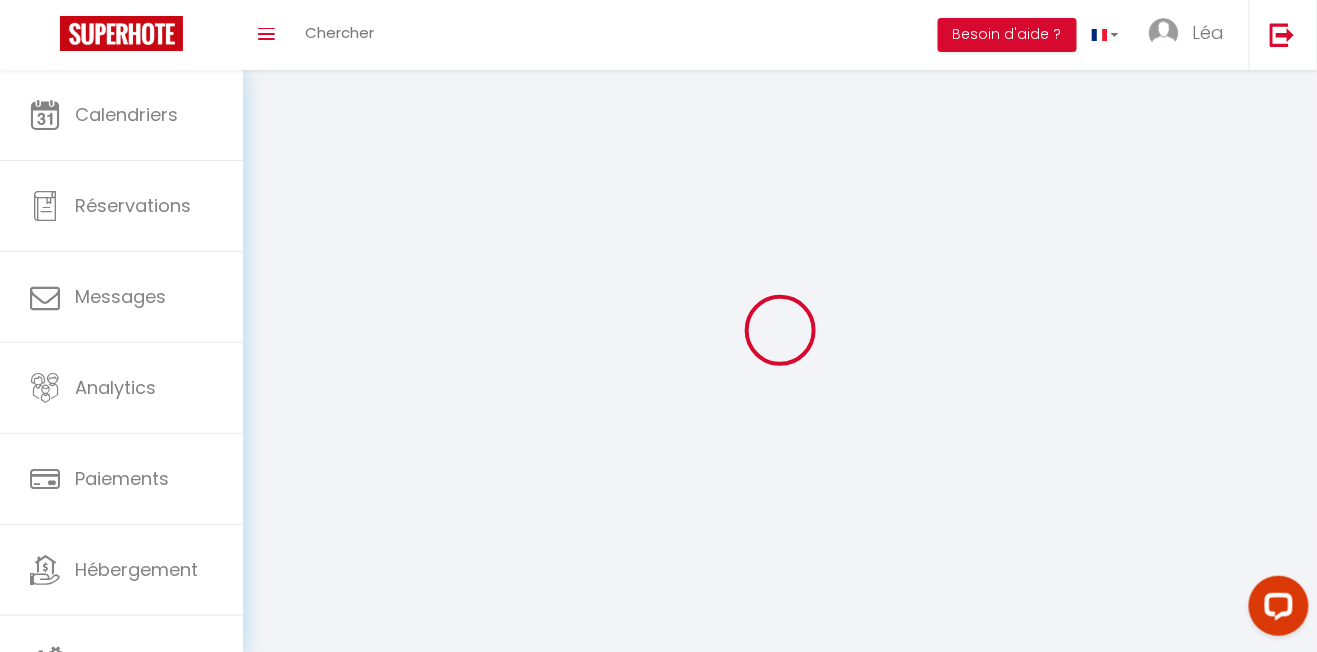 type on "[PERSON_NAME]" 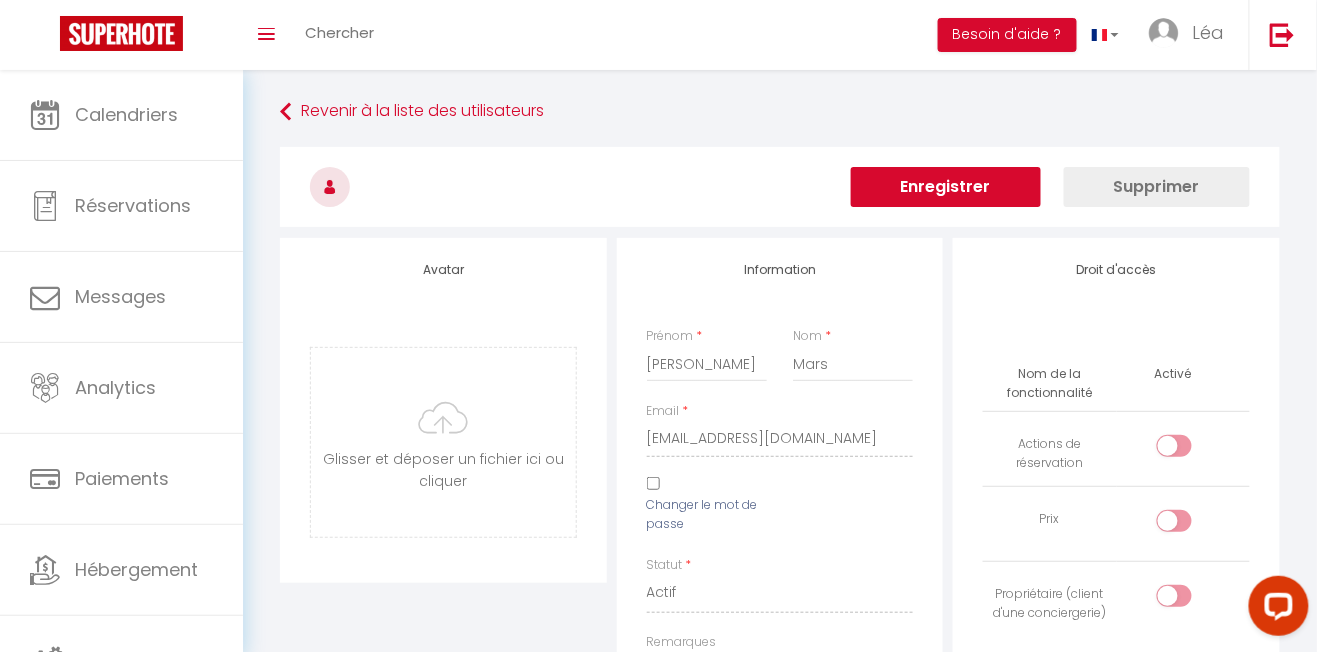 click at bounding box center (443, 442) 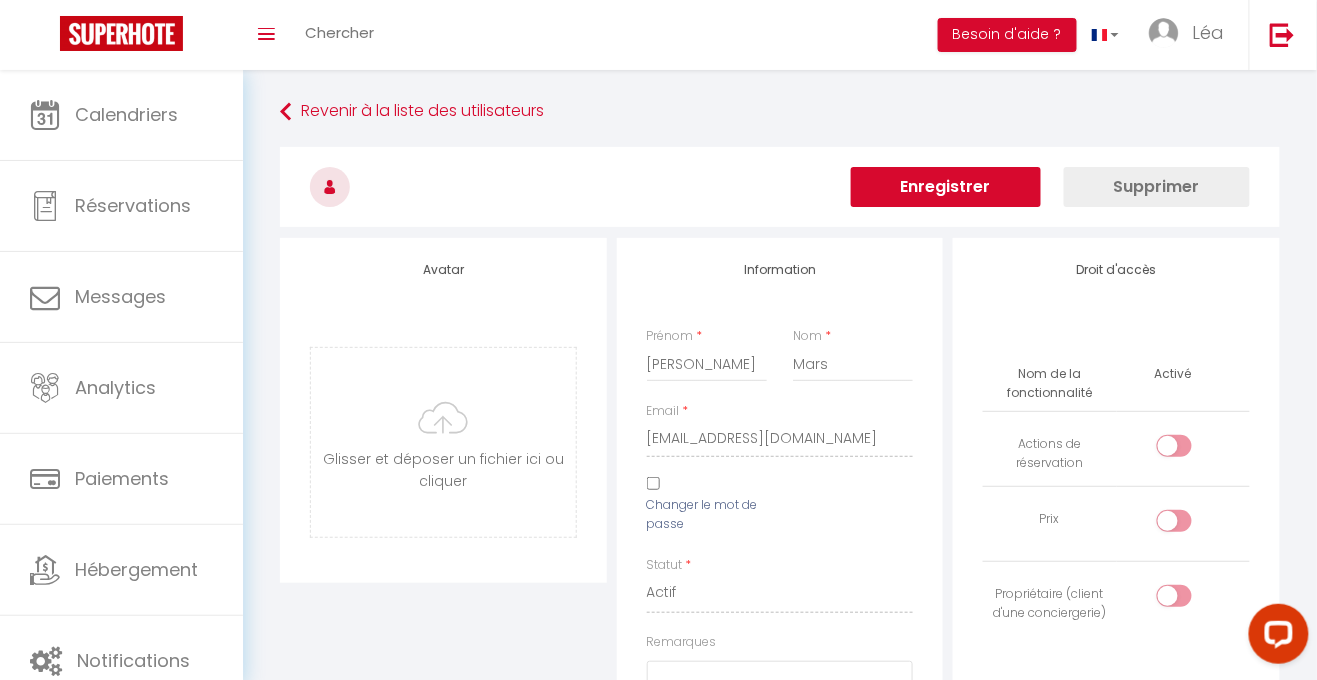 type on "C:\fakepath\depositphotos_104251944-stock-illustration-housewife-girl-and-home-cleaning.jpg" 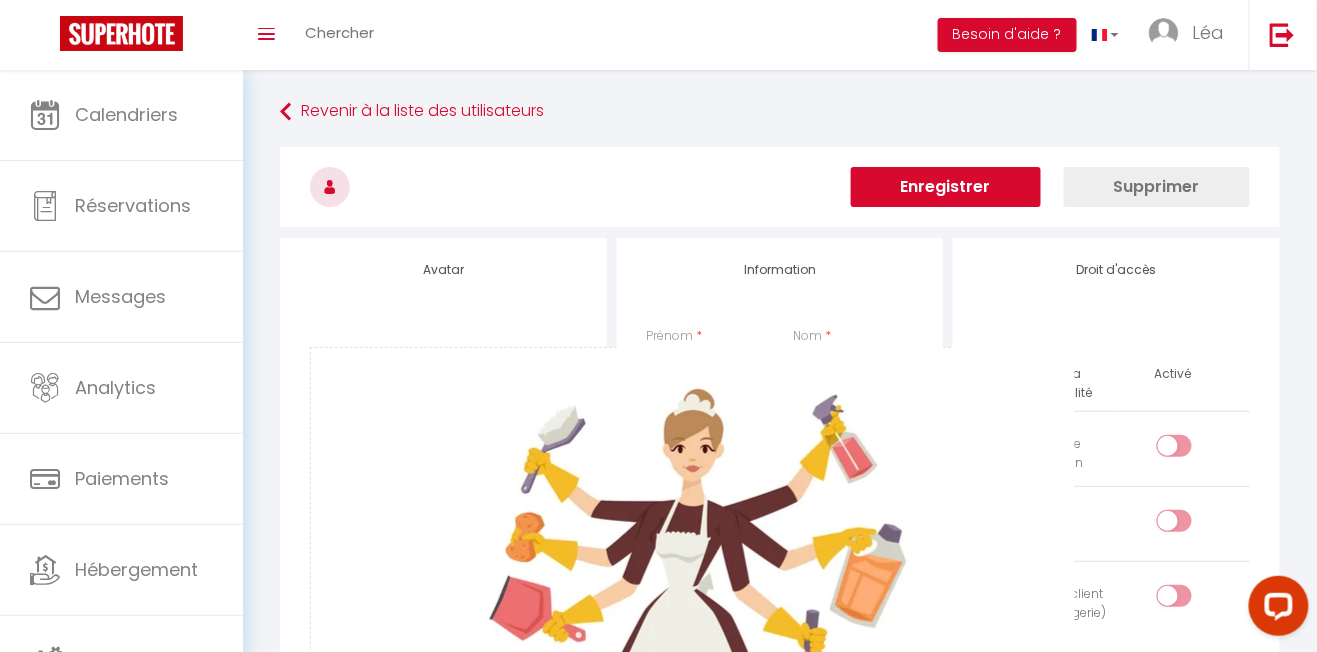 click on "Enregistrer" at bounding box center [946, 187] 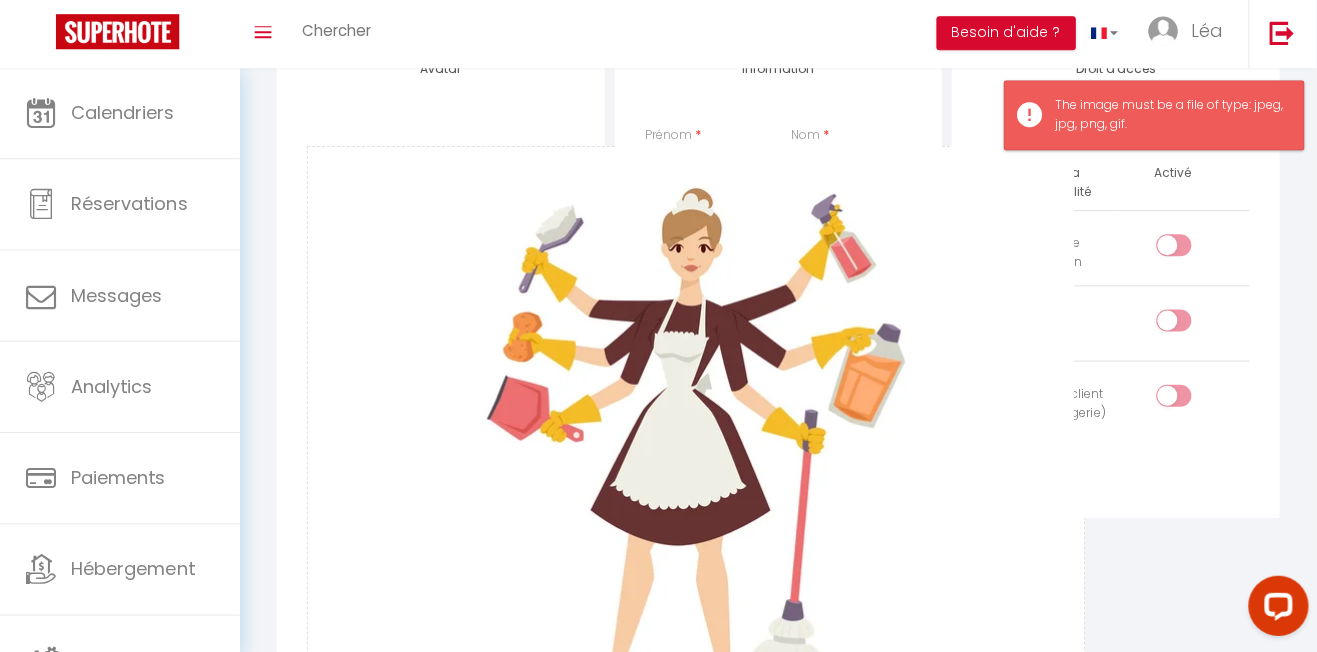 click at bounding box center (698, 483) 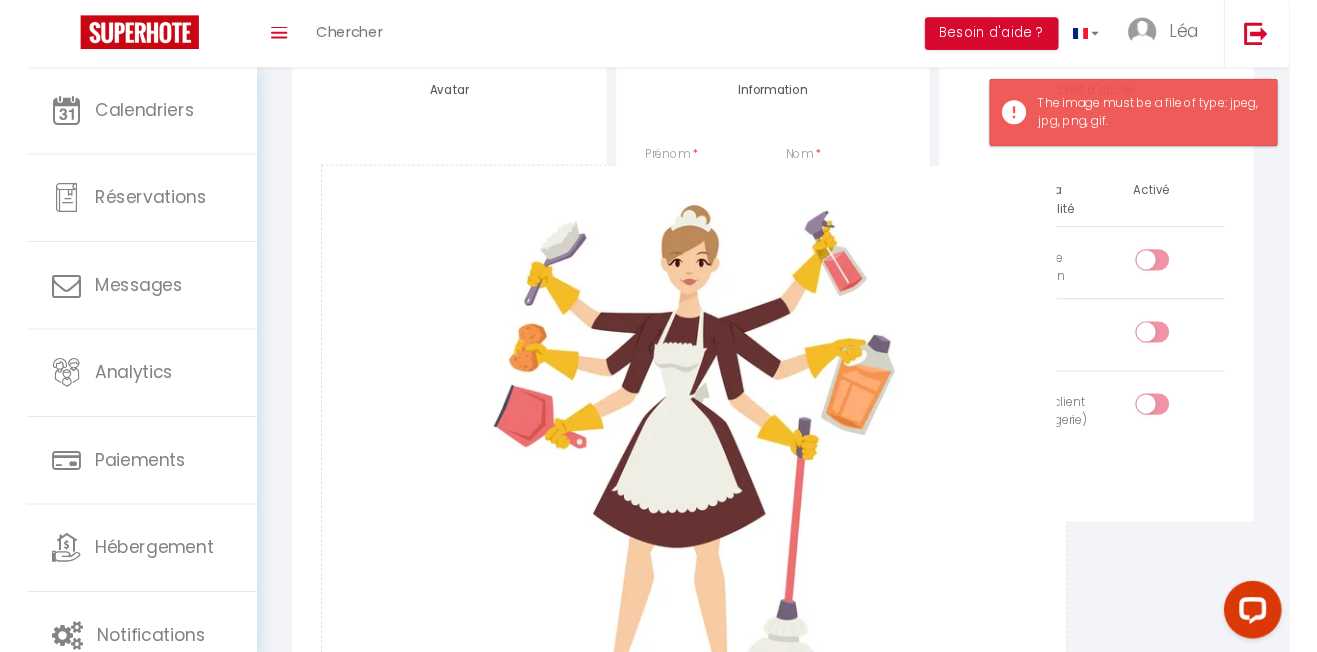 scroll, scrollTop: 172, scrollLeft: 0, axis: vertical 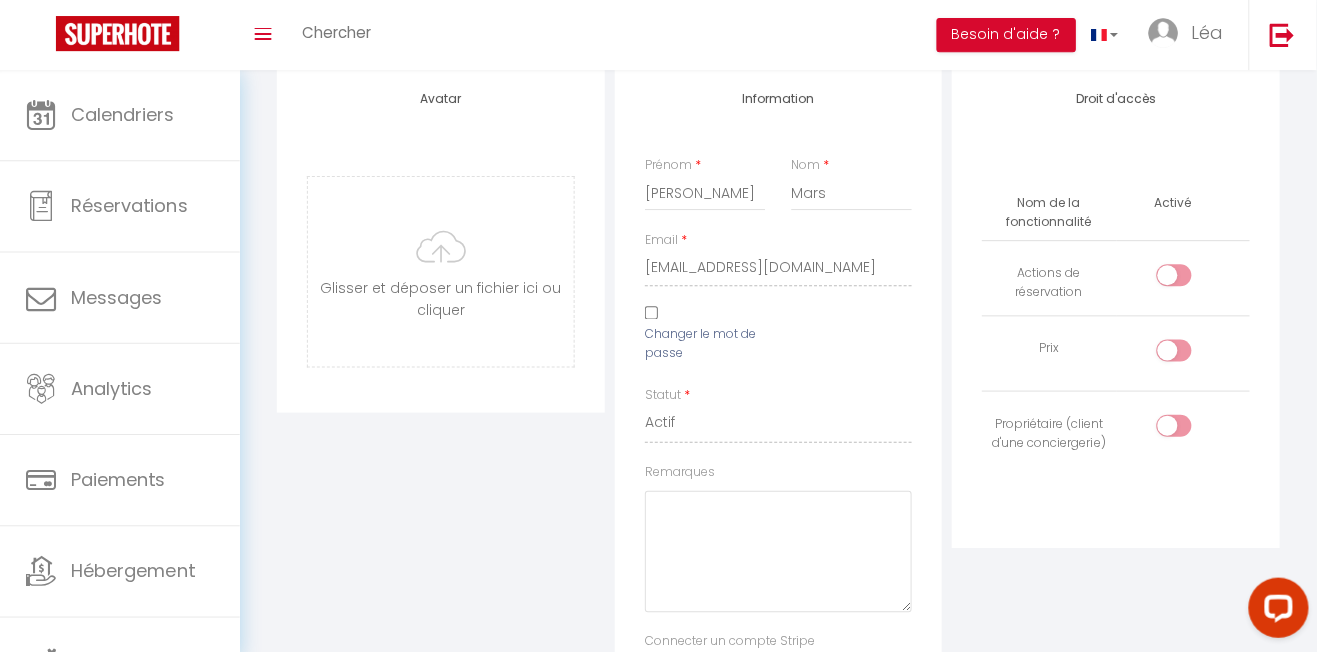 click at bounding box center (443, 270) 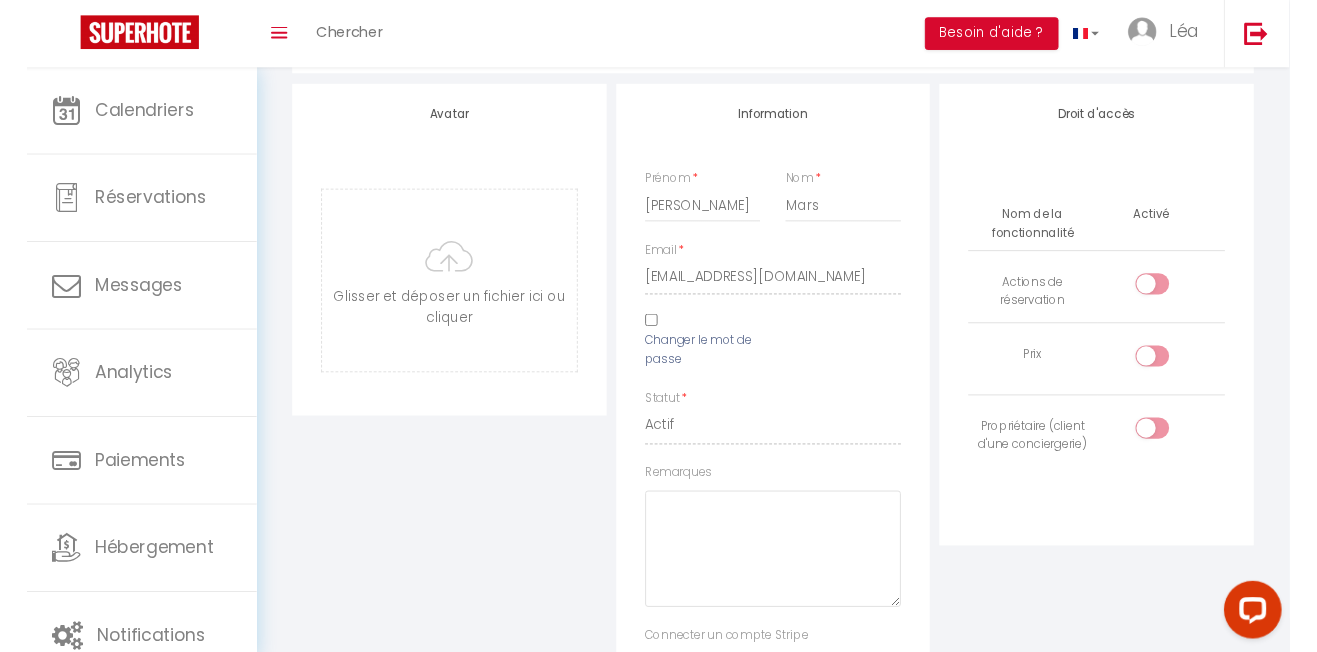 scroll, scrollTop: 144, scrollLeft: 0, axis: vertical 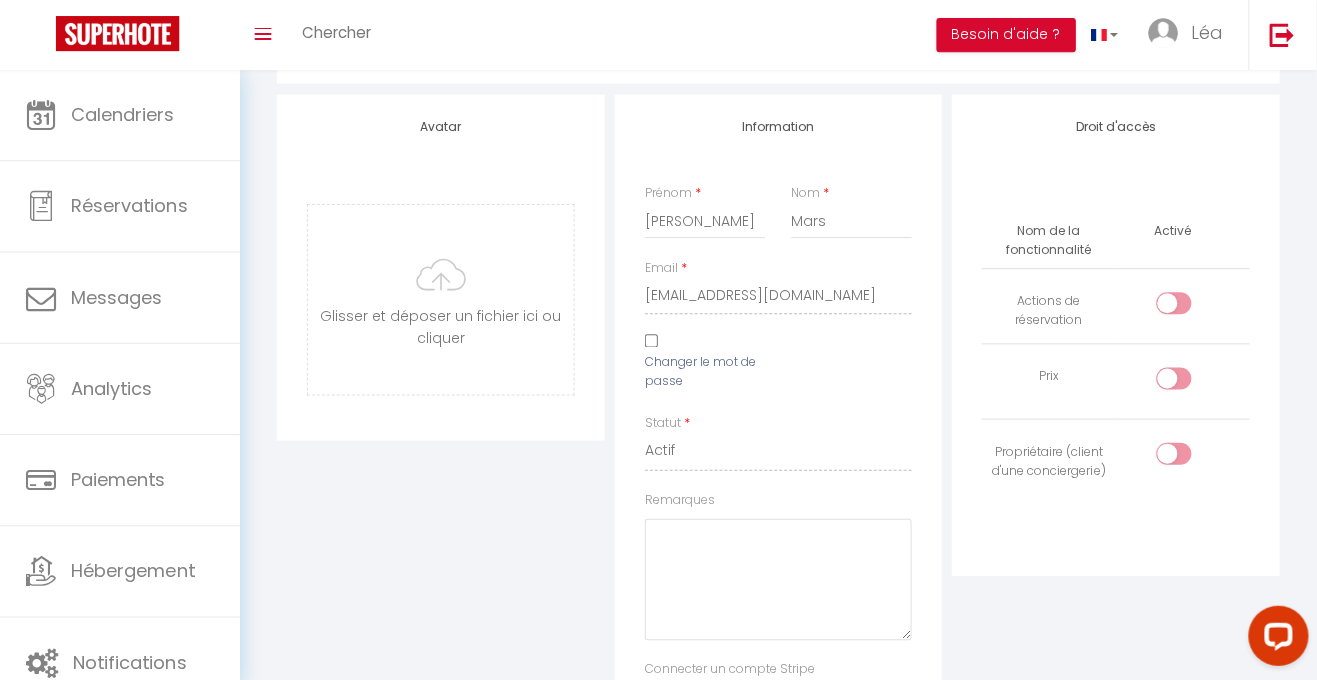type on "C:\fakepath\depositphotos_104251944-stock-illustration-housewife-girl-and-home-cleaning.jpg" 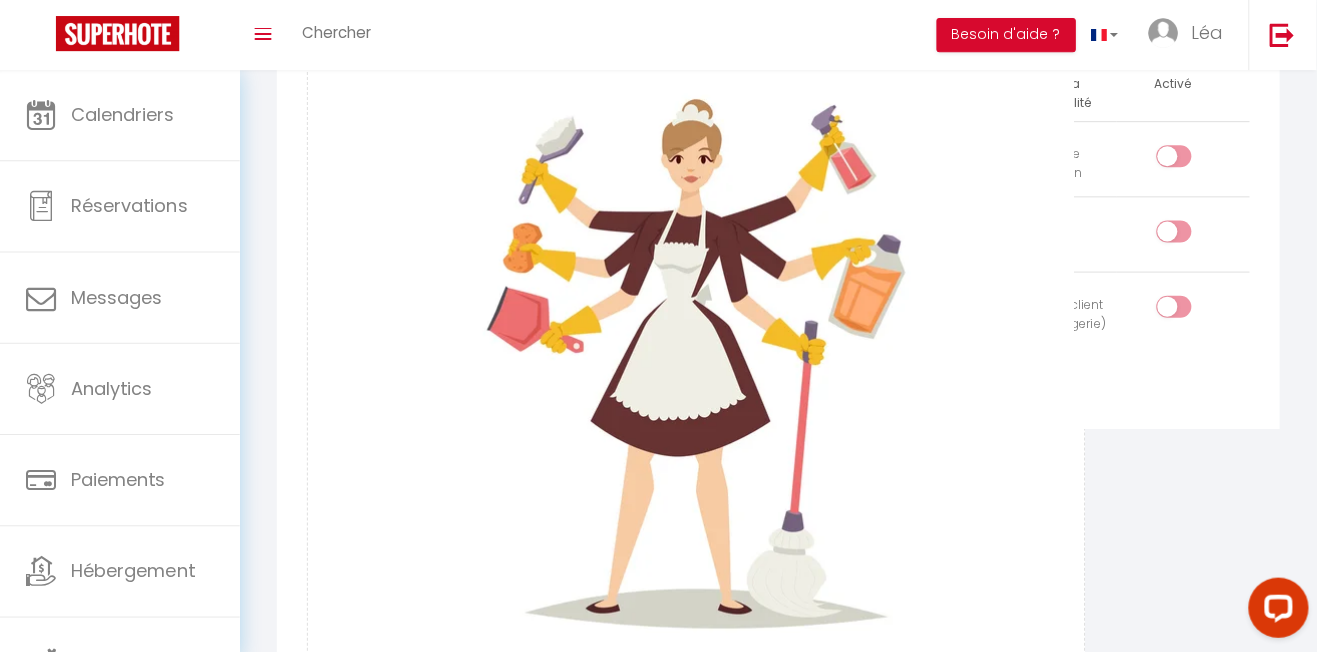 scroll, scrollTop: 0, scrollLeft: 0, axis: both 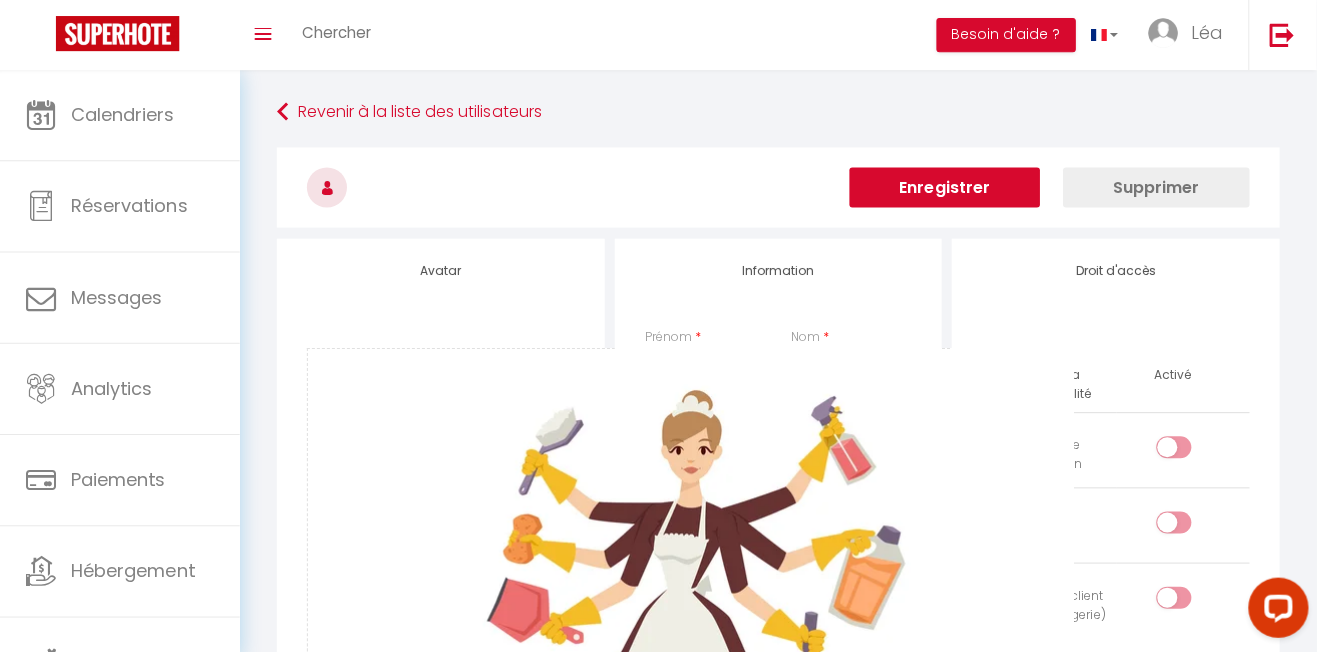 click on "Enregistrer" at bounding box center [946, 187] 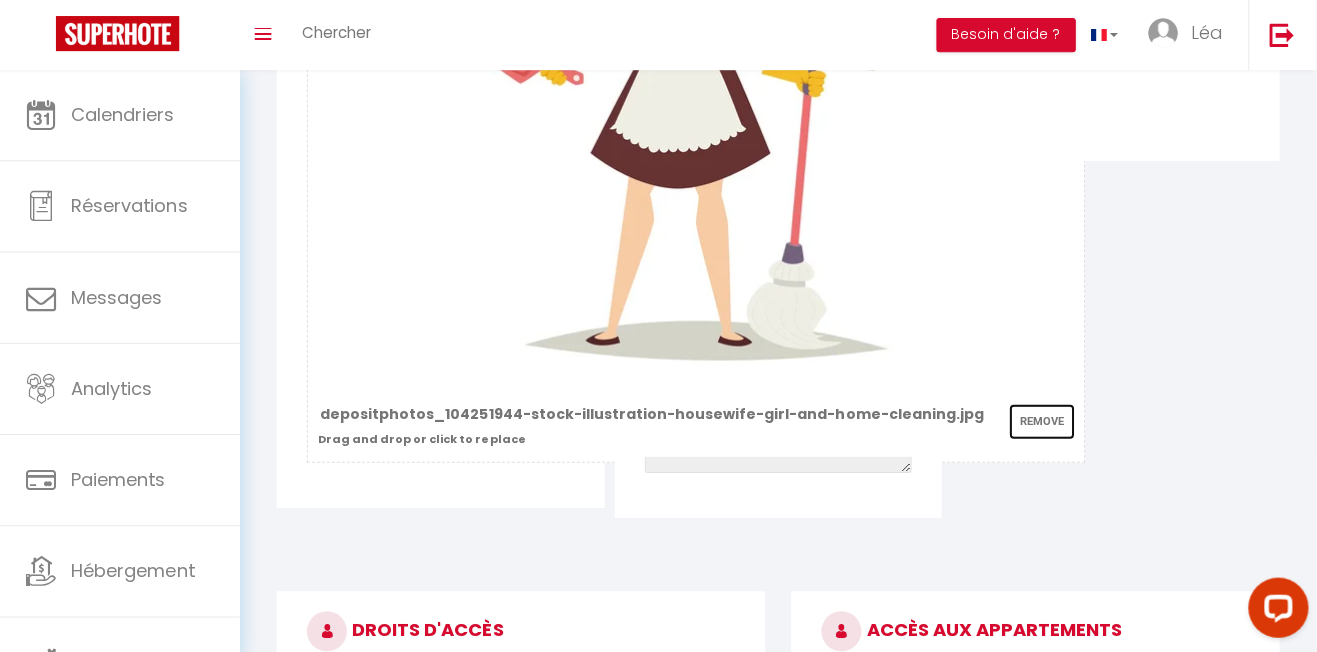 click on "Remove" at bounding box center (1043, 421) 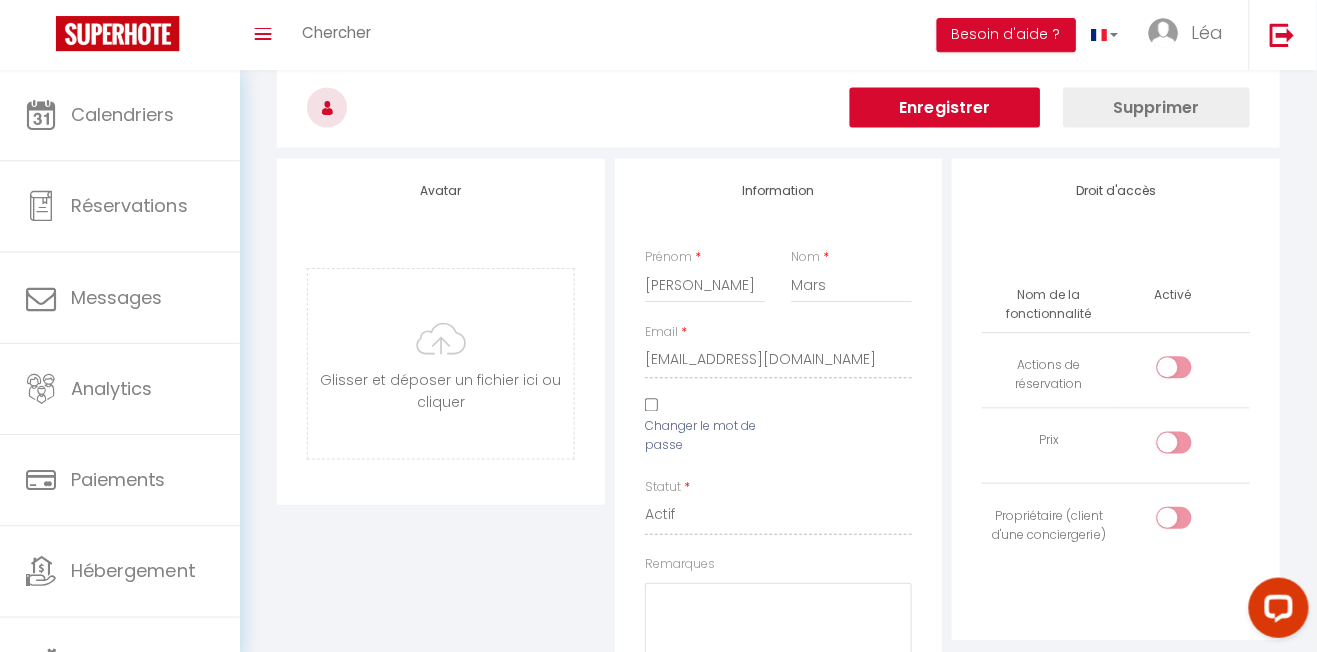 click at bounding box center (443, 362) 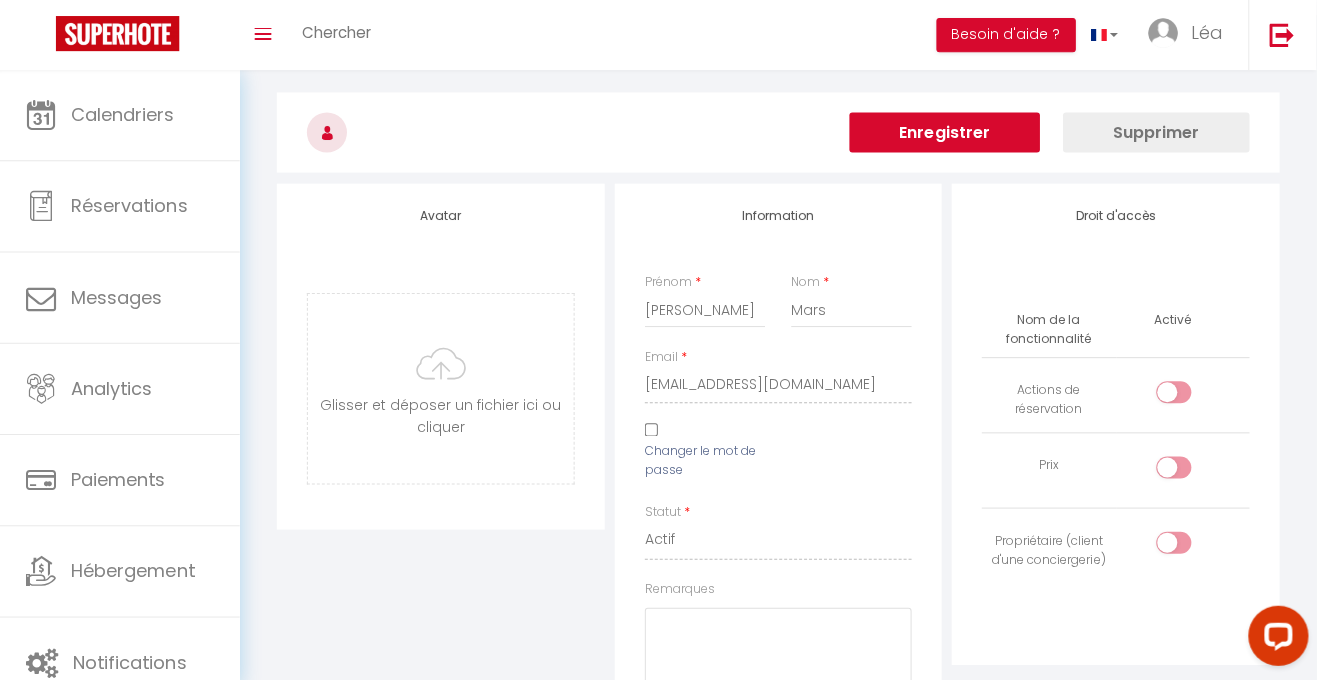 scroll, scrollTop: 52, scrollLeft: 0, axis: vertical 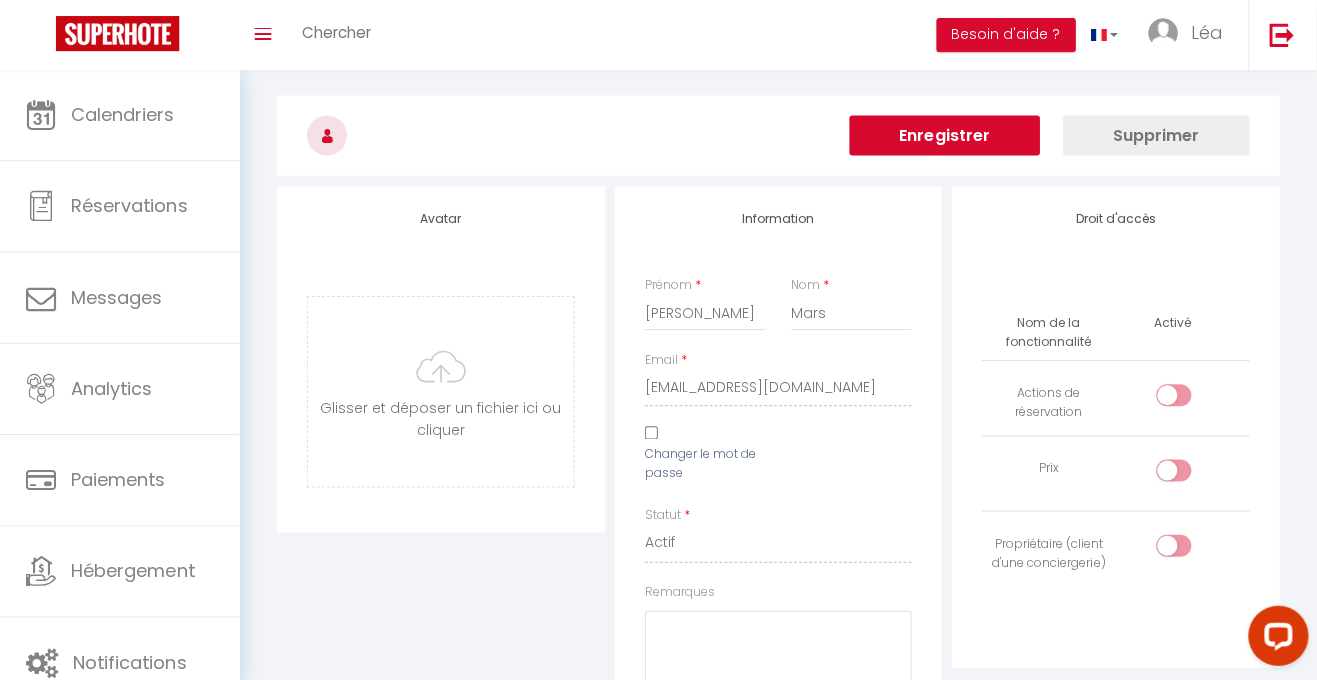 type on "C:\fakepath\menage.jpeg" 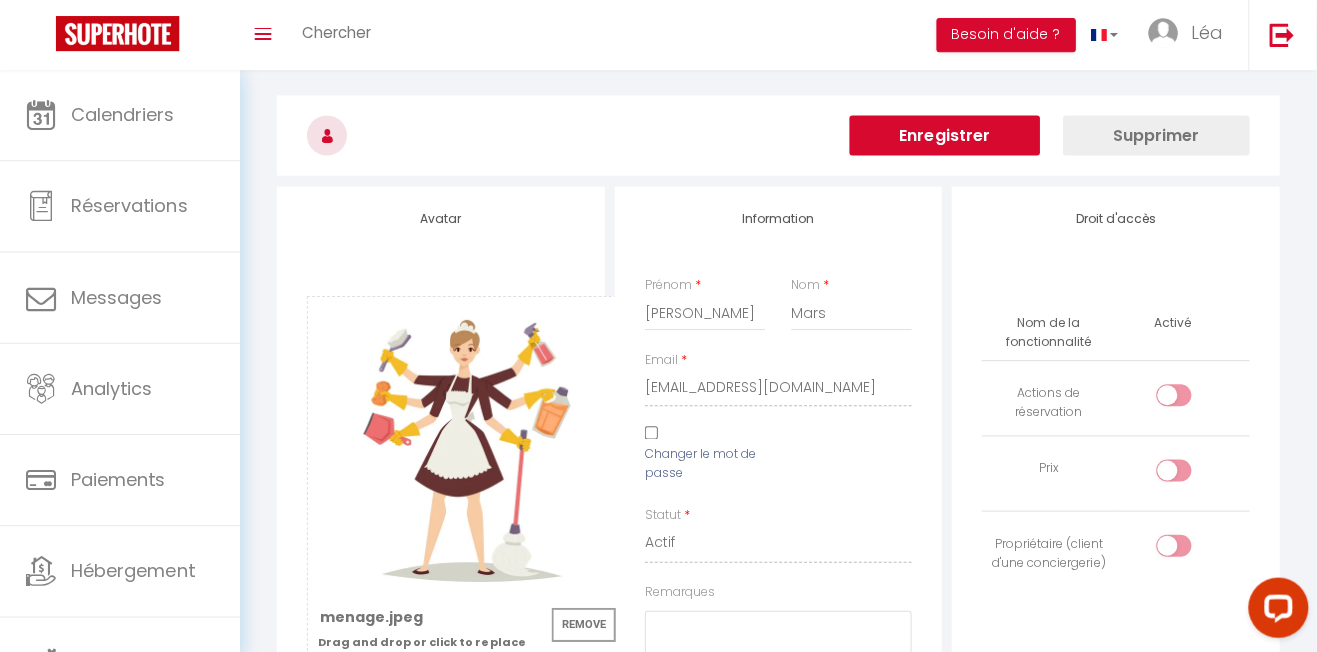 click on "Enregistrer" at bounding box center [946, 135] 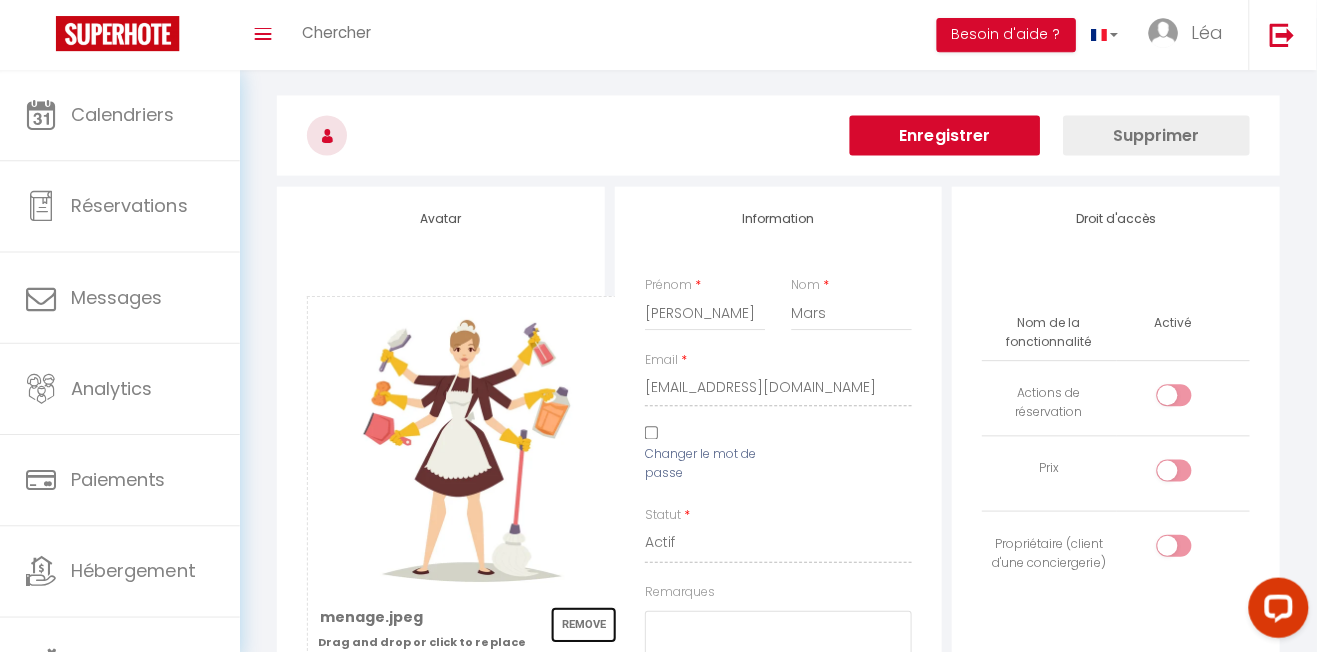 click on "Remove" at bounding box center (586, 623) 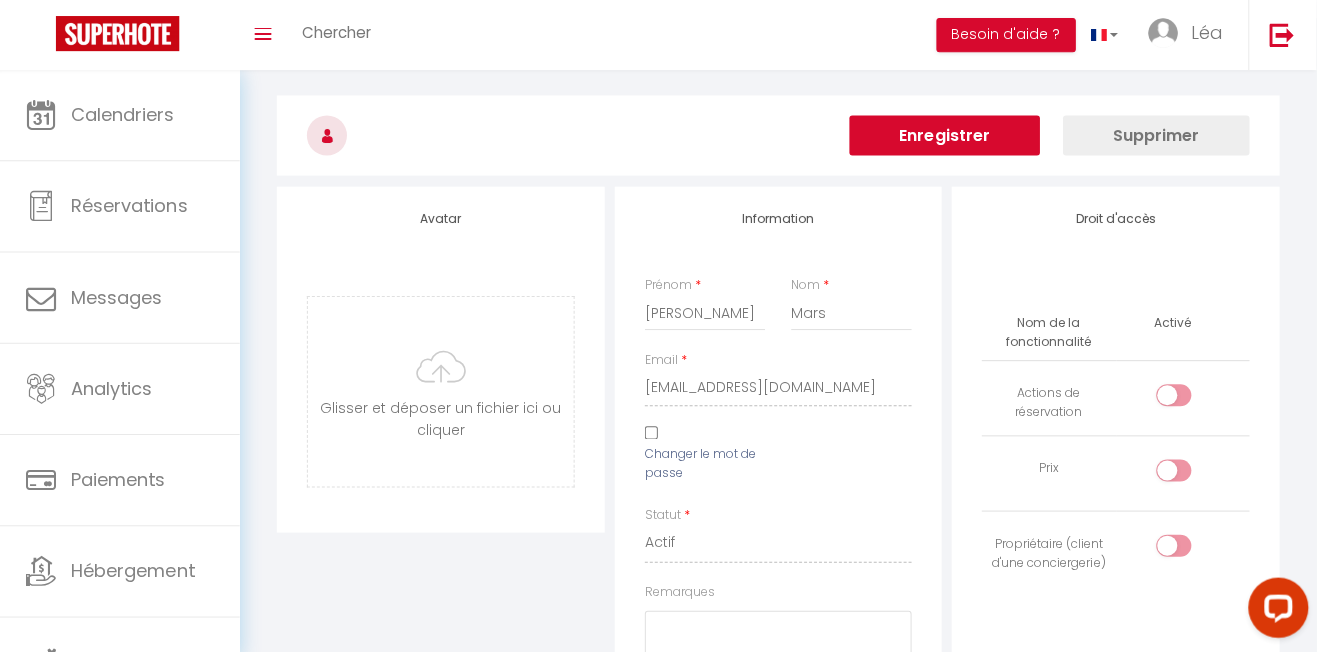 click at bounding box center [443, 390] 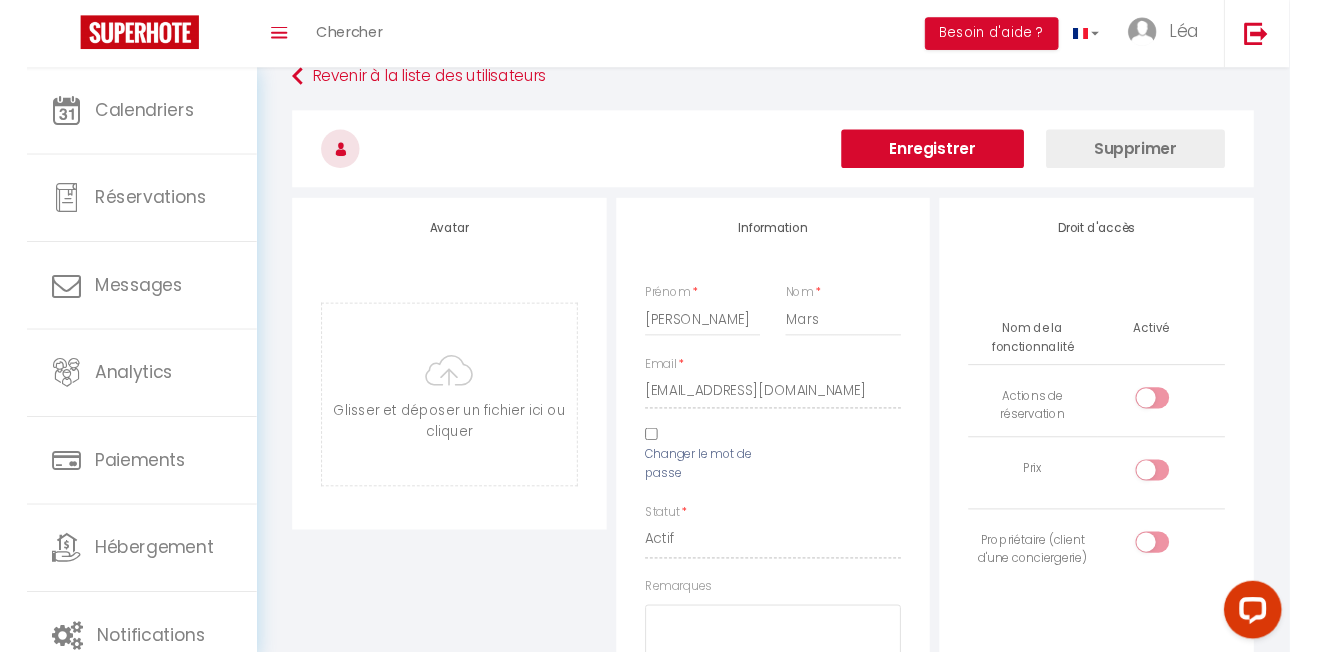 scroll, scrollTop: 24, scrollLeft: 0, axis: vertical 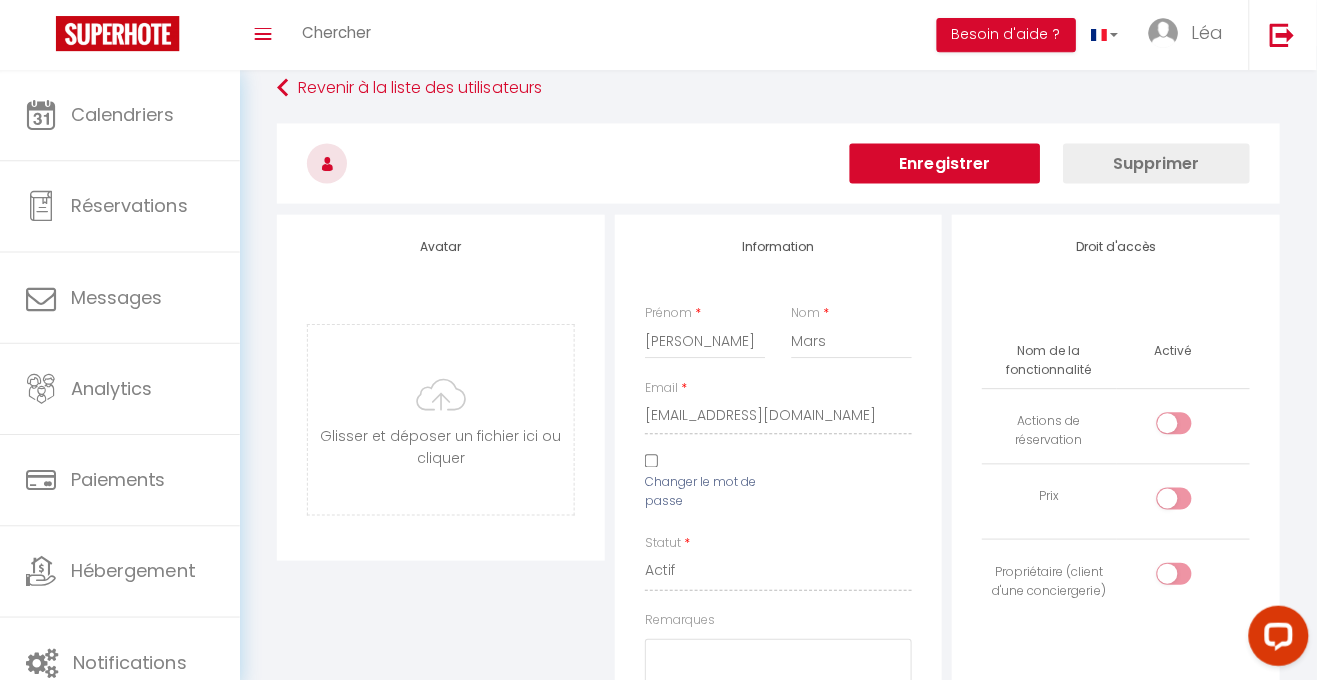 type on "C:\fakepath\menage.png" 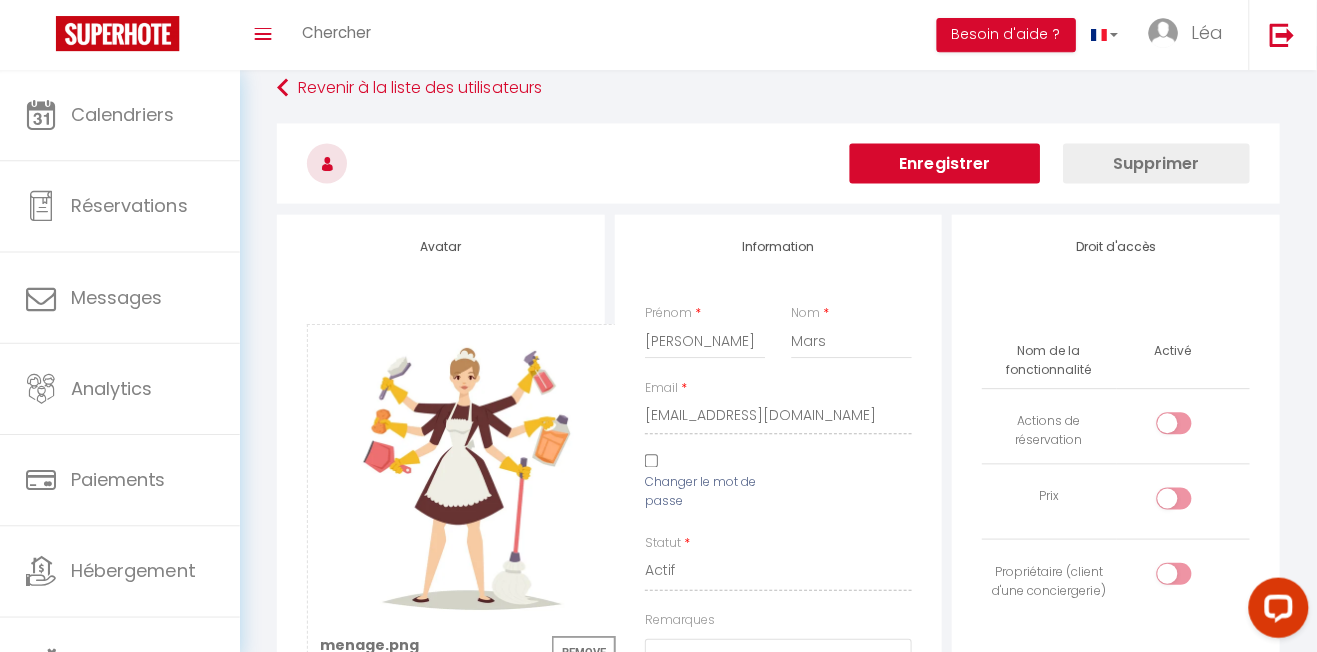 click on "Enregistrer" at bounding box center (946, 163) 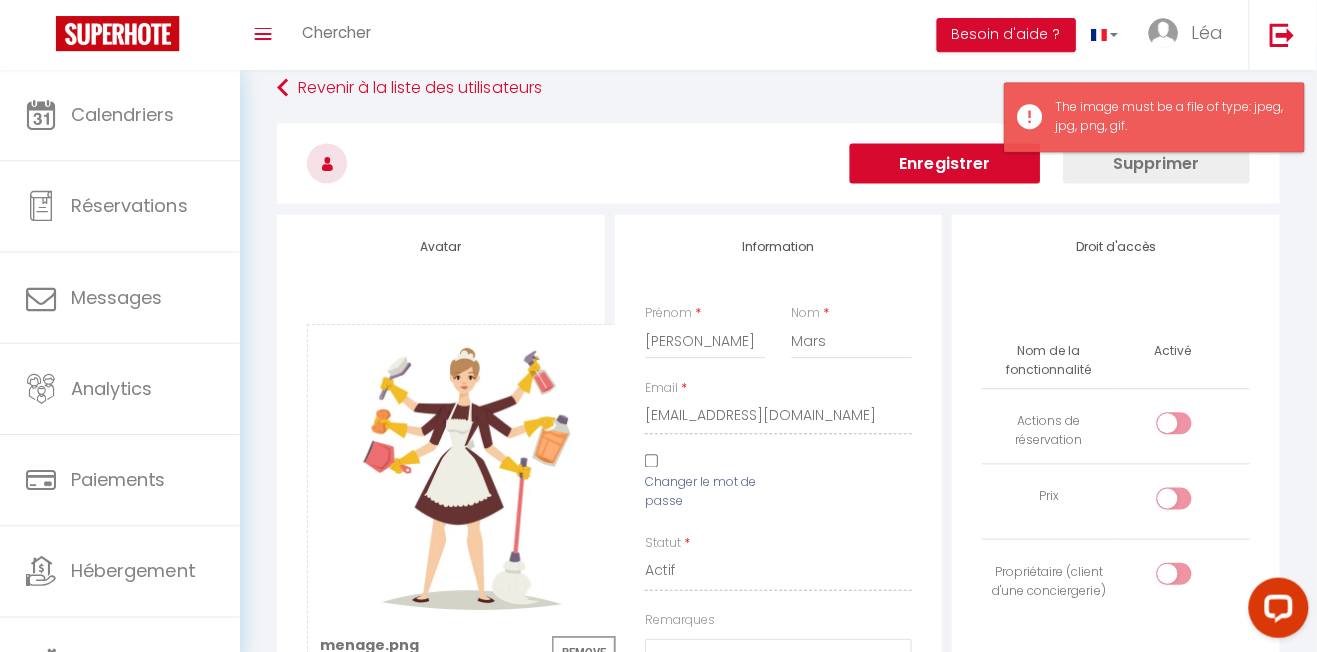 scroll, scrollTop: 17, scrollLeft: 0, axis: vertical 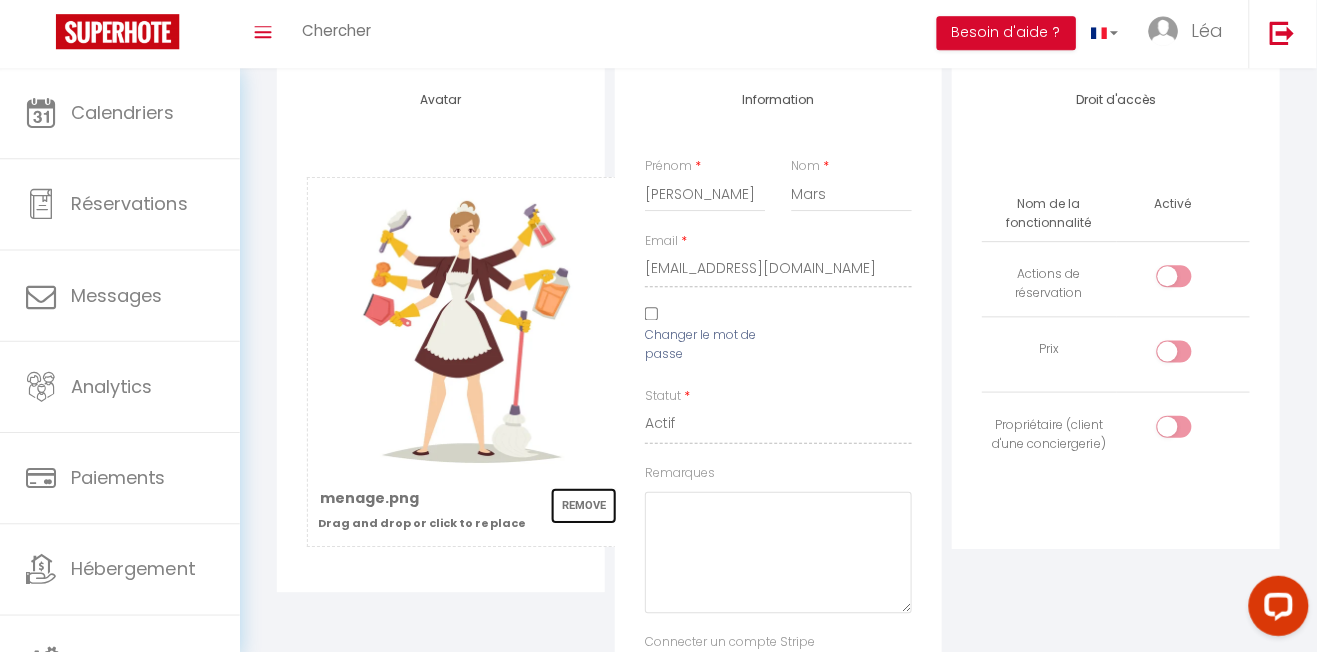 click on "Remove" at bounding box center [586, 506] 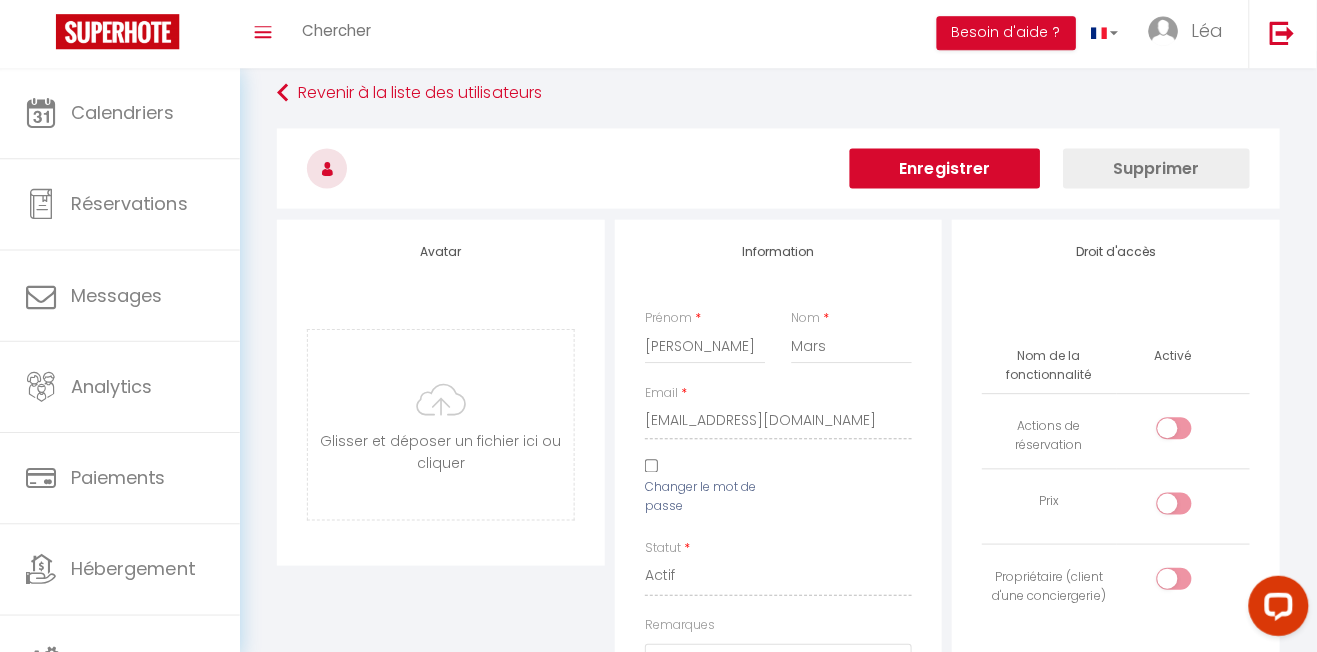 scroll, scrollTop: 18, scrollLeft: 0, axis: vertical 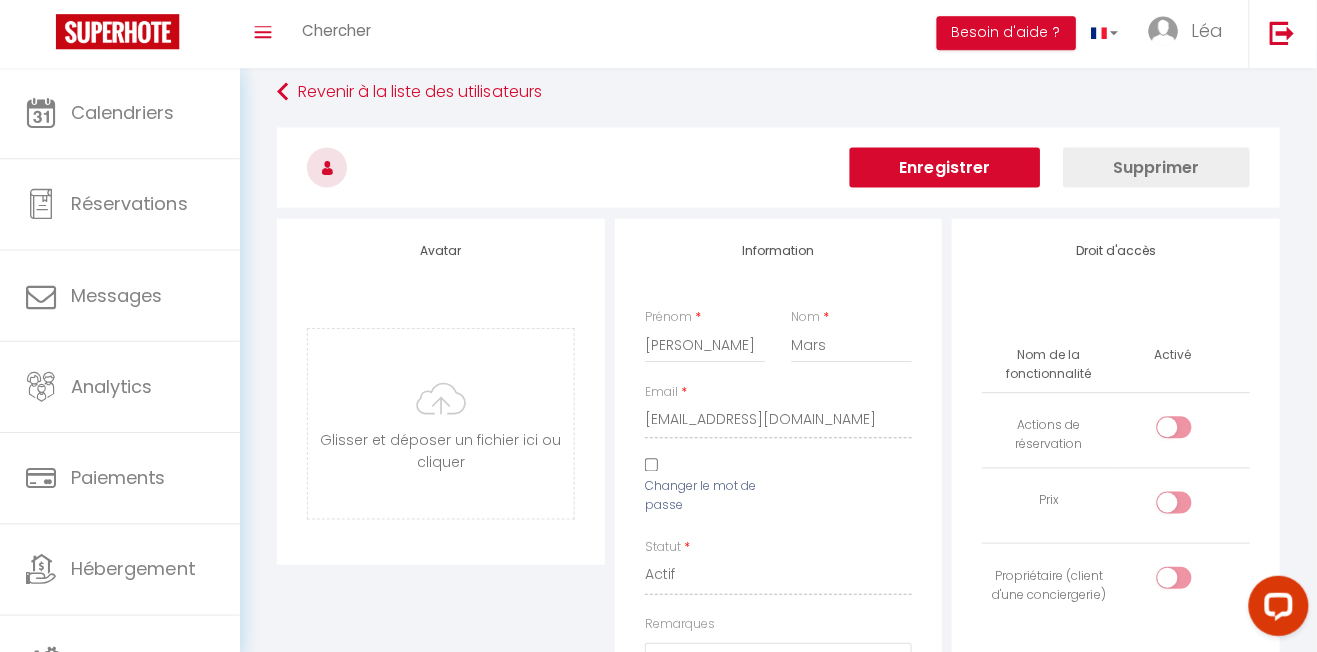 click at bounding box center [443, 424] 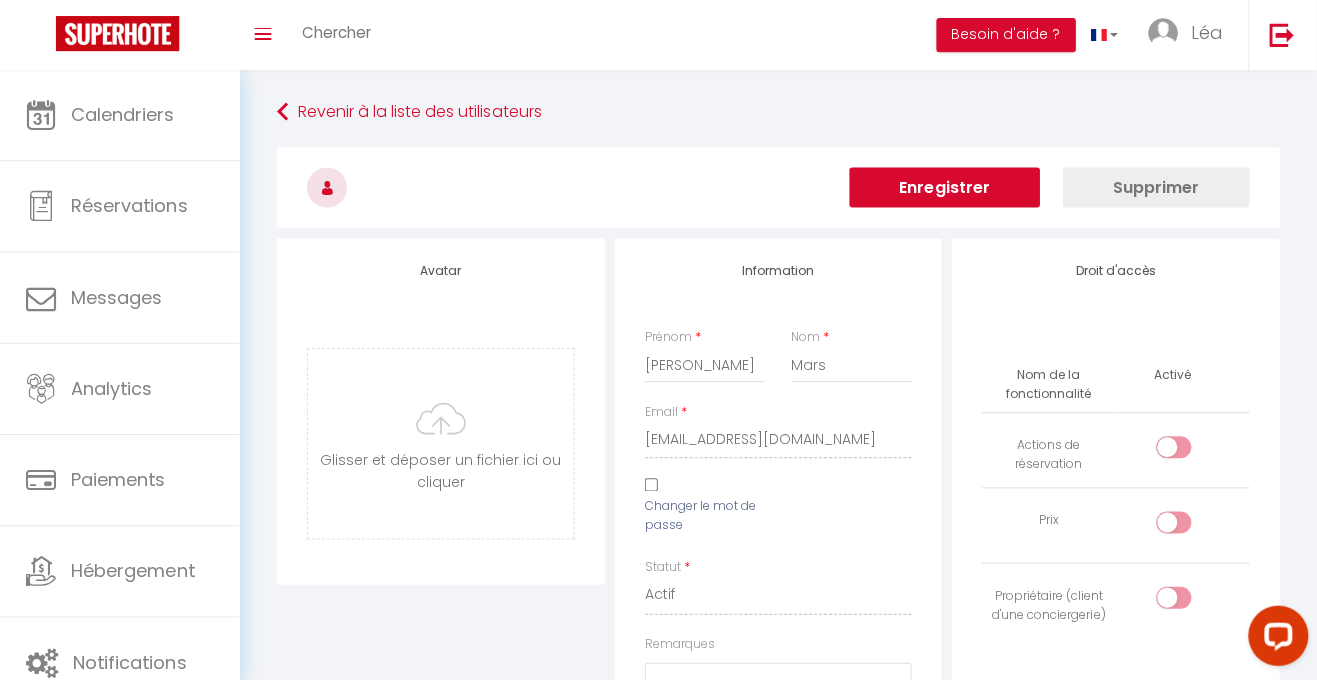 type on "C:\fakepath\Screenshot_20250712_140422_Gallery.jpg" 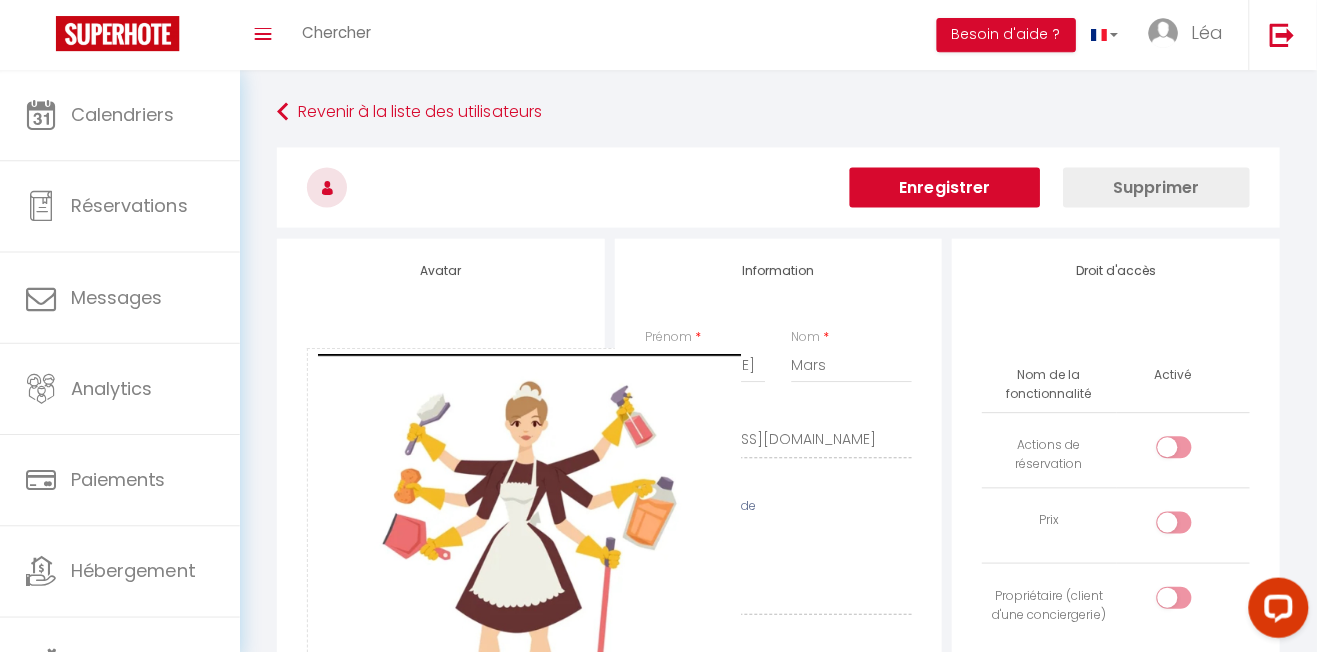 click on "Enregistrer" at bounding box center (946, 187) 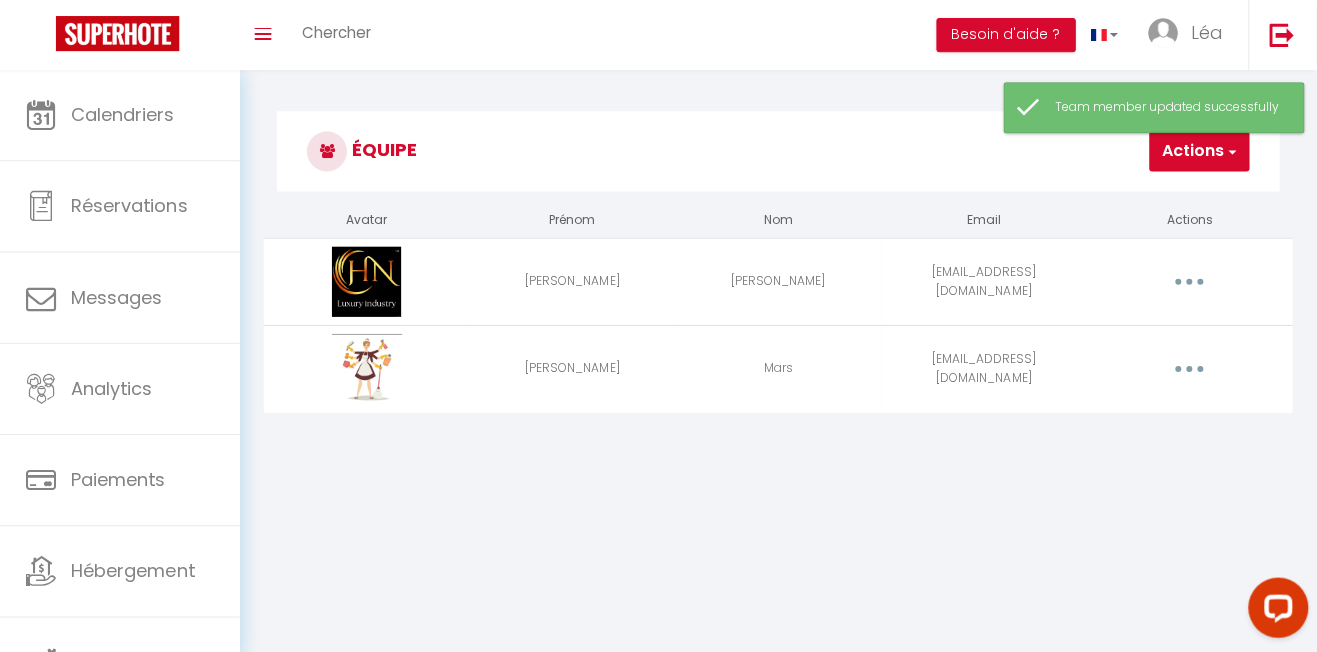 click at bounding box center (370, 368) 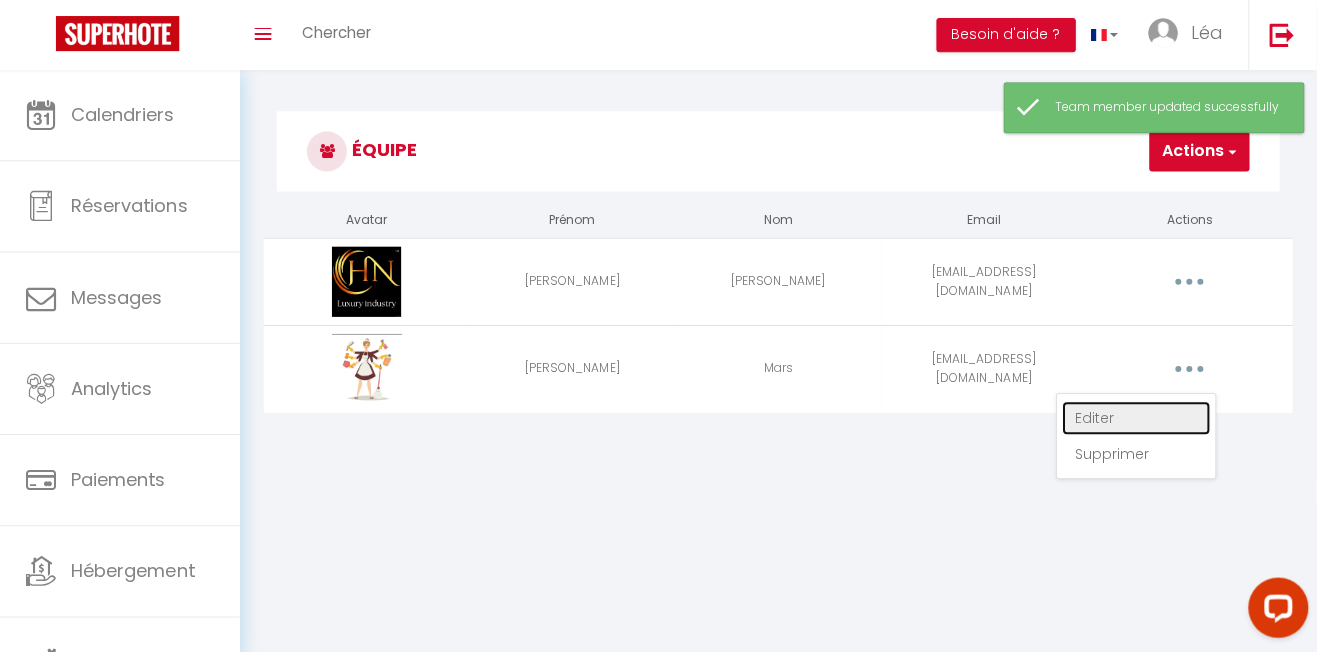 click on "Editer" at bounding box center (1137, 417) 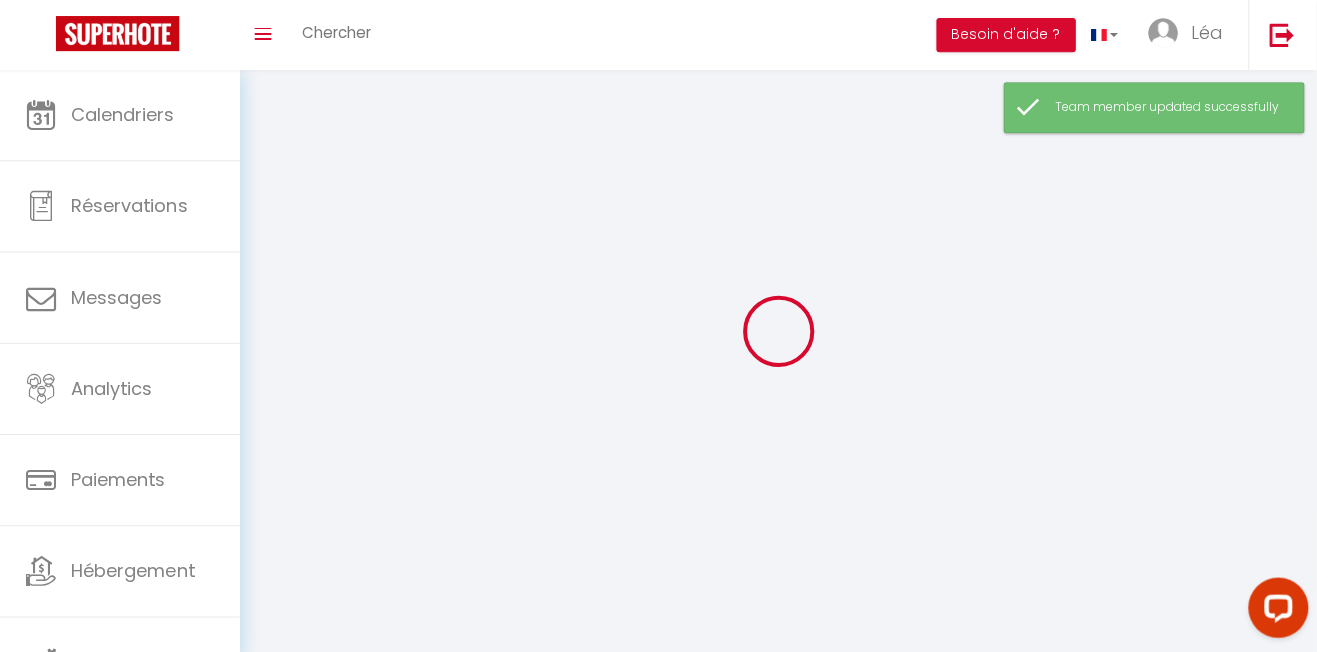 type on "[PERSON_NAME]" 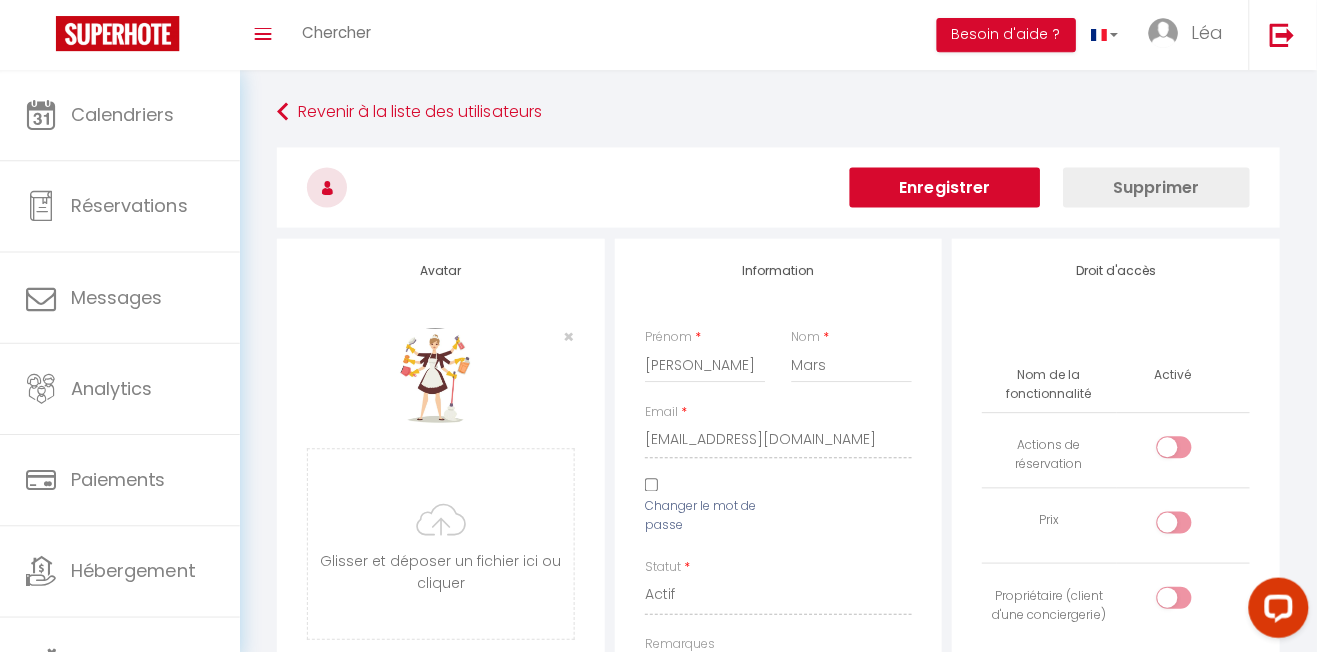 click at bounding box center [438, 377] 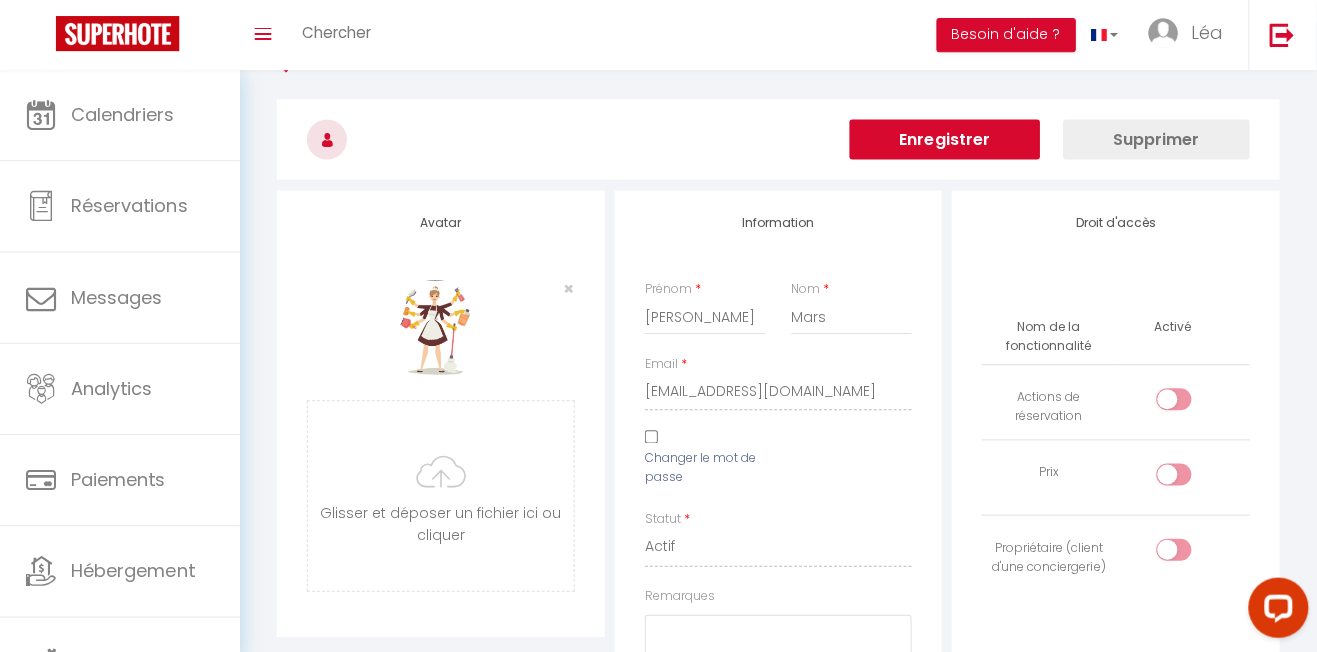 scroll, scrollTop: 0, scrollLeft: 0, axis: both 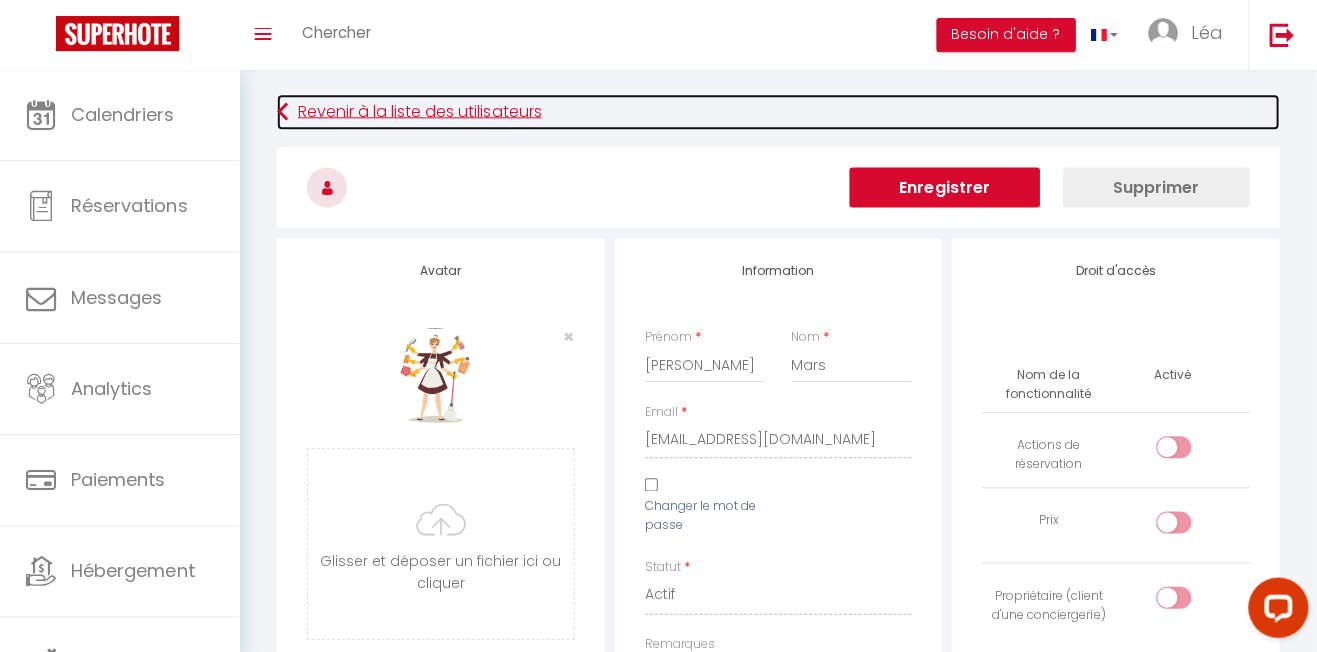 click on "Revenir à la liste des utilisateurs" at bounding box center (780, 112) 